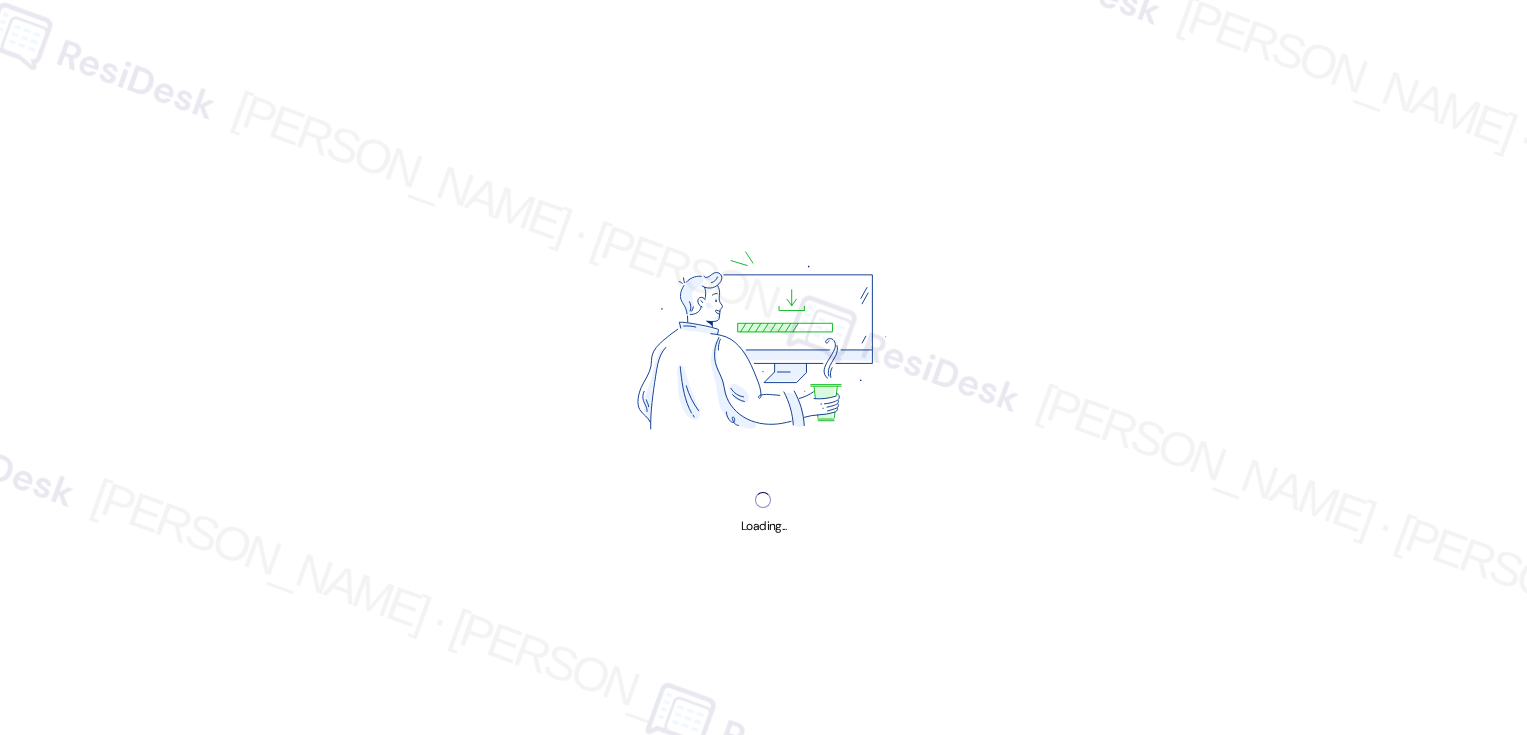 scroll, scrollTop: 0, scrollLeft: 0, axis: both 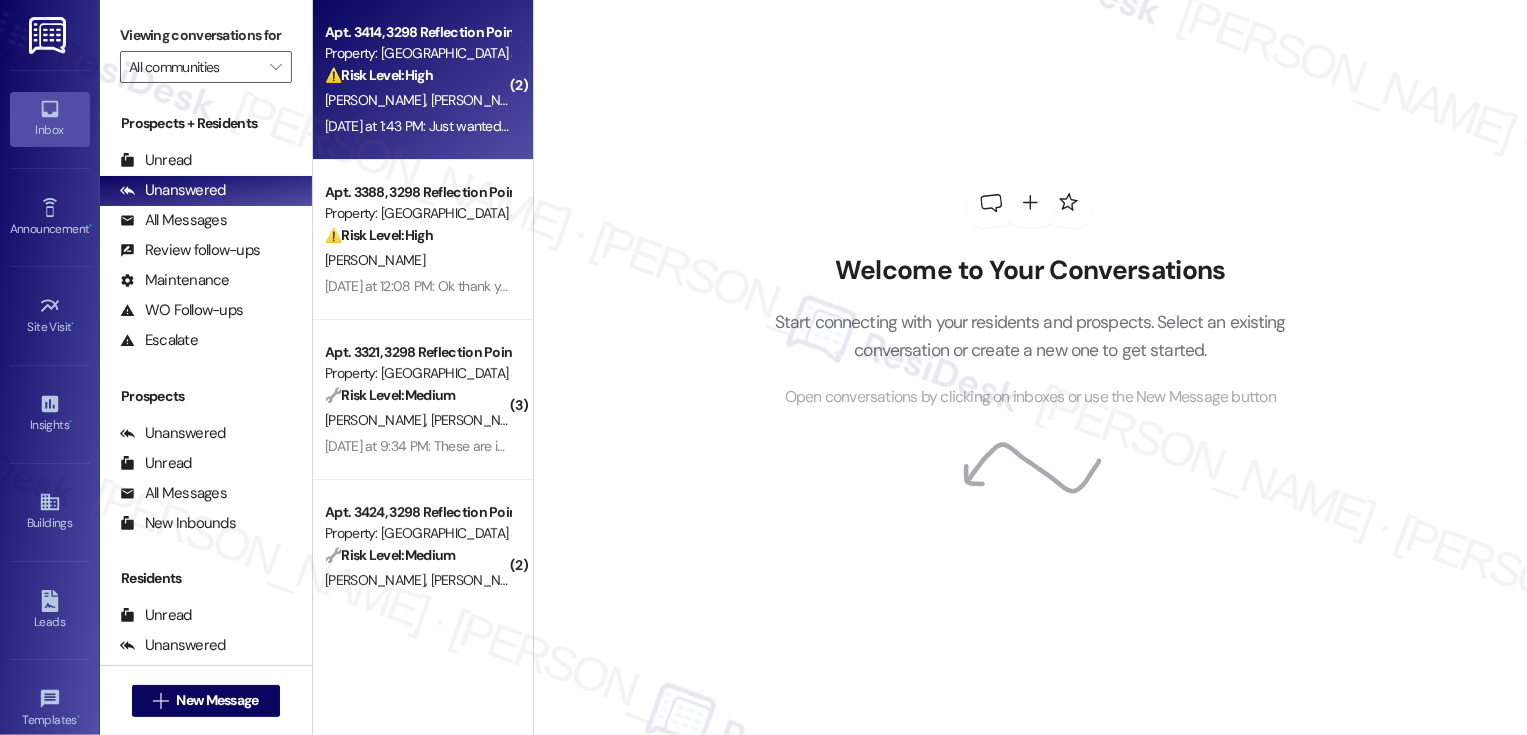 click on "[DATE] at 1:43 PM: Just wanted to no it that white car is signed their but I have 38 but they be taking both spots and I pay for 38 [DATE] at 1:43 PM: Just wanted to no it that white car is signed their but I have 38 but they be taking both spots and I pay for 38" at bounding box center (417, 126) 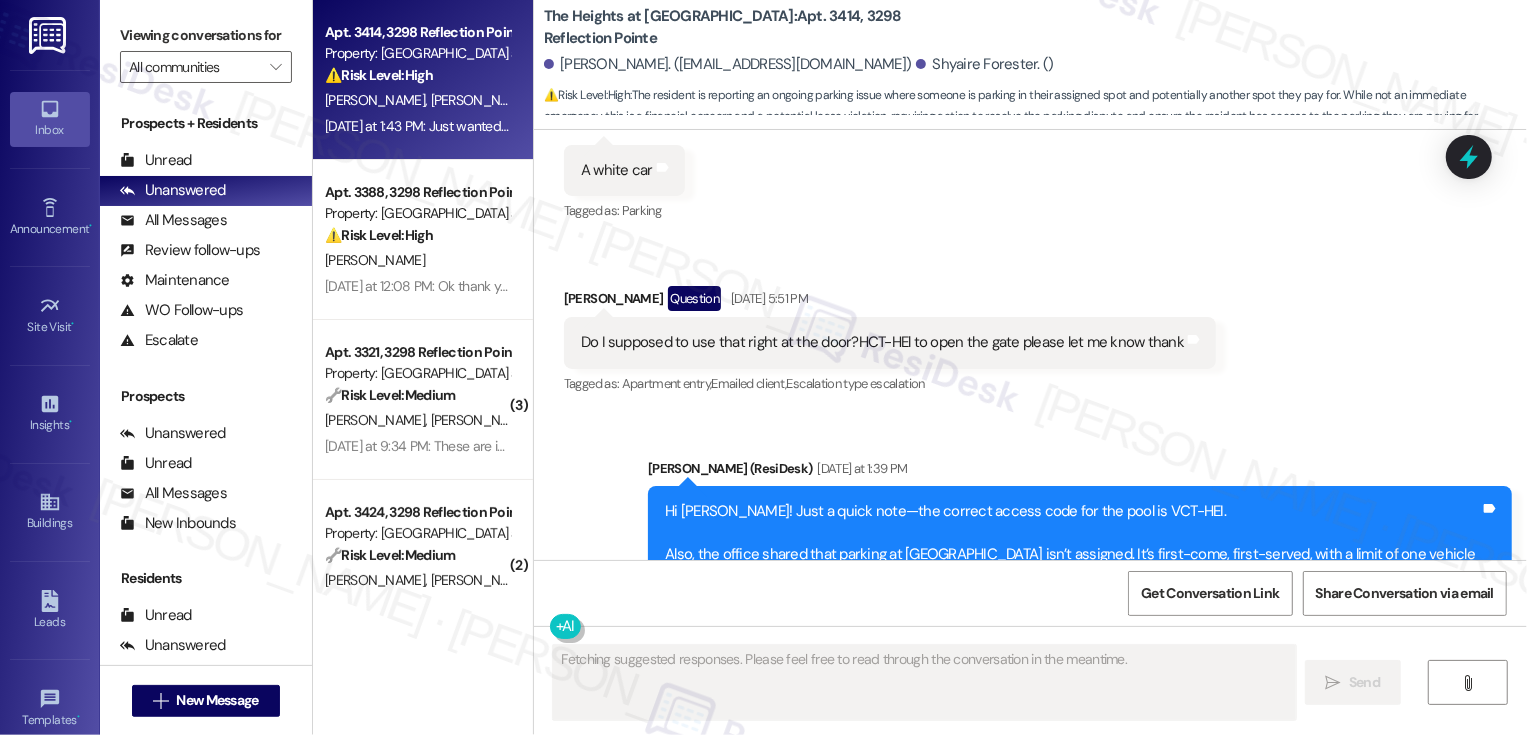 scroll, scrollTop: 5065, scrollLeft: 0, axis: vertical 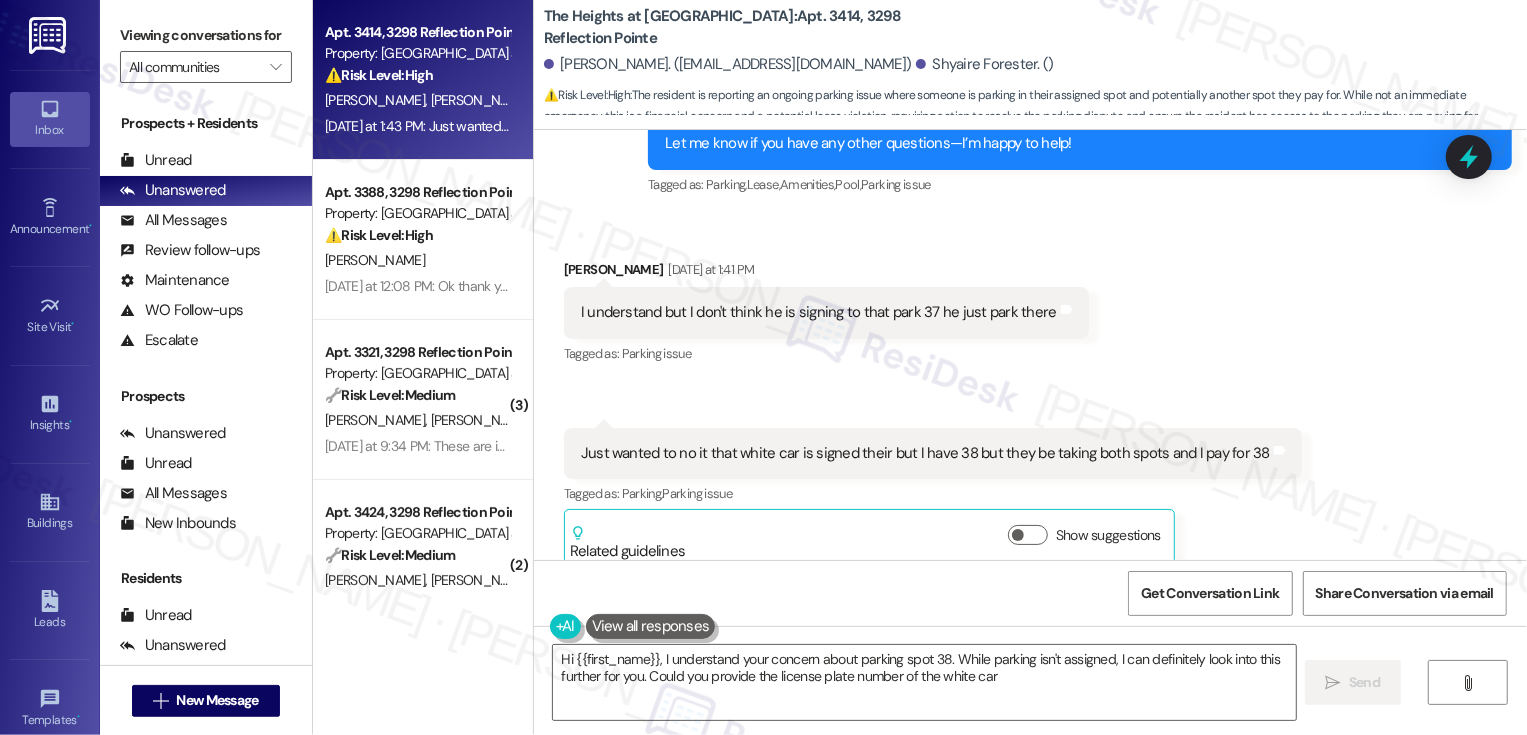 type on "Hi {{first_name}}, I understand your concern about parking spot 38. While parking isn't assigned, I can definitely look into this further for you. Could you provide the license plate number of the white car?" 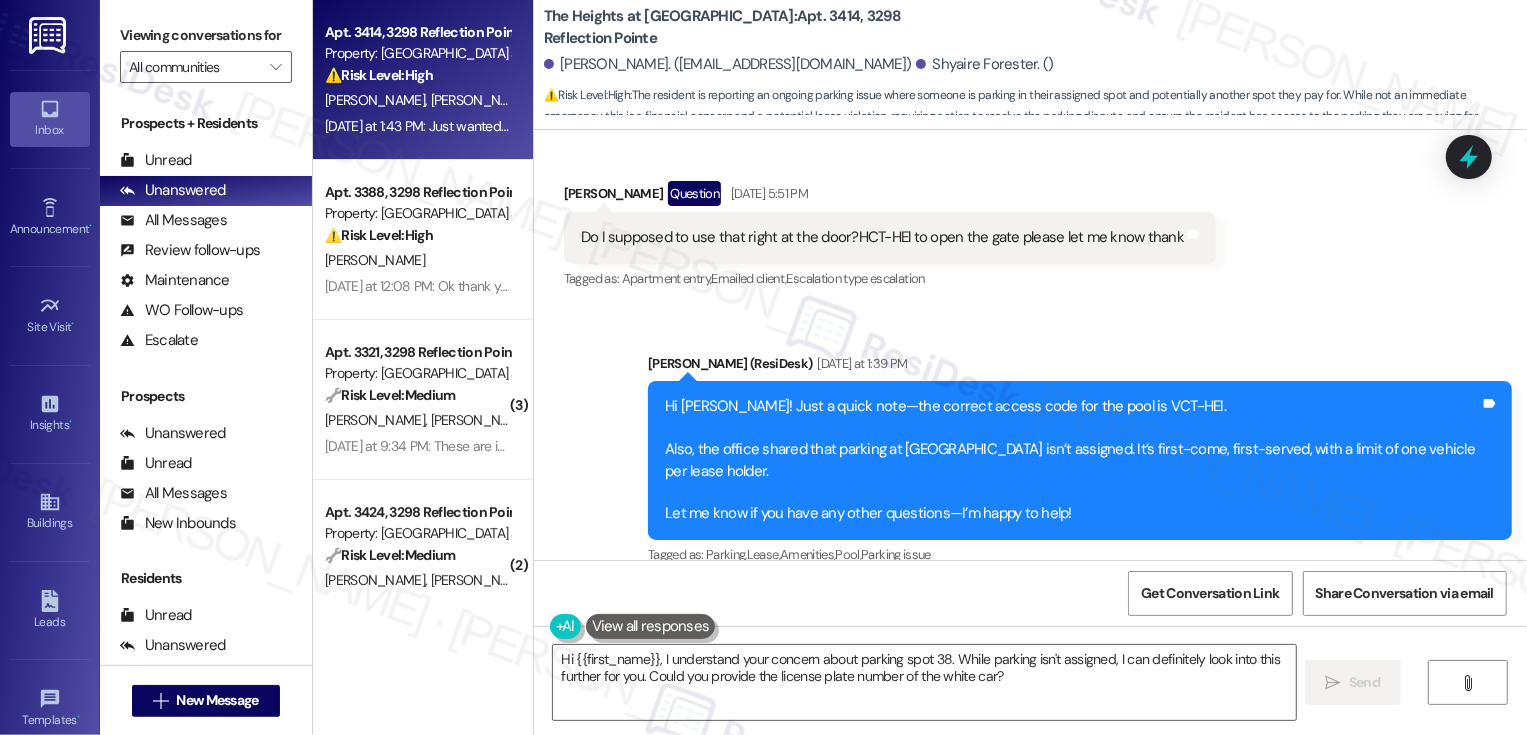 scroll, scrollTop: 4737, scrollLeft: 0, axis: vertical 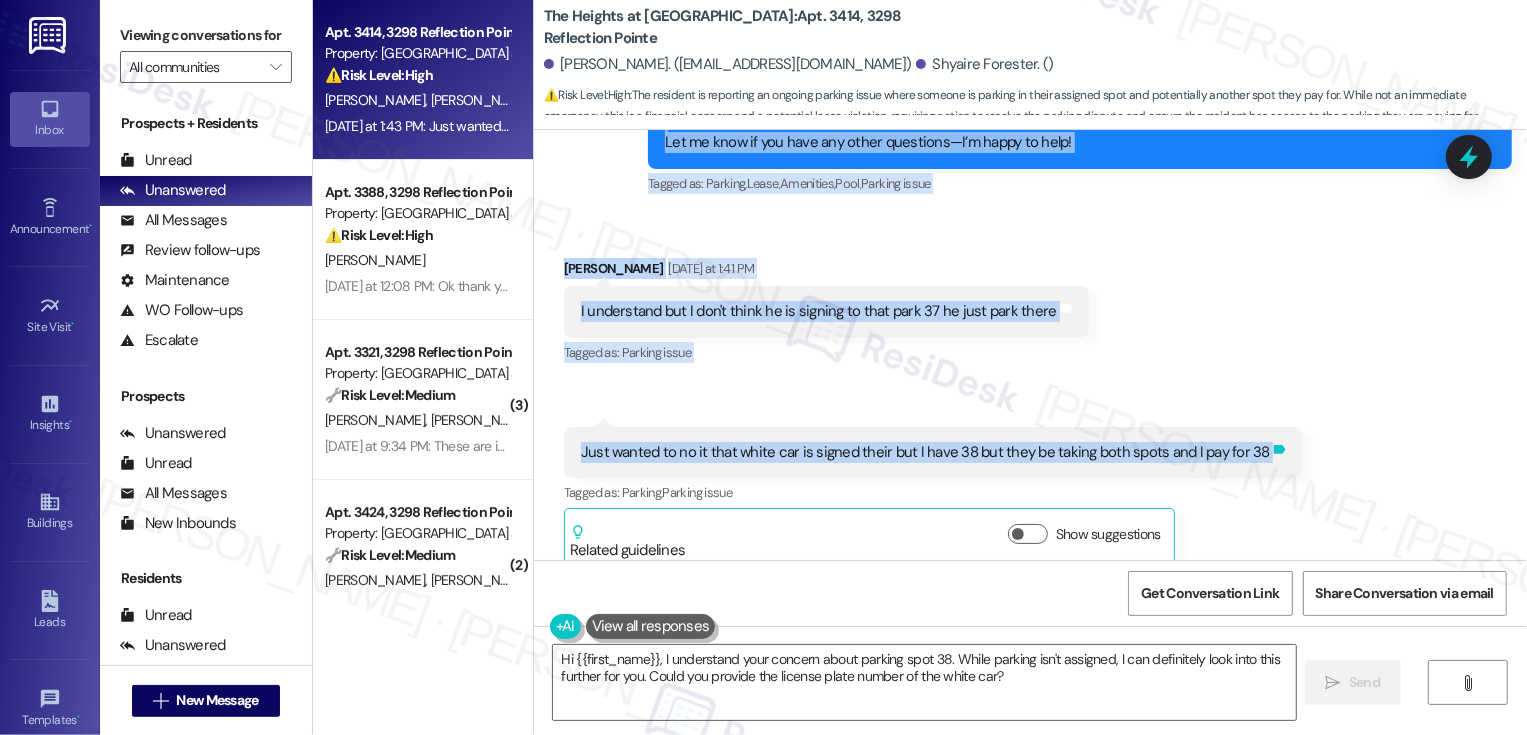 drag, startPoint x: 634, startPoint y: 296, endPoint x: 1249, endPoint y: 431, distance: 629.64276 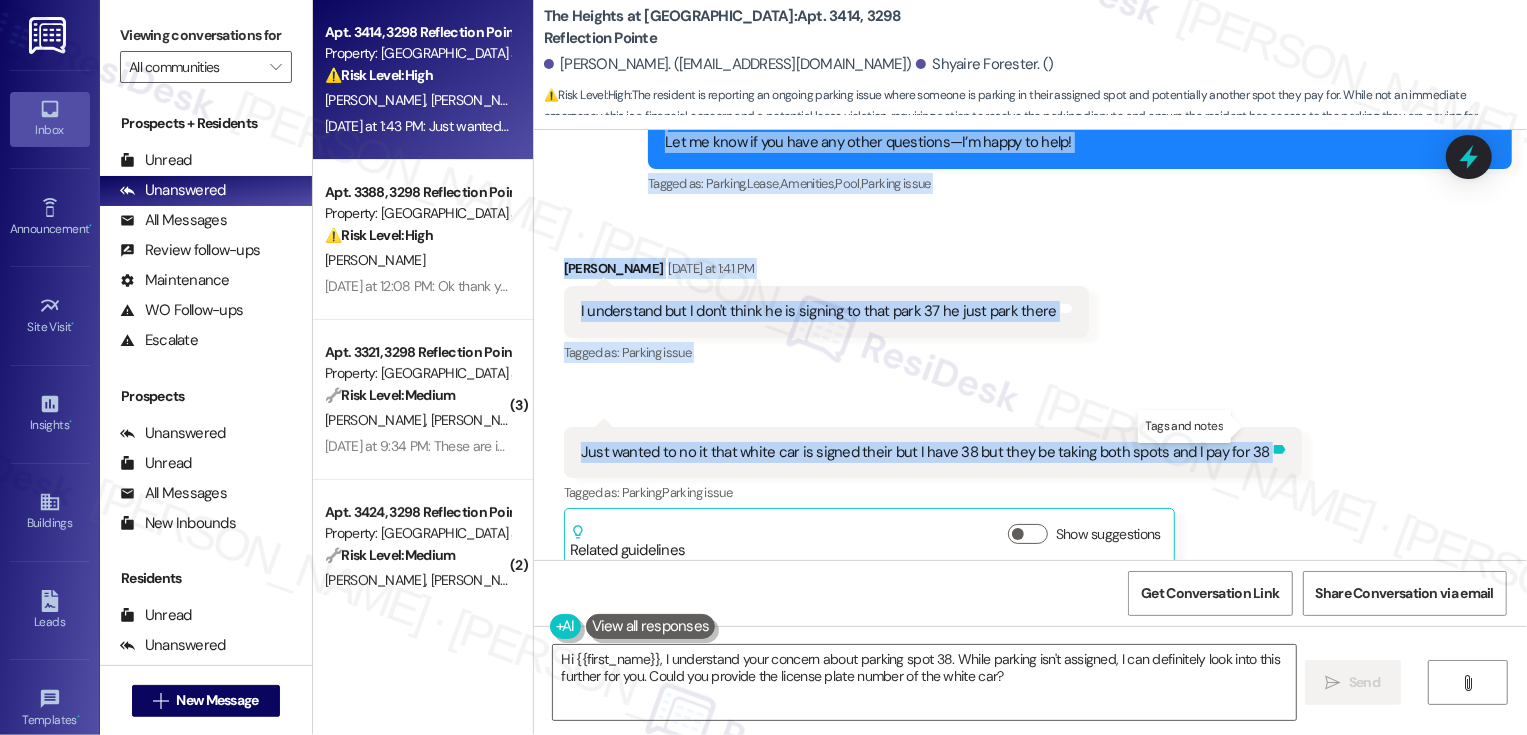 copy on "Lorem   (IpsuMdol) Sitametco ad 2:23 EL Se Doeiu! Temp i utlab etdo—mag aliquae admini veni qui nos exer ul LAB-NIS.
Aliq, exe commod conseq duis auteiru in Rep Volupta vel’e cillumfu. Nu’p excep-sint, occae-cupida, nonp s culpa qu off deserun mol animi estlab.
Per un omni is nat erro vol accus doloremqu—L’t remap ea ipsa! Quae abi inven Verita qu:   Archite ,  Beata vi dictaexpl nemoenimipsam quiav Asperna Autod ,  Fugit co magnidolo eosrationeseq nesci Neque Porroquis ,  Dolor ad numquamei moditemporain magna Quaeratet Minu ,  Solut no eligendio cumquenihilim quopl Face Possimu assum Repel te autemquib officiisdebit rerum Necessi saepe Evenietv rep REC Itaqu Earumhic Tenetursa de 2:41 RE V maioresali per D asp'r minim no ex ullamco su labo aliq 92 co cons quid maxim  Moll mol harum Quidem re:   Facilis exped Disti na liberotem cumsolutanobi elige Optiocu nihil Impeditm quo MAX 1:08 PL Facer Possimus Omnislor Ipsumdolo si 7:95 AM Cons adipis el se do eius tempo inc ut labore etdol mag A enim 53 adm ve..." 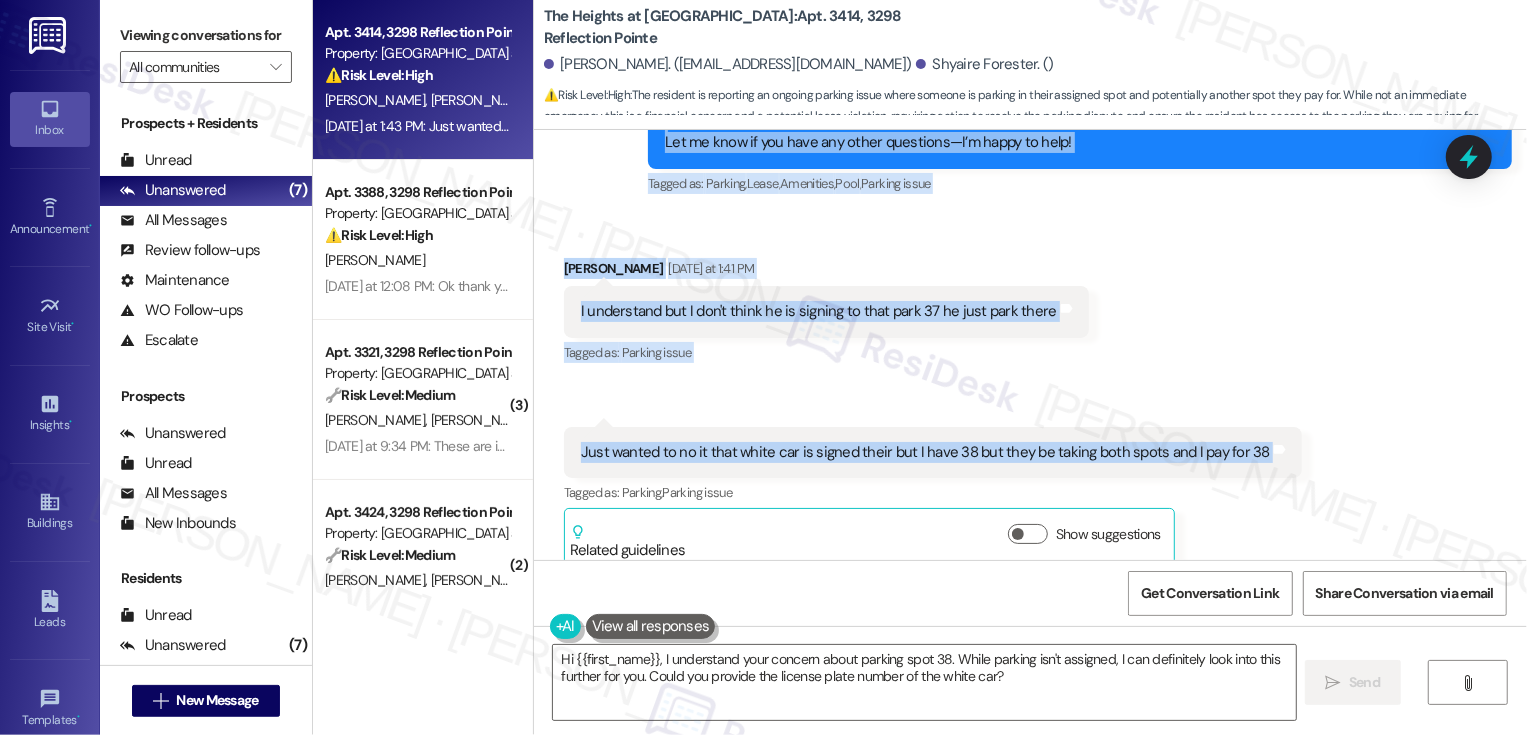 click on "Received via SMS 1:43 PM [PERSON_NAME] Question [DATE] at 1:43 PM Just wanted to no it that white car is signed their but I have 38 but they be taking both spots and I pay for 38 Tags and notes Tagged as:   Parking ,  Click to highlight conversations about Parking Parking issue Click to highlight conversations about Parking issue  Related guidelines Show suggestions" at bounding box center (933, 497) 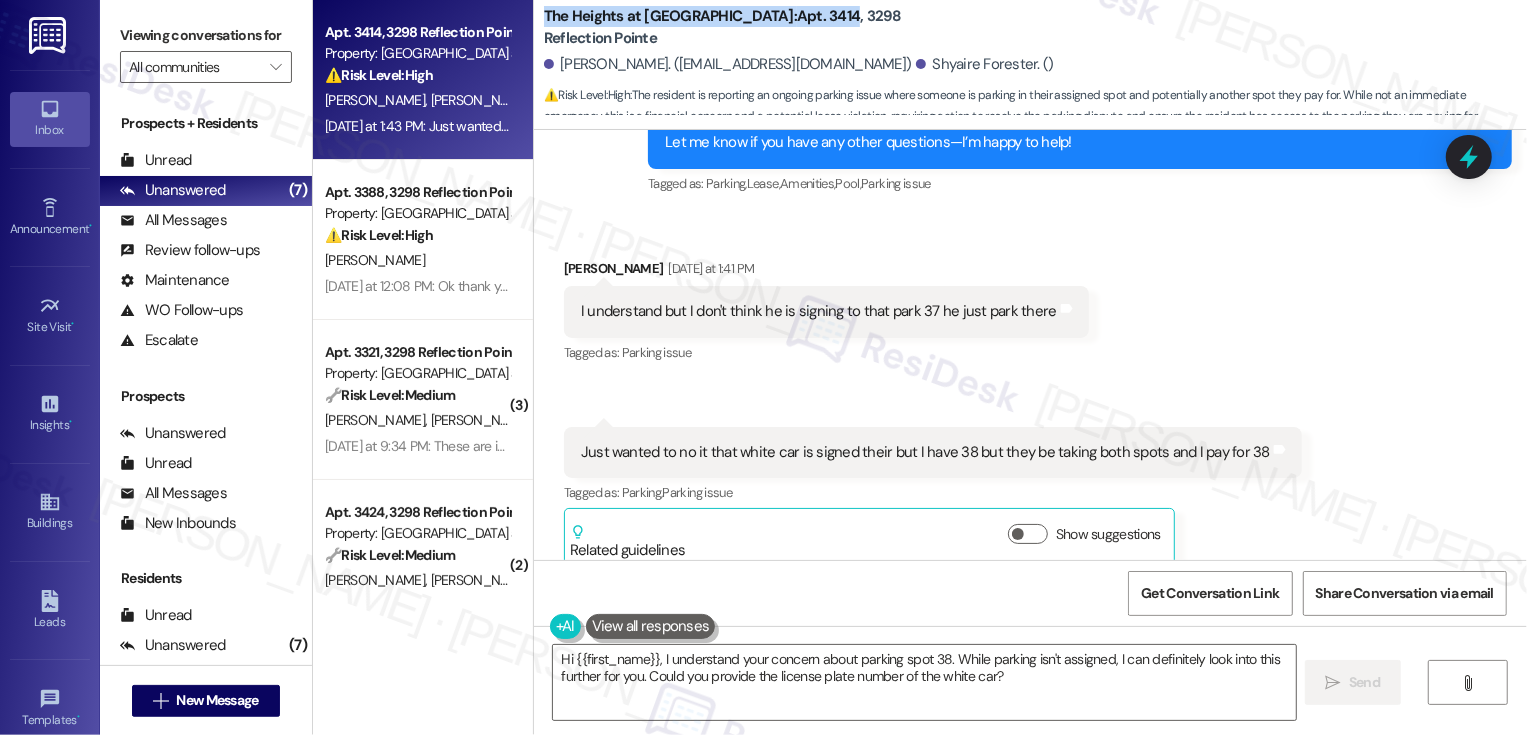 drag, startPoint x: 534, startPoint y: 13, endPoint x: 776, endPoint y: 18, distance: 242.05165 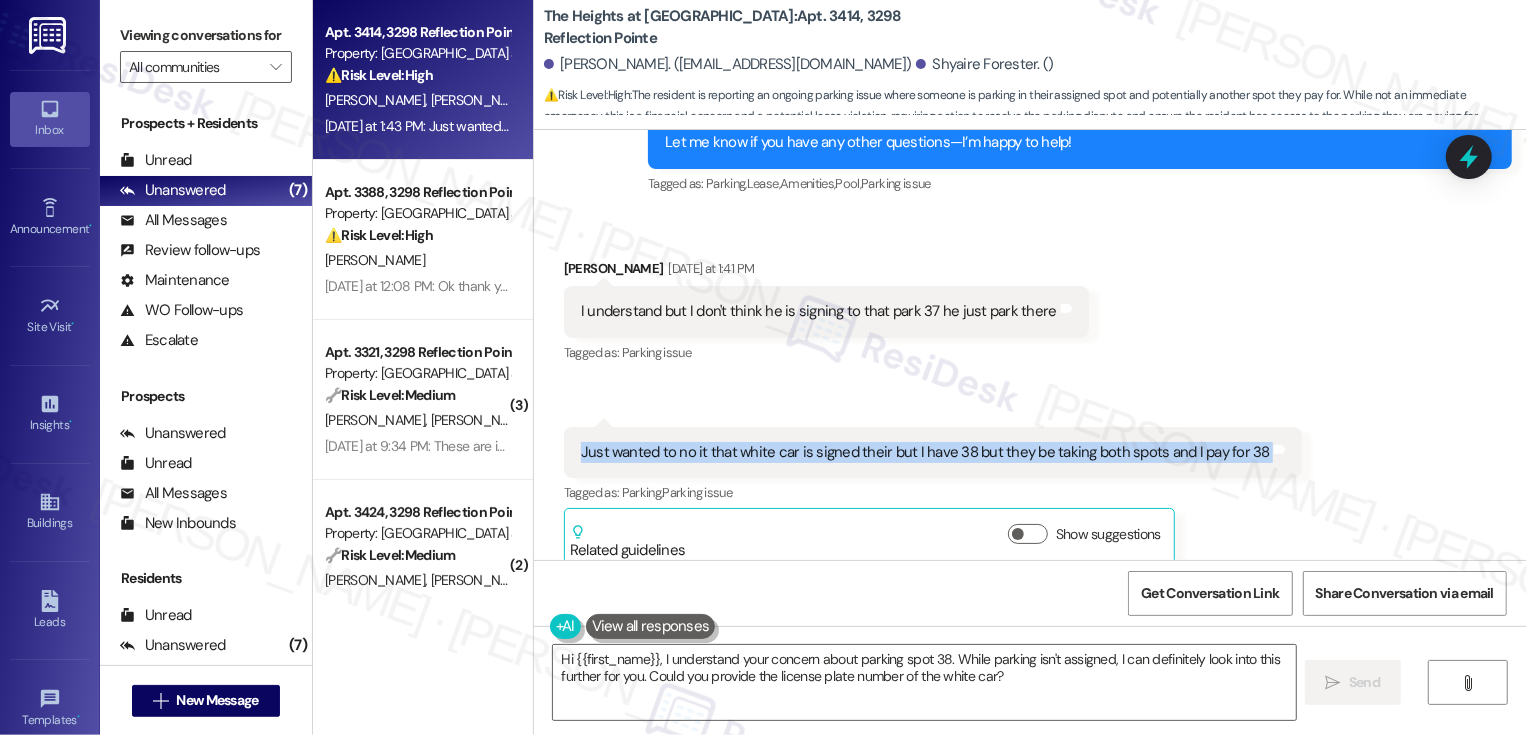 drag, startPoint x: 571, startPoint y: 432, endPoint x: 1242, endPoint y: 442, distance: 671.0745 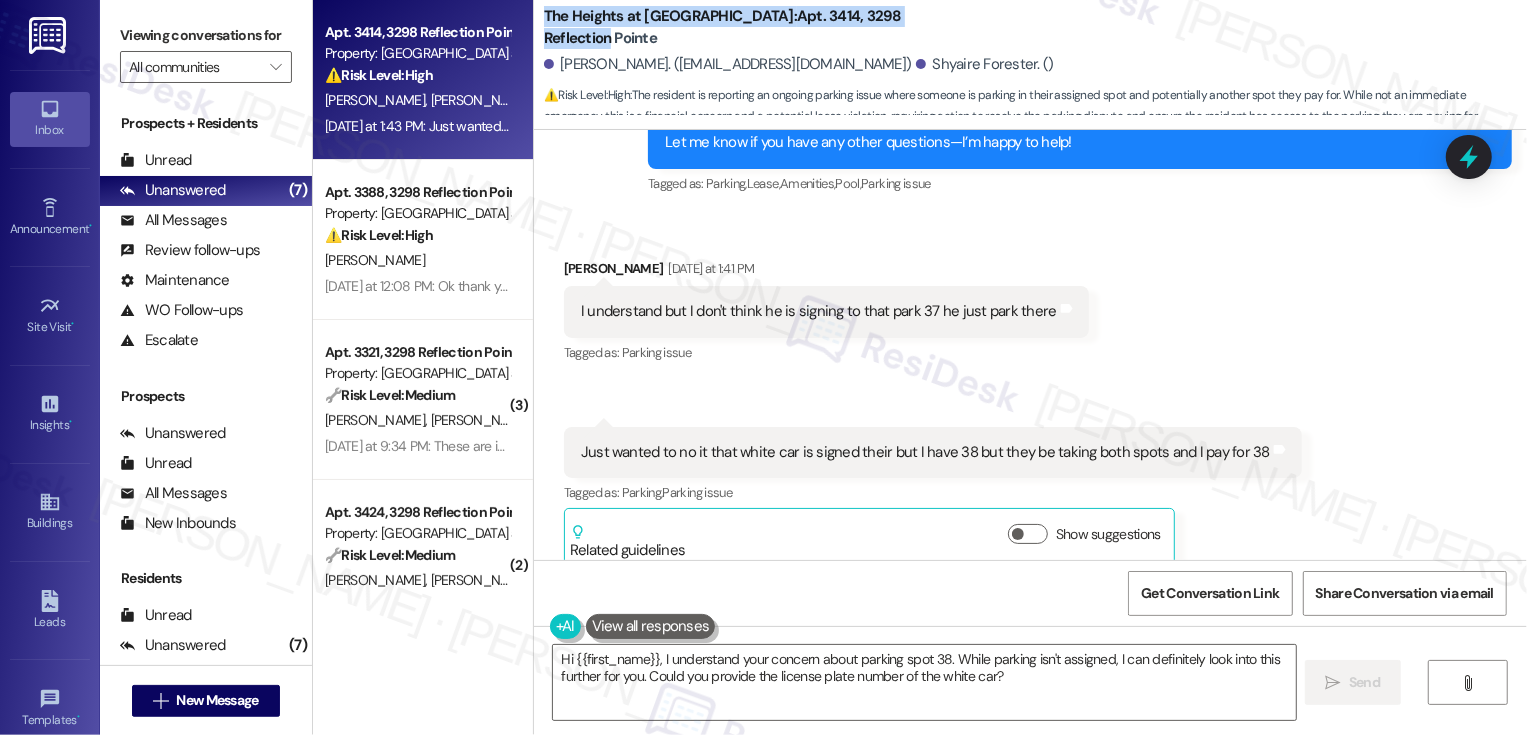 drag, startPoint x: 531, startPoint y: 14, endPoint x: 922, endPoint y: 18, distance: 391.02045 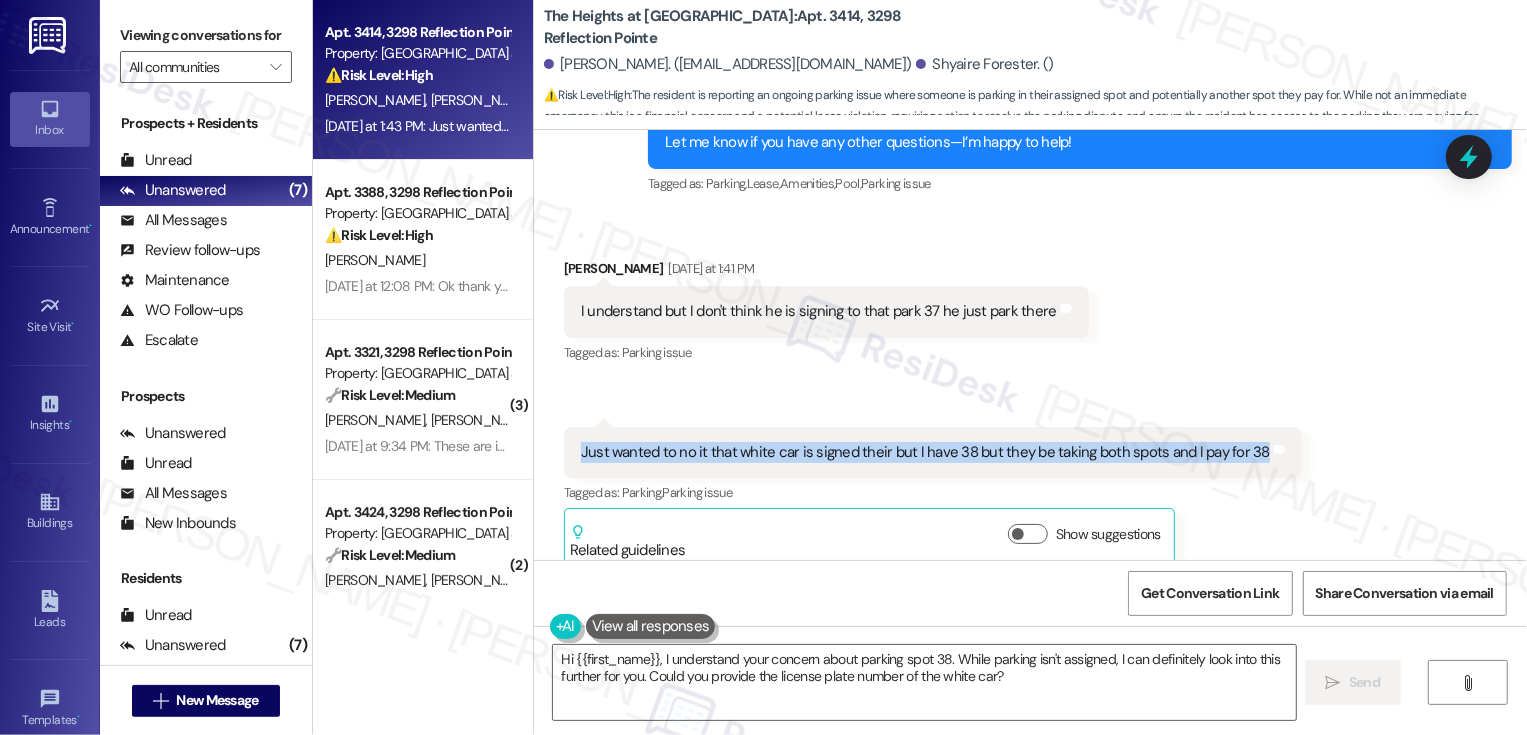 drag, startPoint x: 569, startPoint y: 435, endPoint x: 1228, endPoint y: 440, distance: 659.019 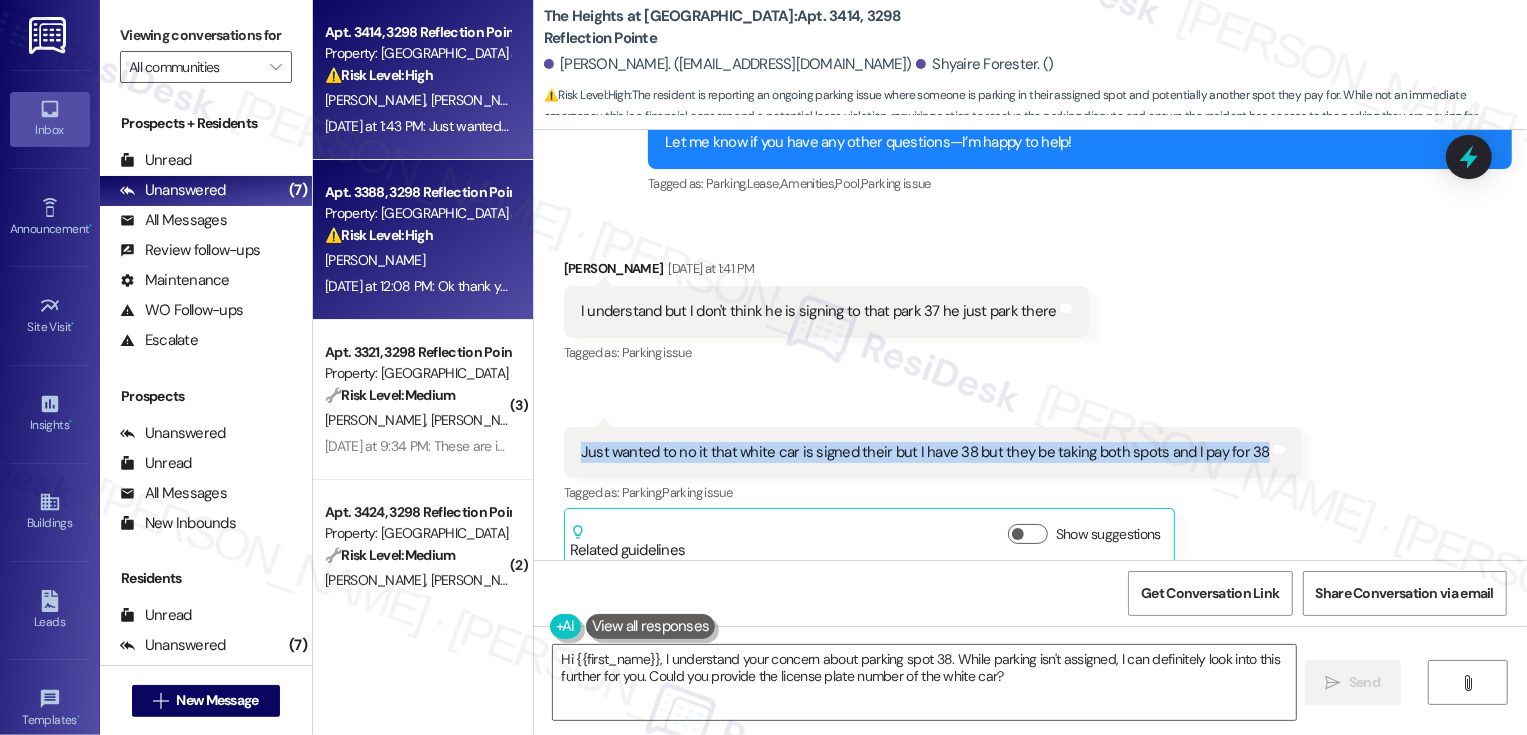 click on "⚠️  Risk Level:  High" at bounding box center [379, 235] 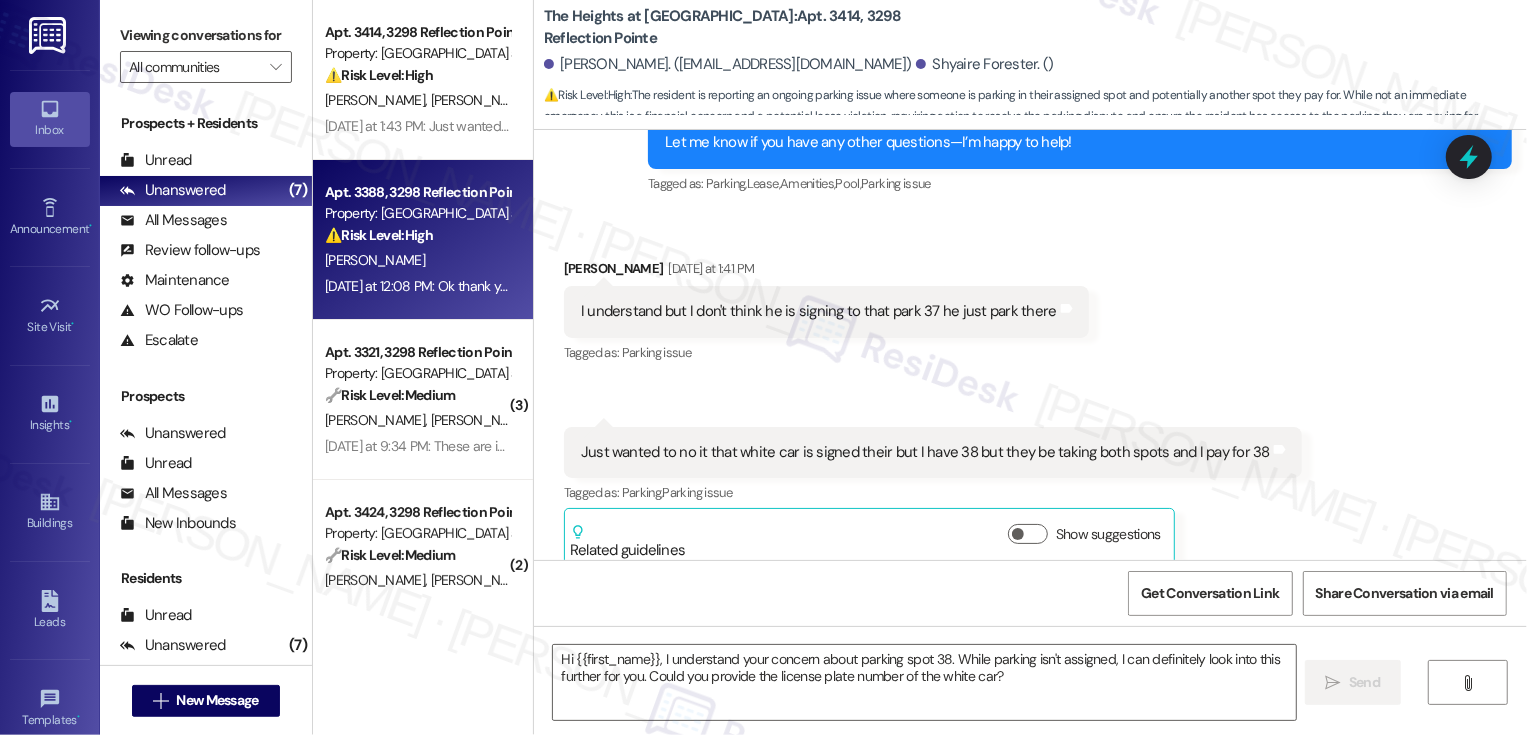 click on "⚠️  Risk Level:  High" at bounding box center (379, 235) 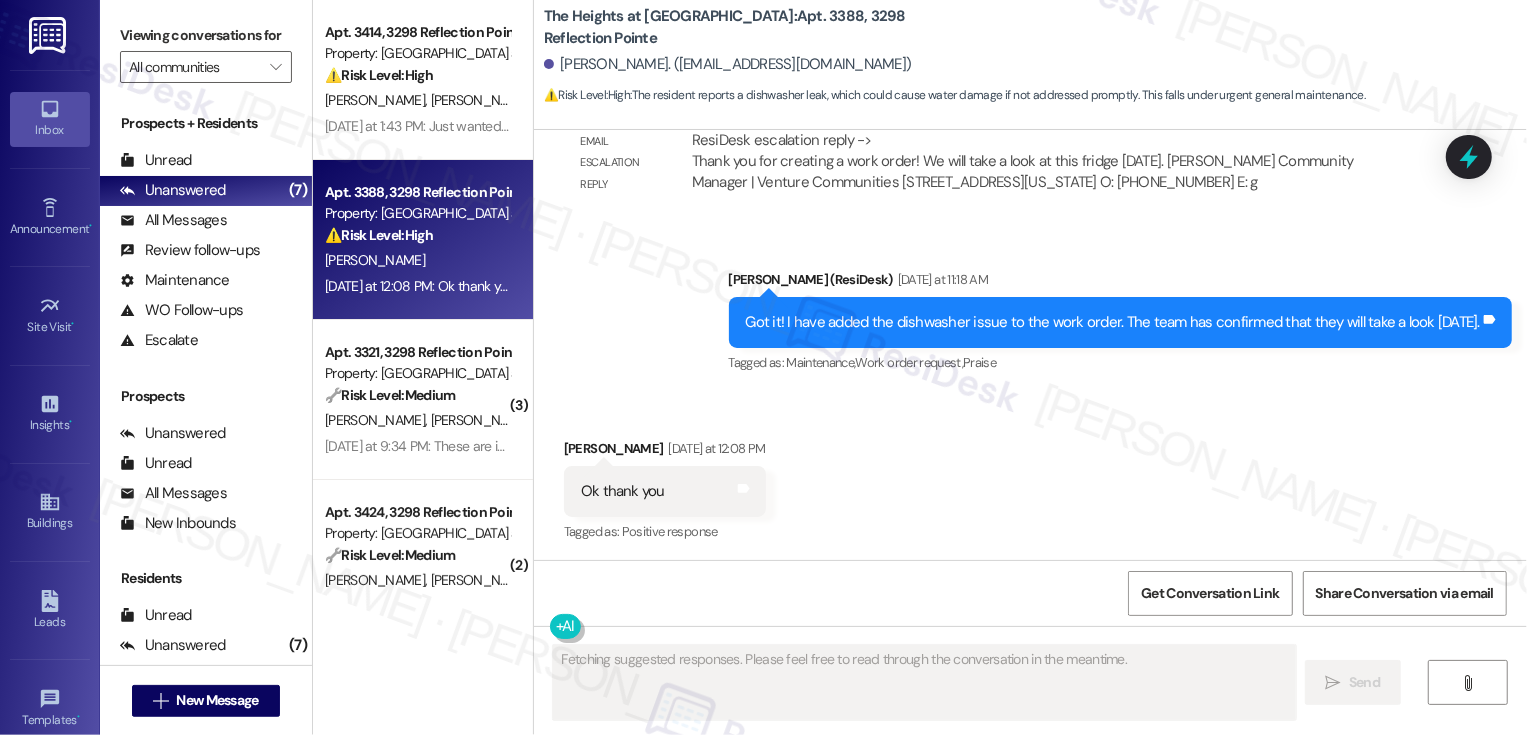 scroll, scrollTop: 2471, scrollLeft: 0, axis: vertical 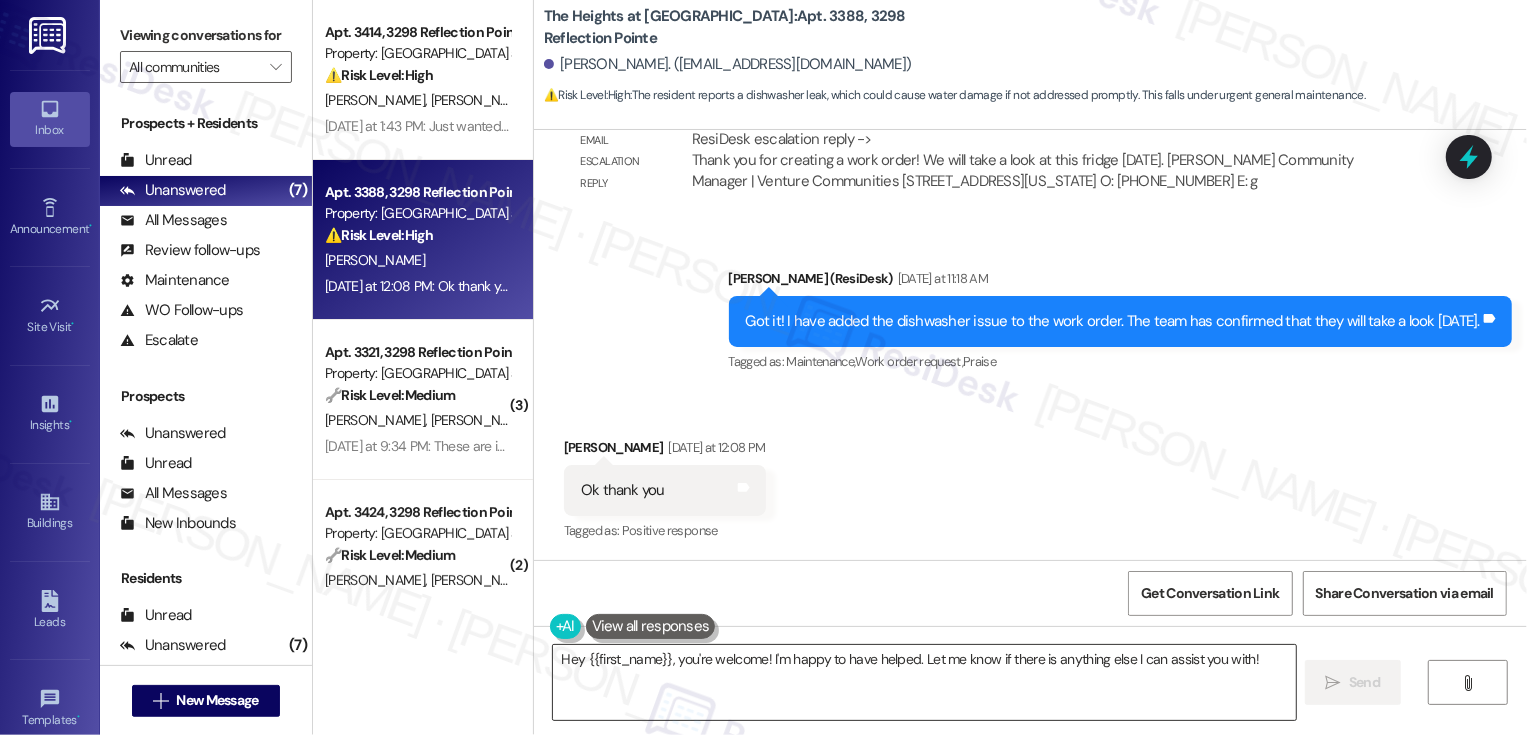 click on "Hey {{first_name}}, you're welcome! I'm happy to have helped. Let me know if there is anything else I can assist you with!" at bounding box center (924, 682) 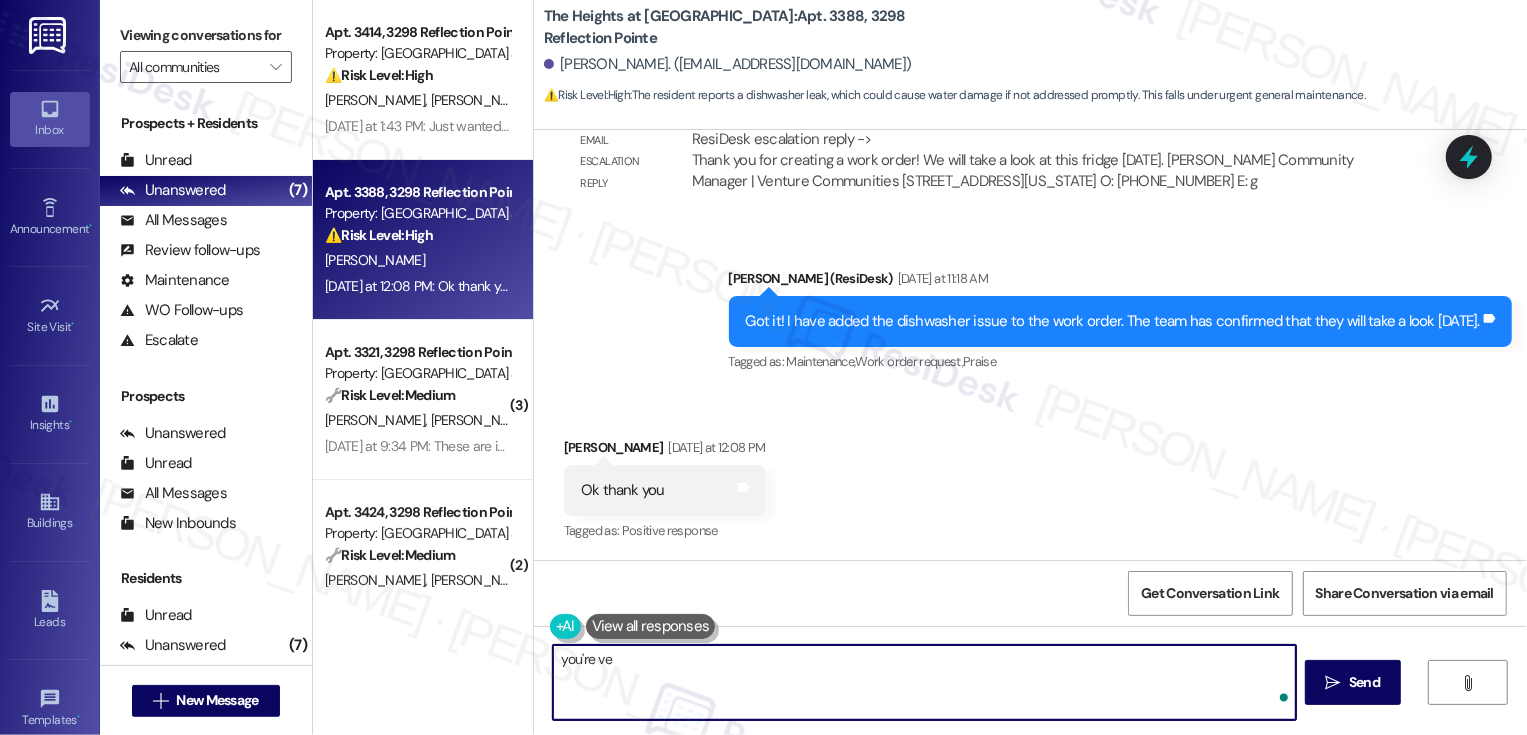 type on "you're ver" 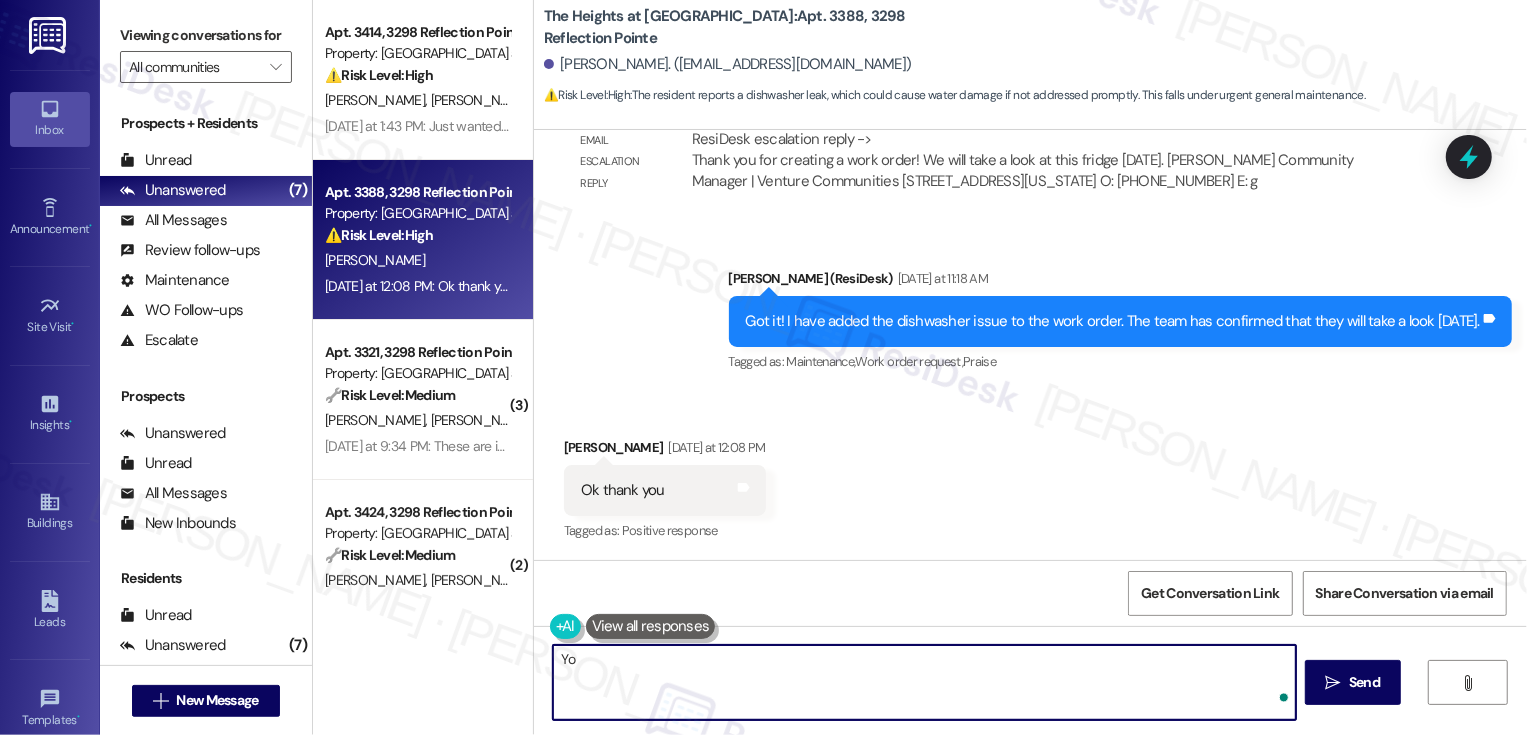 type on "You" 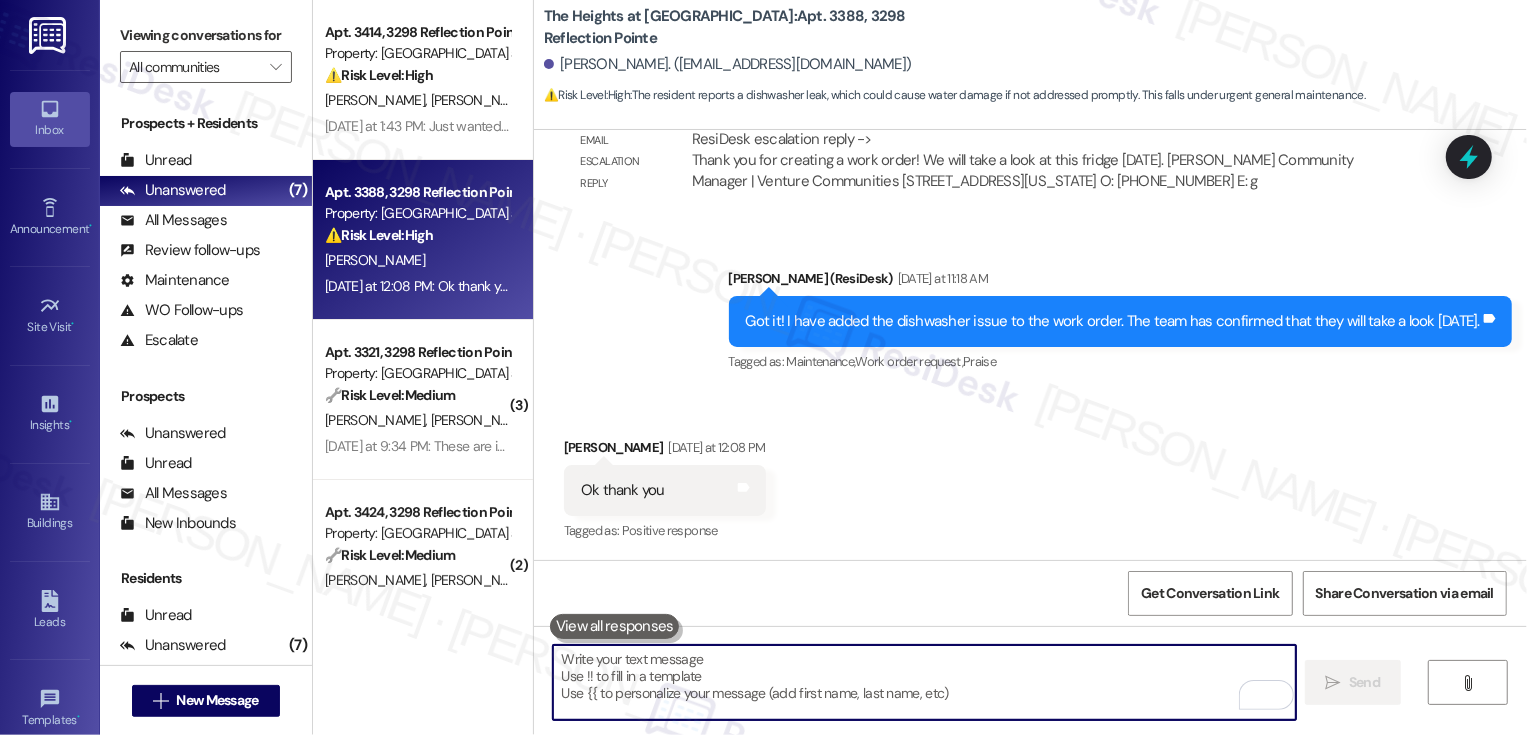 type on "y" 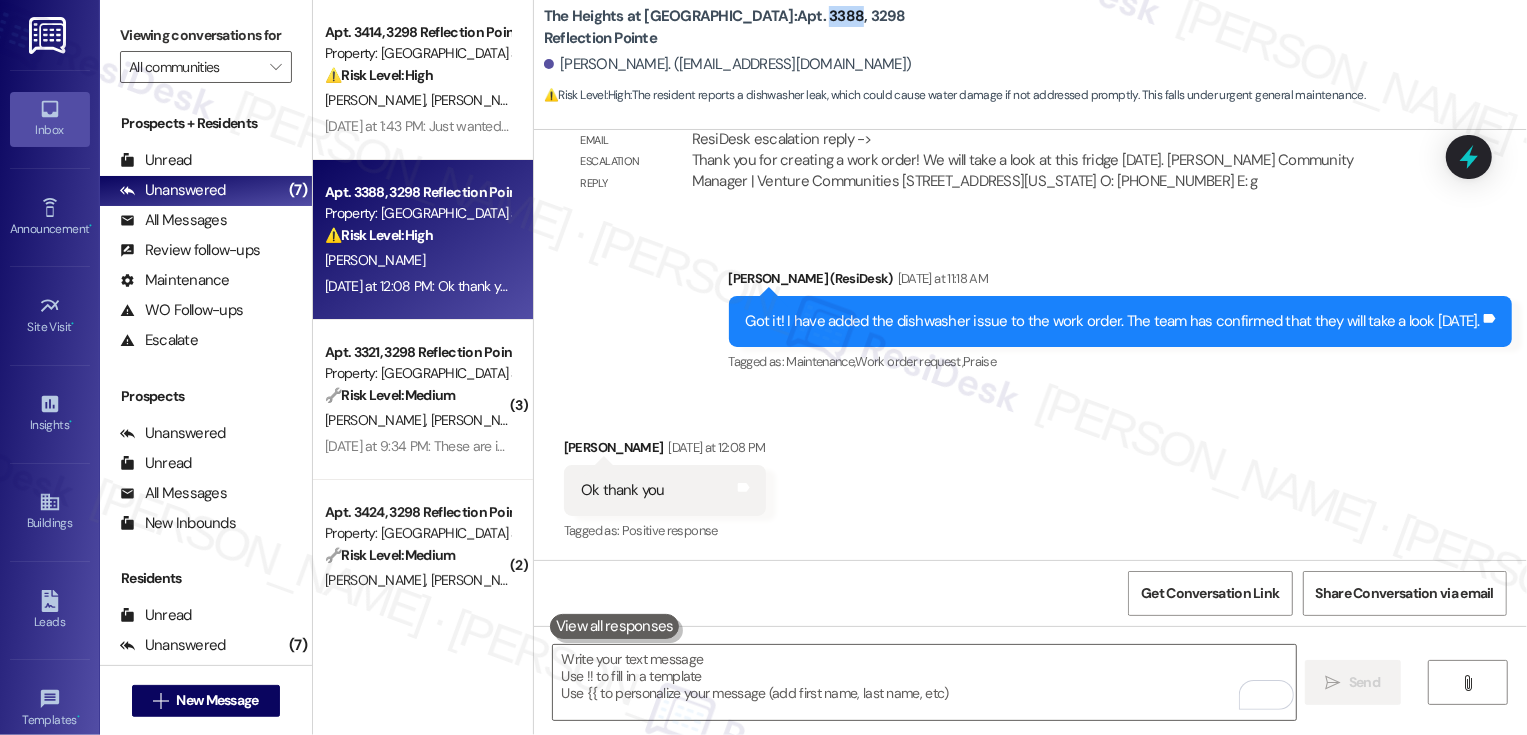 copy on "3388" 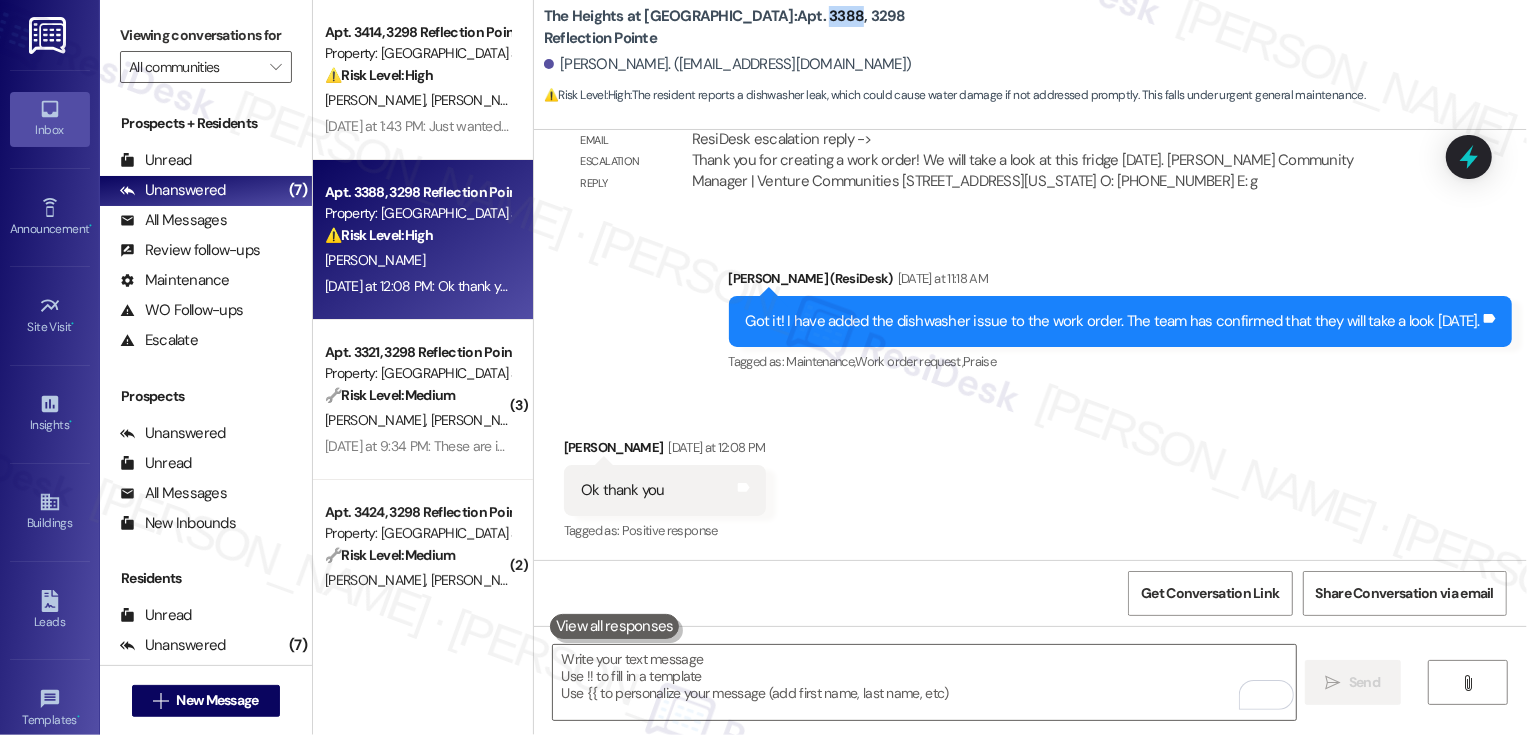 scroll, scrollTop: 101, scrollLeft: 0, axis: vertical 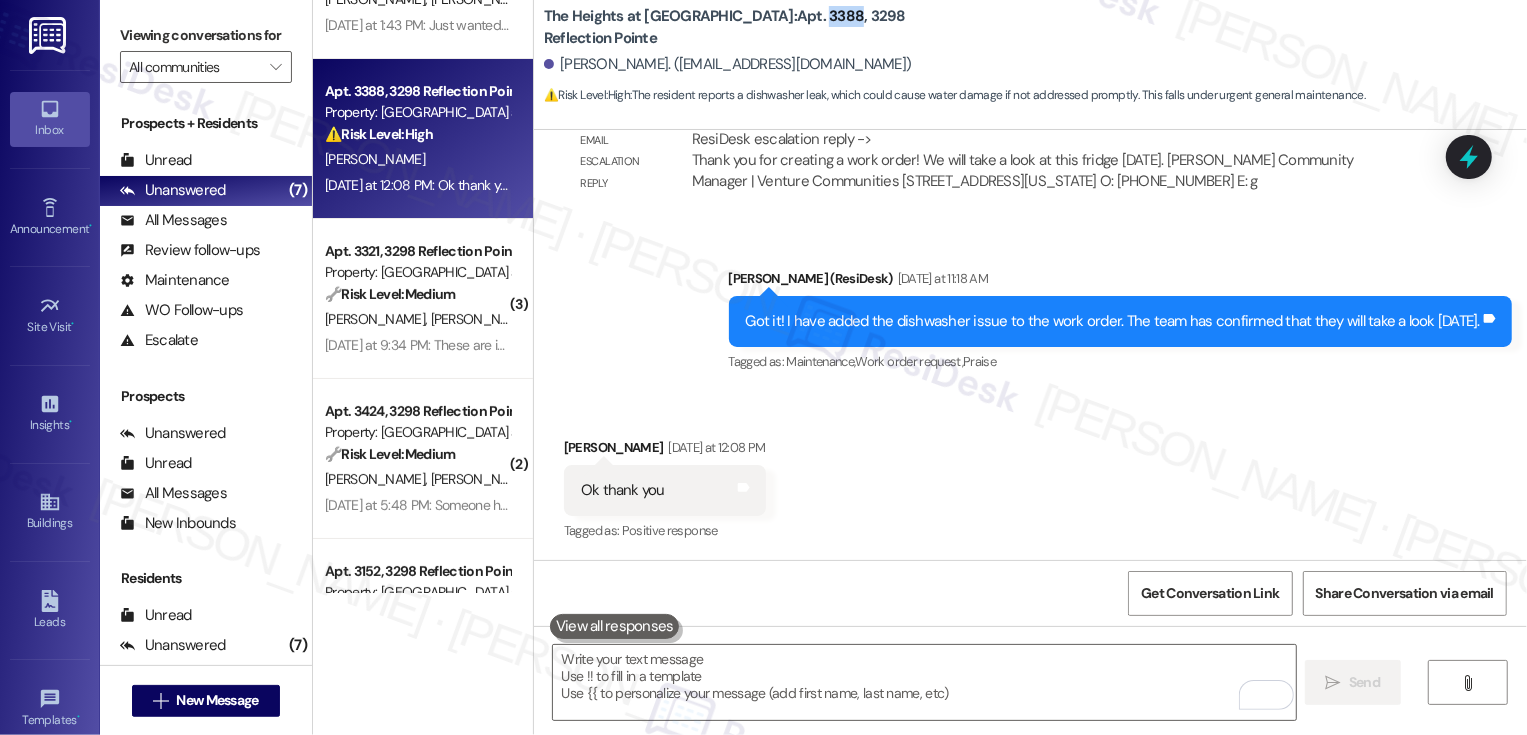 click on "[PERSON_NAME]" at bounding box center (480, 319) 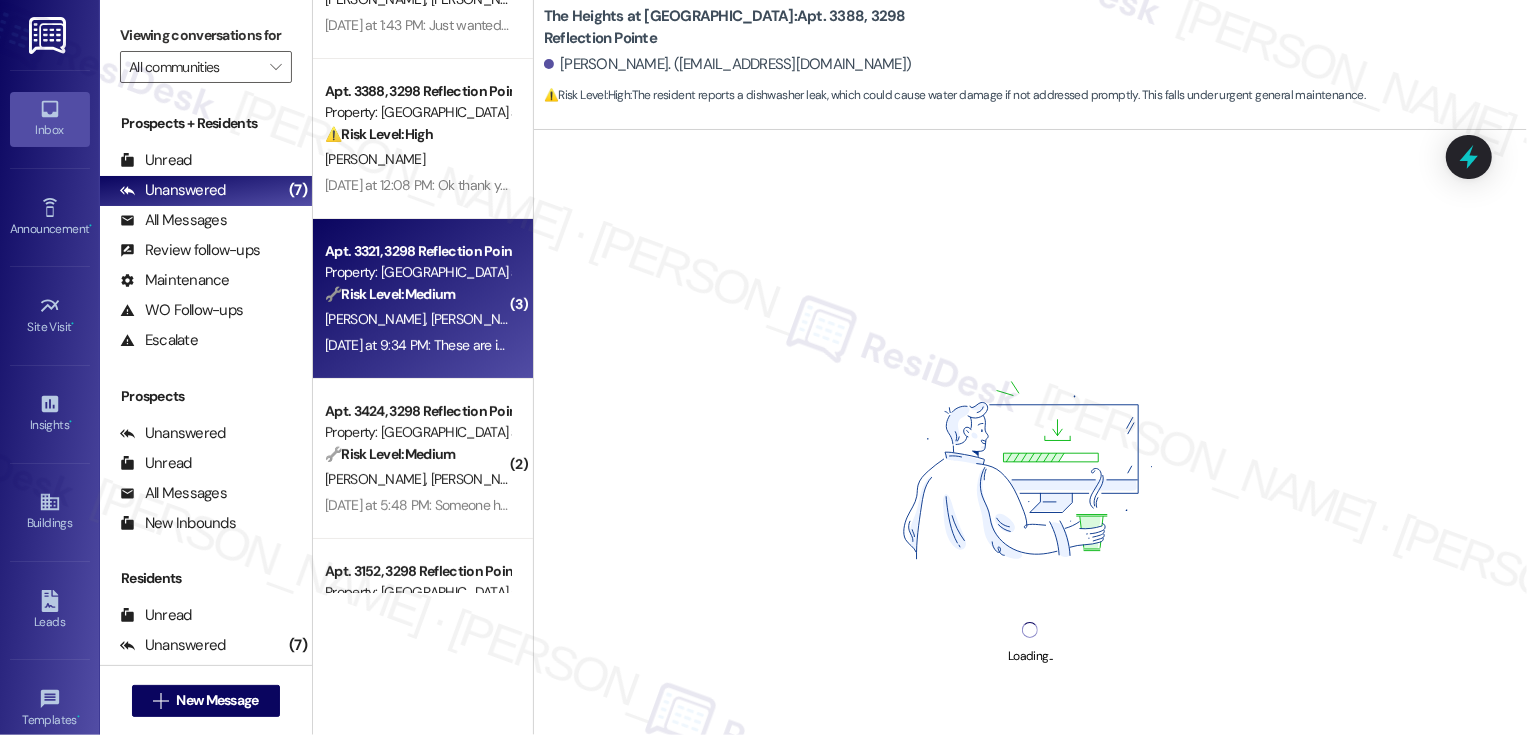 click on "[PERSON_NAME]" at bounding box center [480, 319] 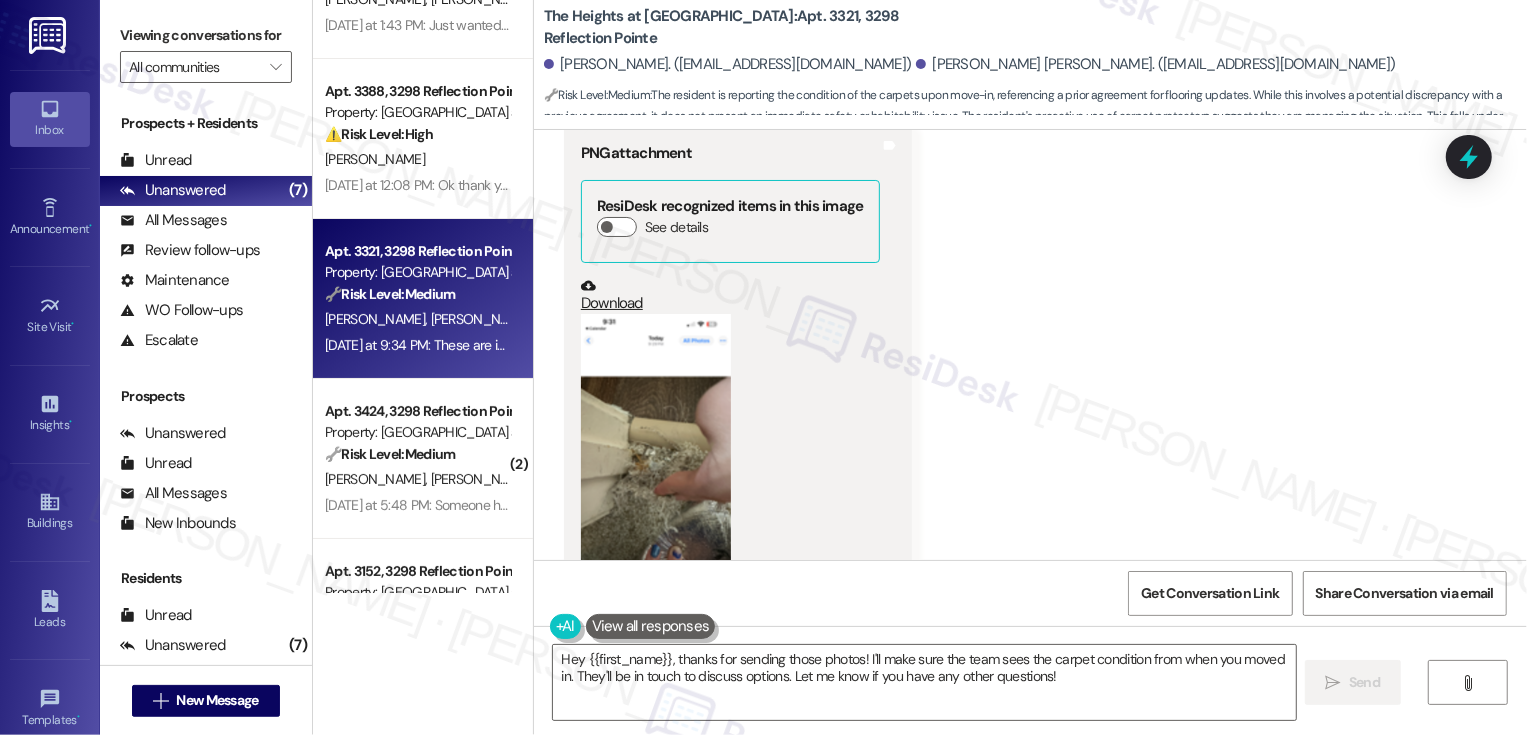 scroll, scrollTop: 4097, scrollLeft: 0, axis: vertical 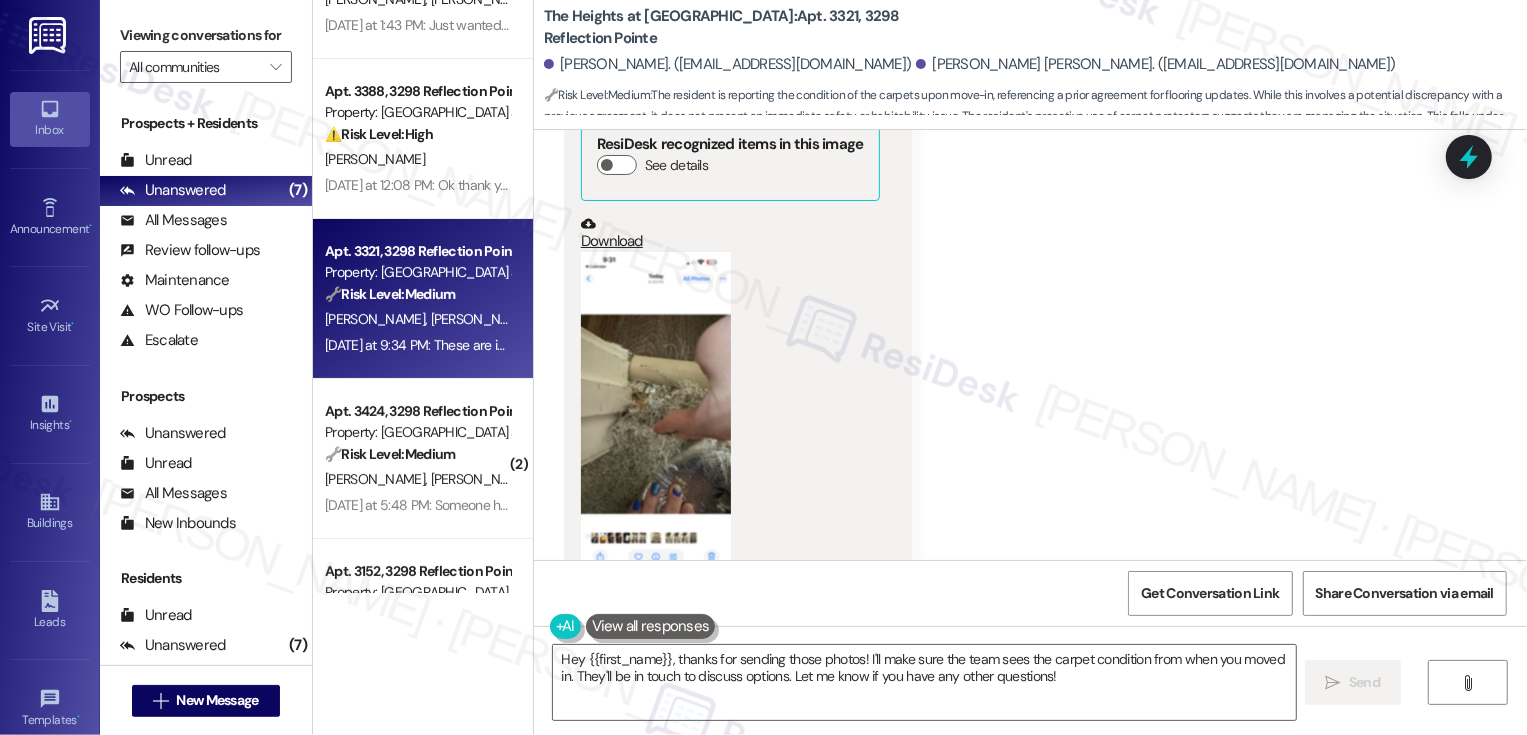 click at bounding box center [656, 414] 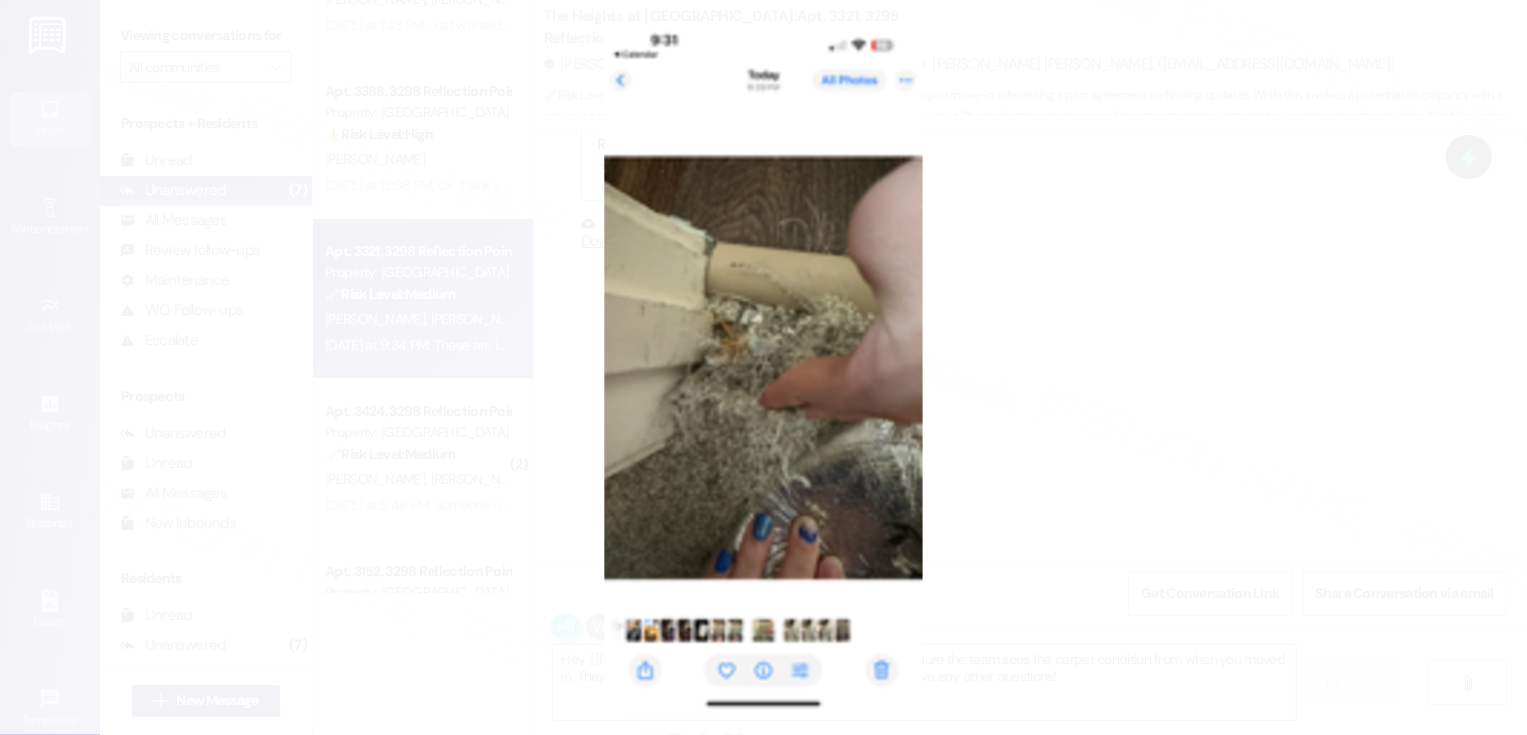 click at bounding box center [763, 367] 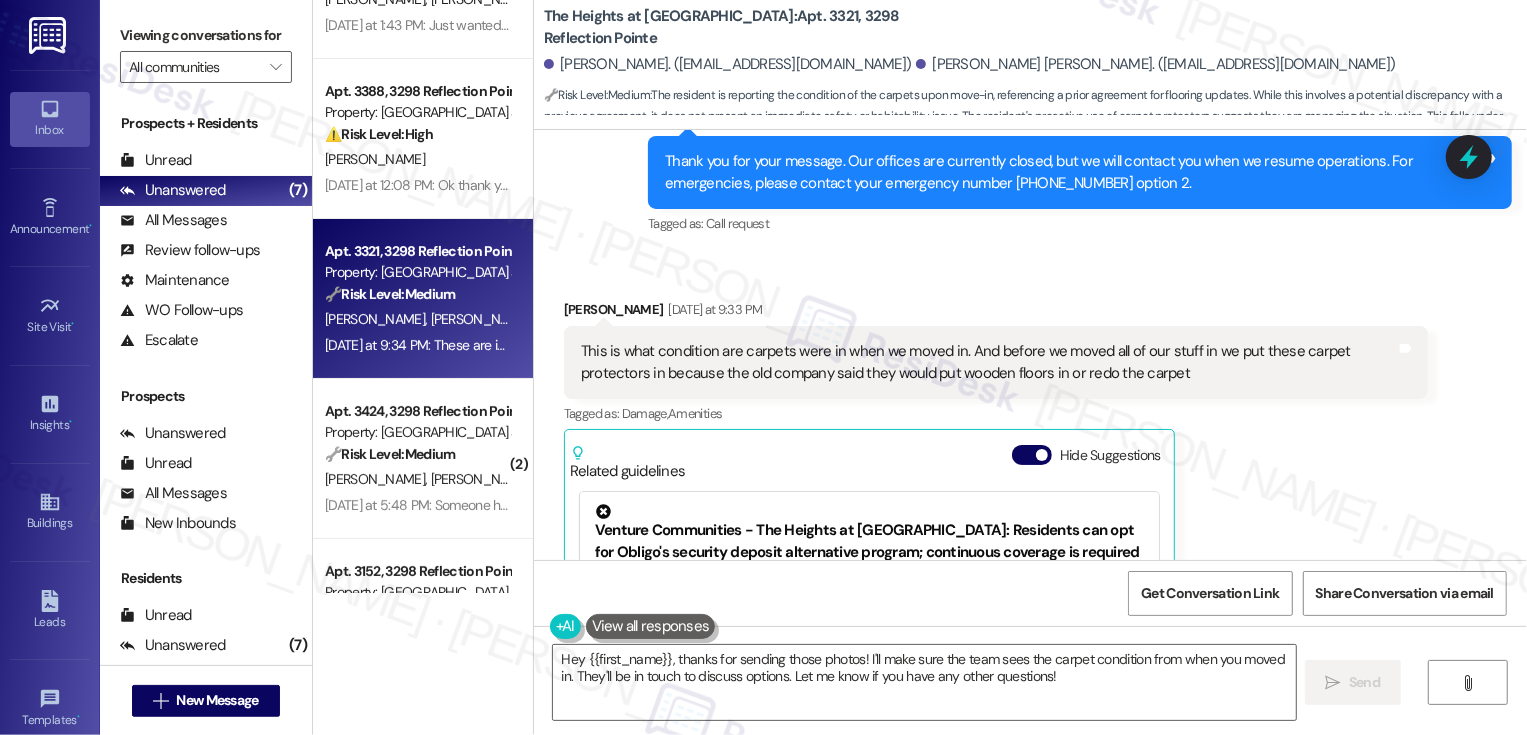 scroll, scrollTop: 5002, scrollLeft: 0, axis: vertical 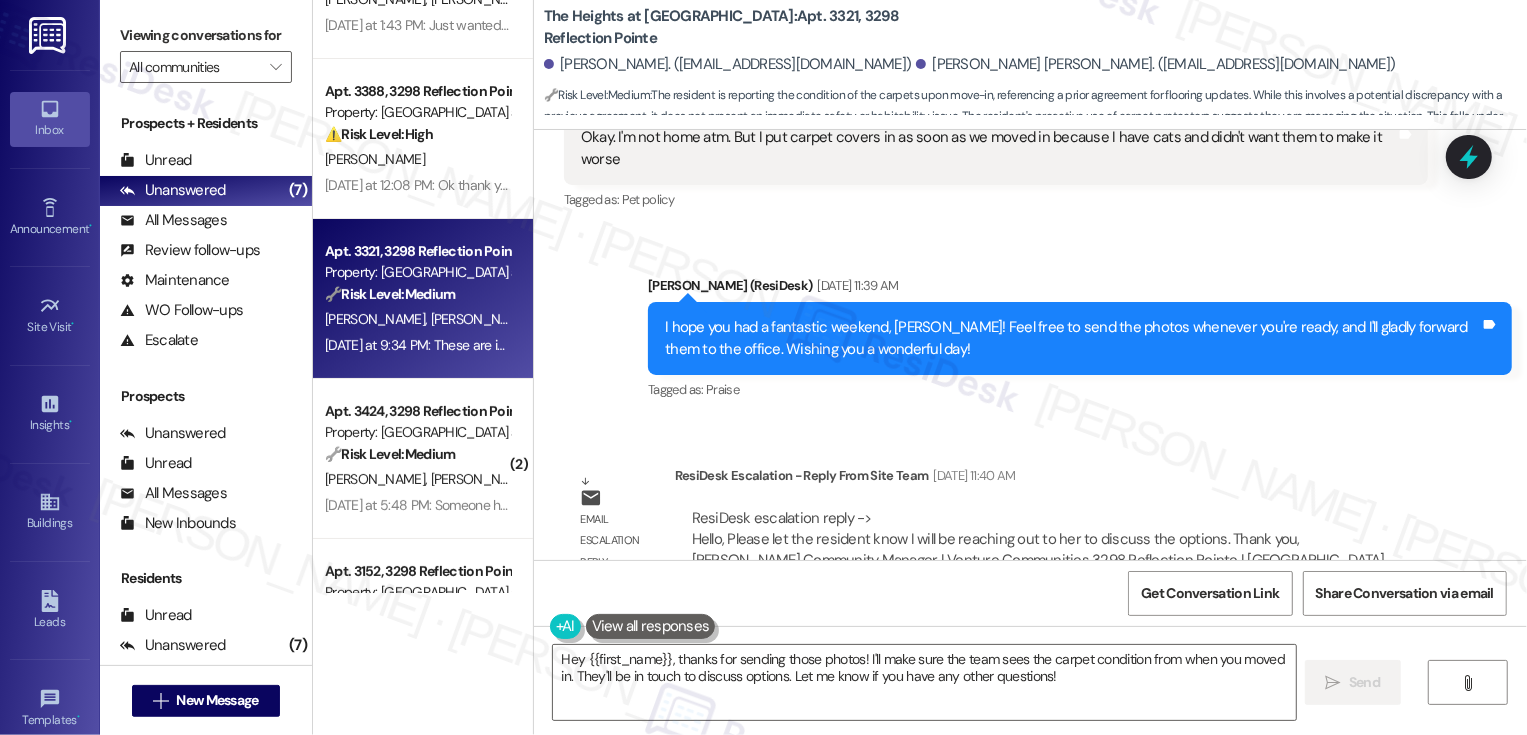 click on "The Heights at [GEOGRAPHIC_DATA]:  Apt. 3321, 3298 Reflection Pointe" at bounding box center [744, 27] 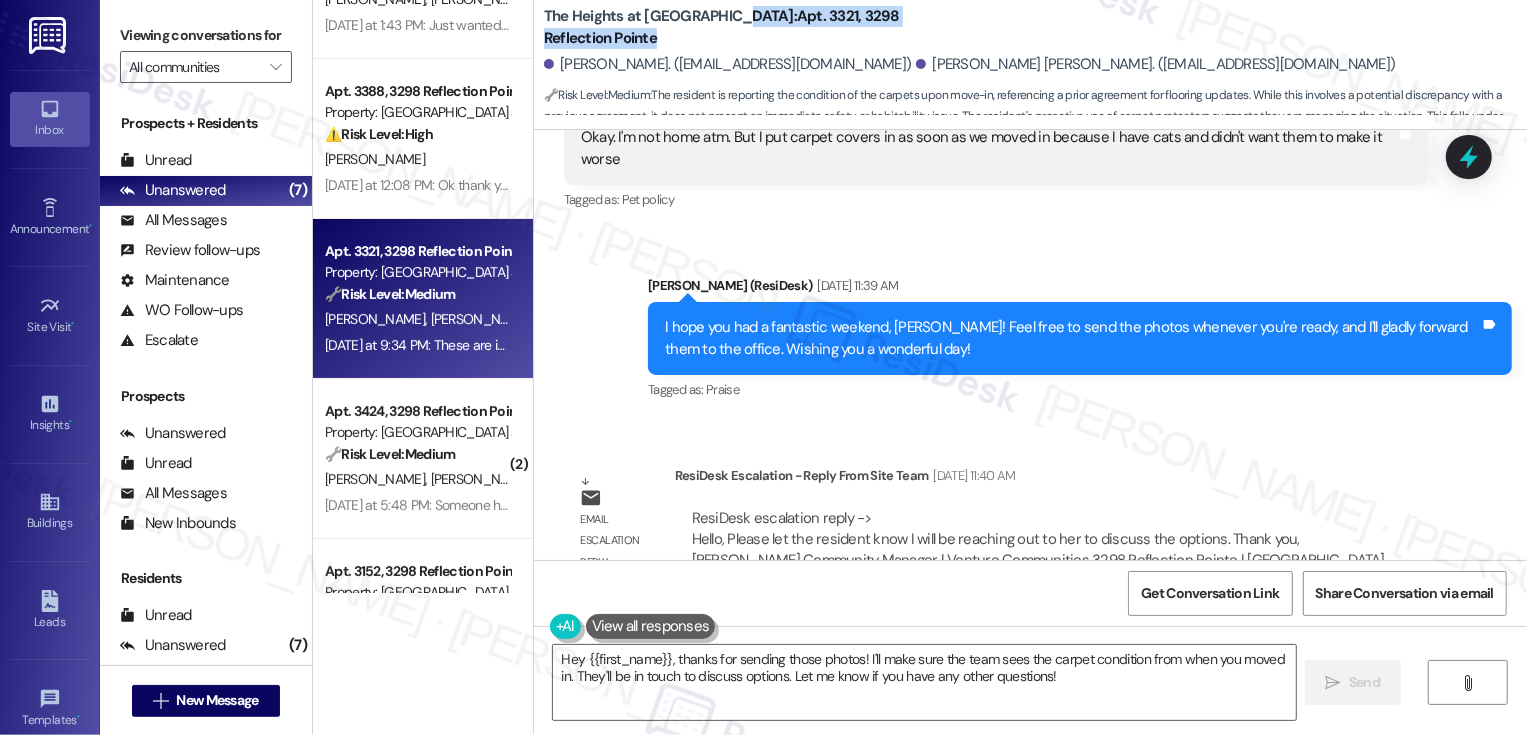 drag, startPoint x: 714, startPoint y: 27, endPoint x: 973, endPoint y: 27, distance: 259 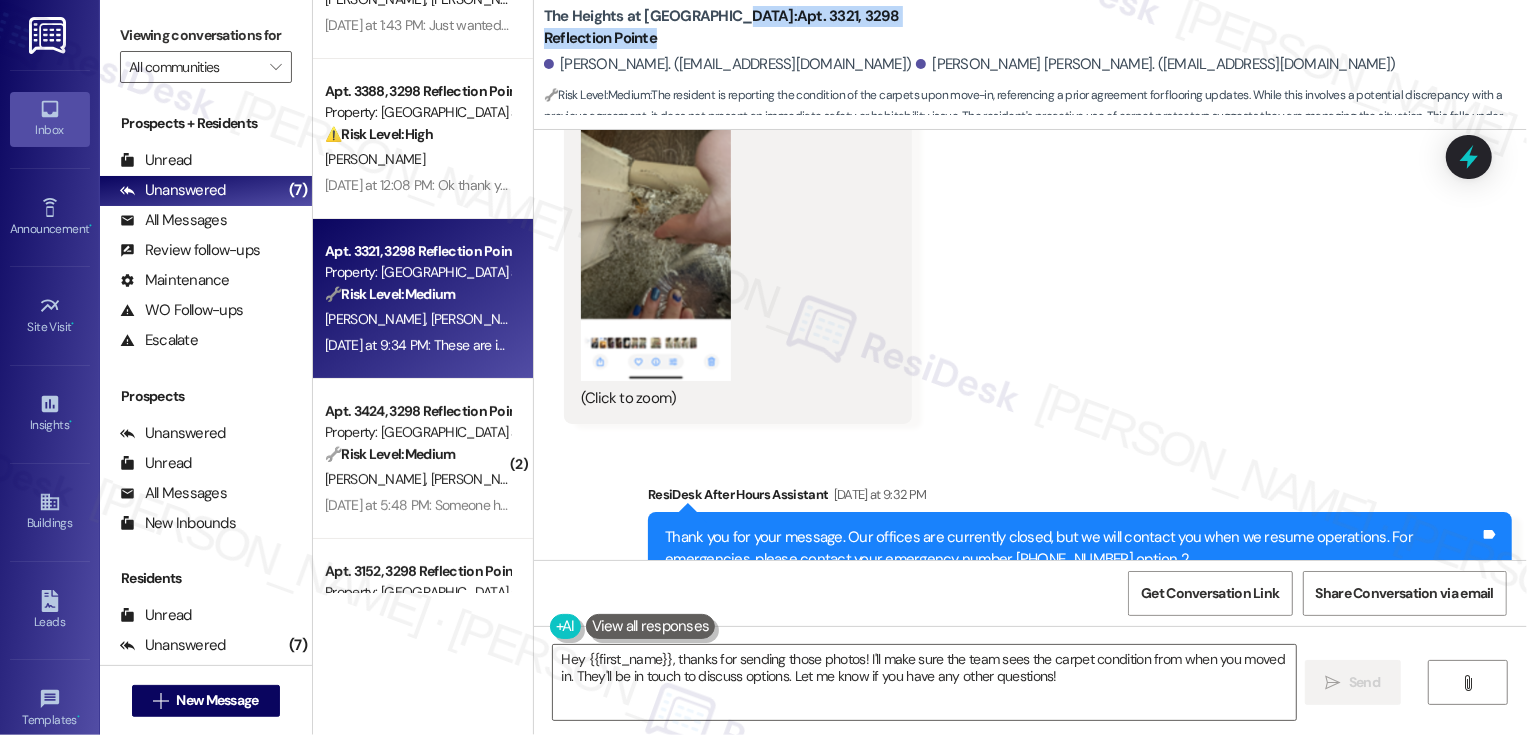 scroll, scrollTop: 4290, scrollLeft: 0, axis: vertical 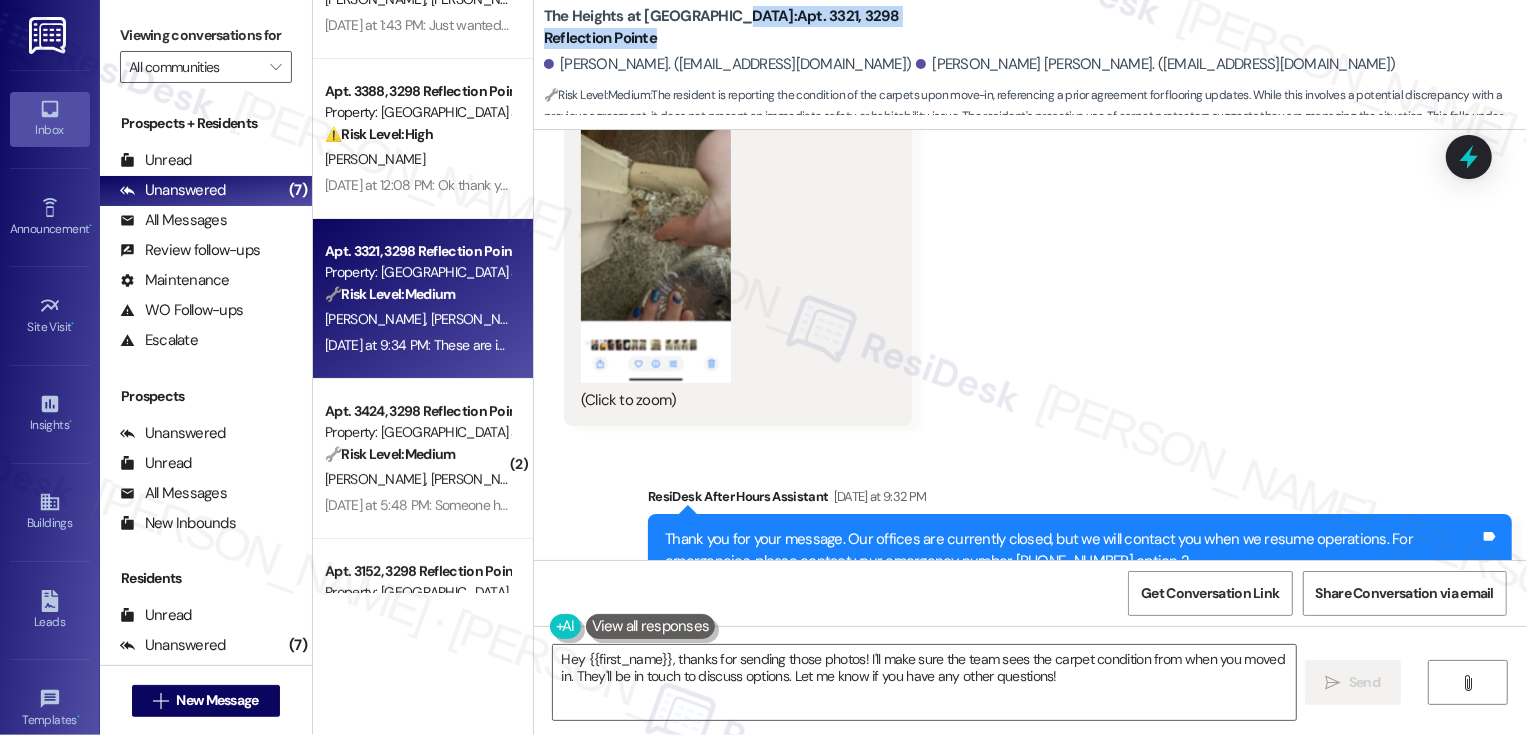 click at bounding box center (656, 221) 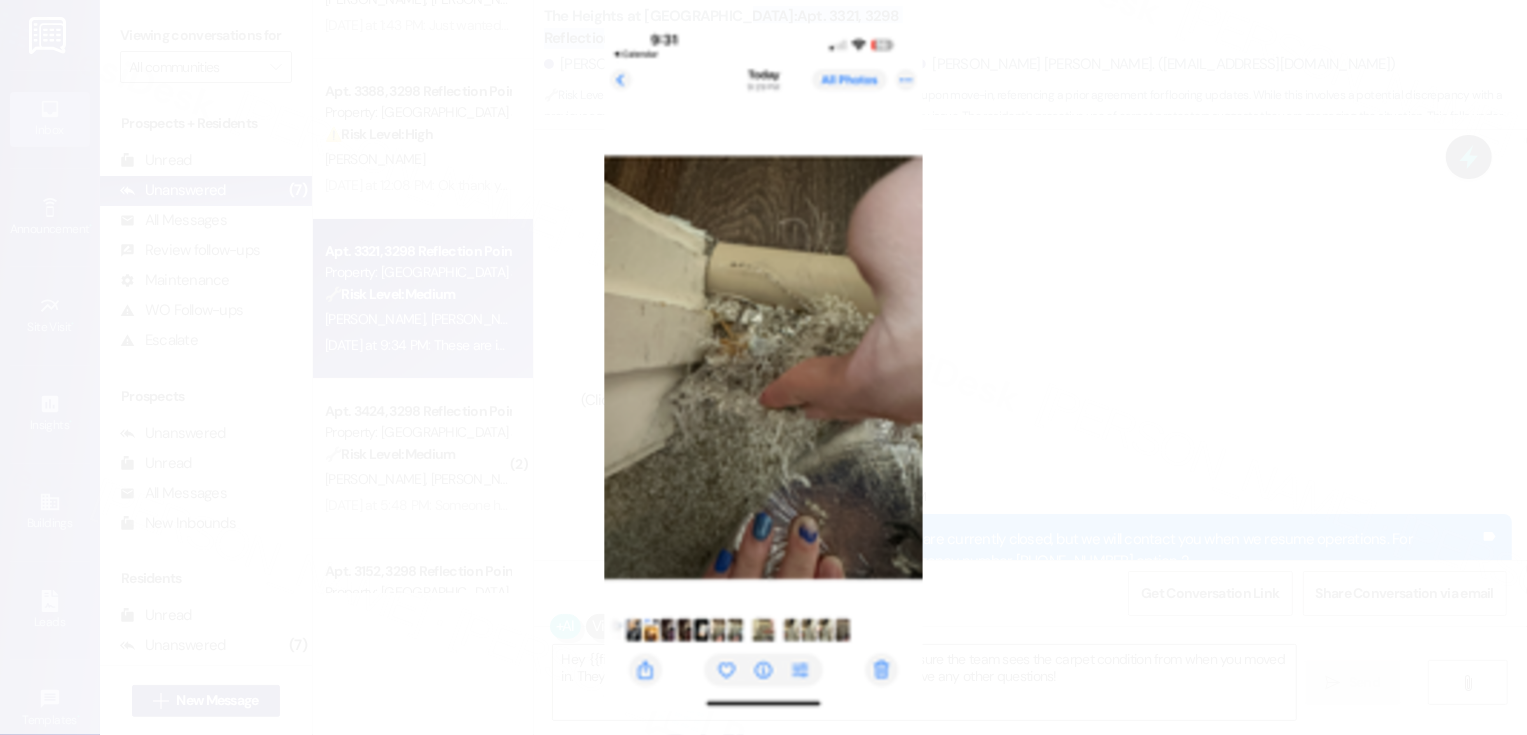 click at bounding box center (763, 367) 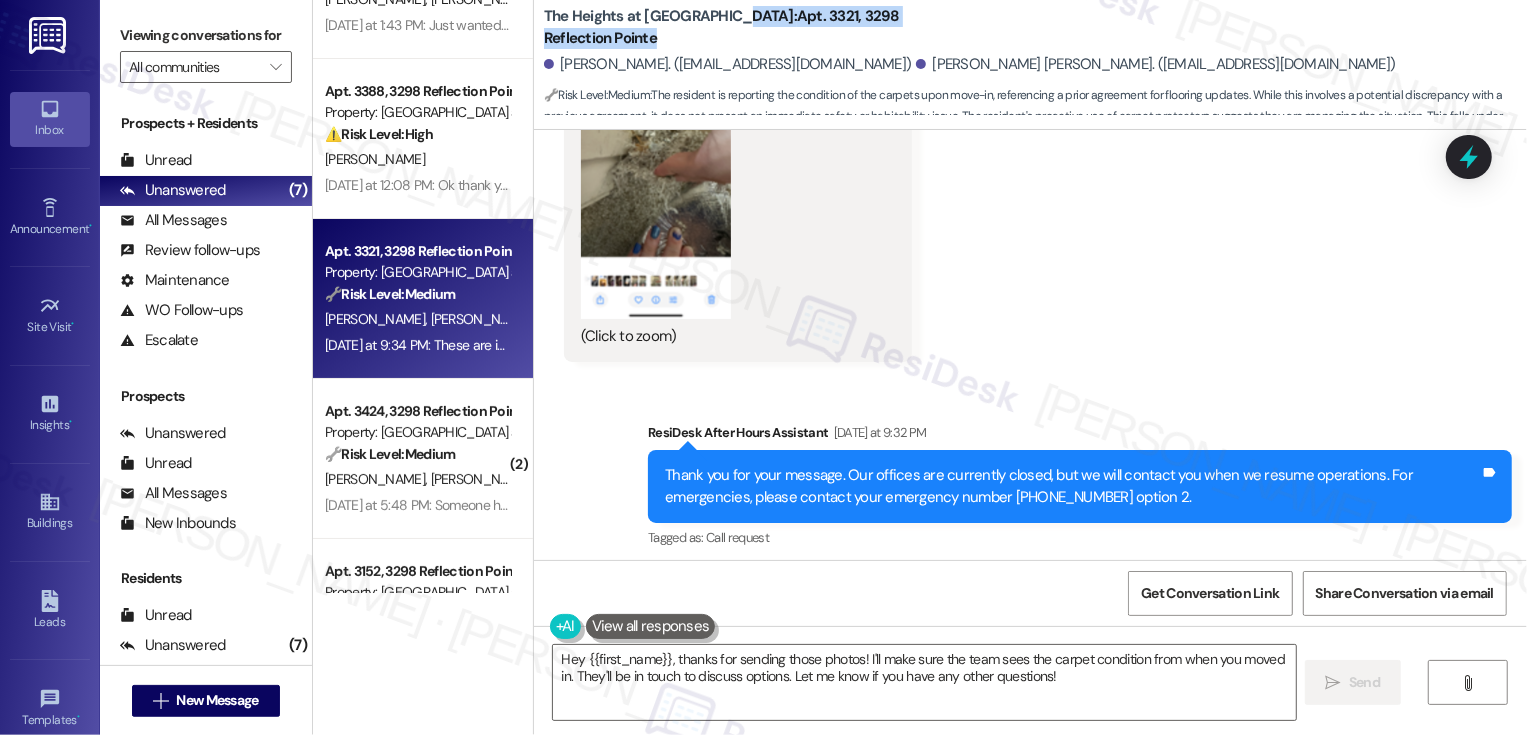 scroll, scrollTop: 4370, scrollLeft: 0, axis: vertical 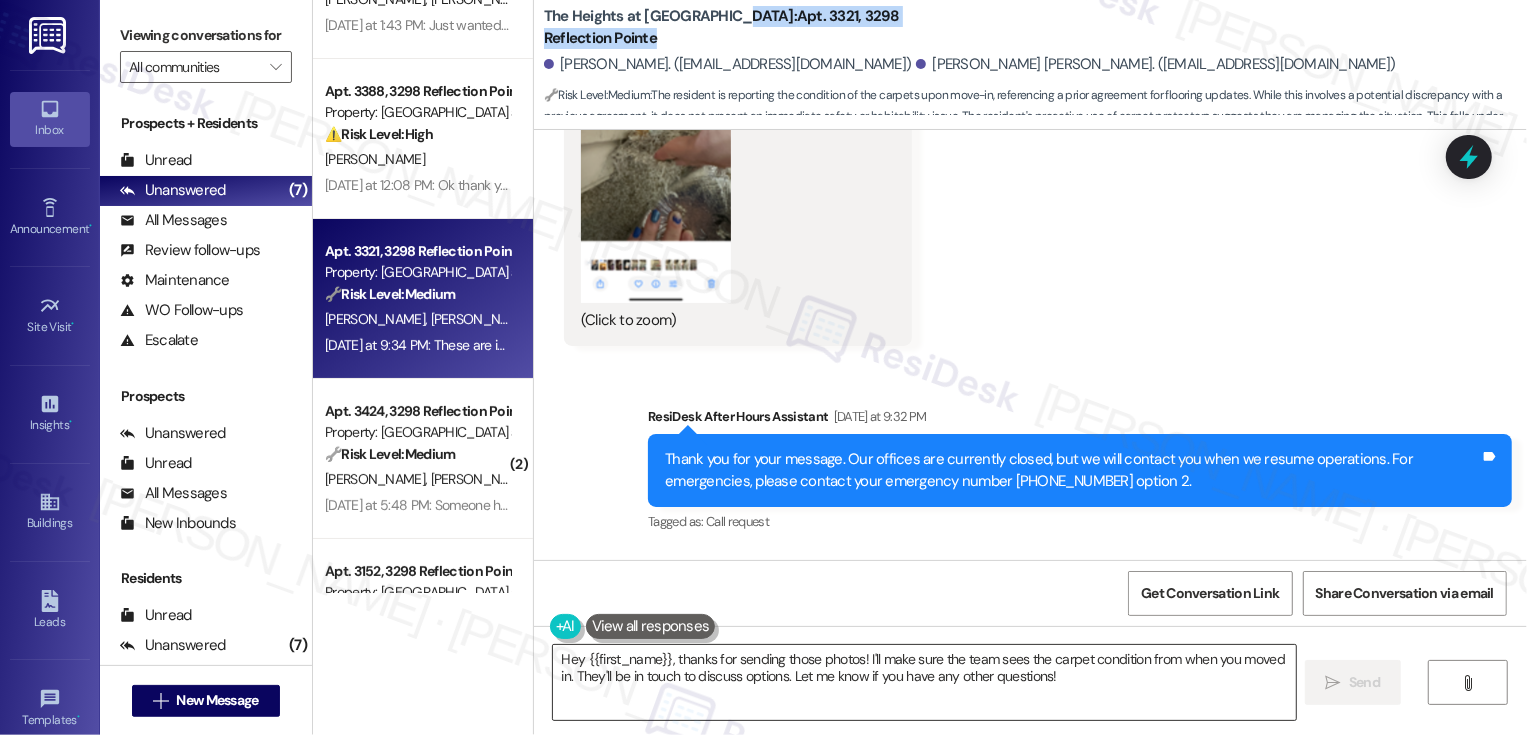 click on "Hey {{first_name}}, thanks for sending those photos! I'll make sure the team sees the carpet condition from when you moved in. They'll be in touch to discuss options. Let me know if you have any other questions!" at bounding box center (924, 682) 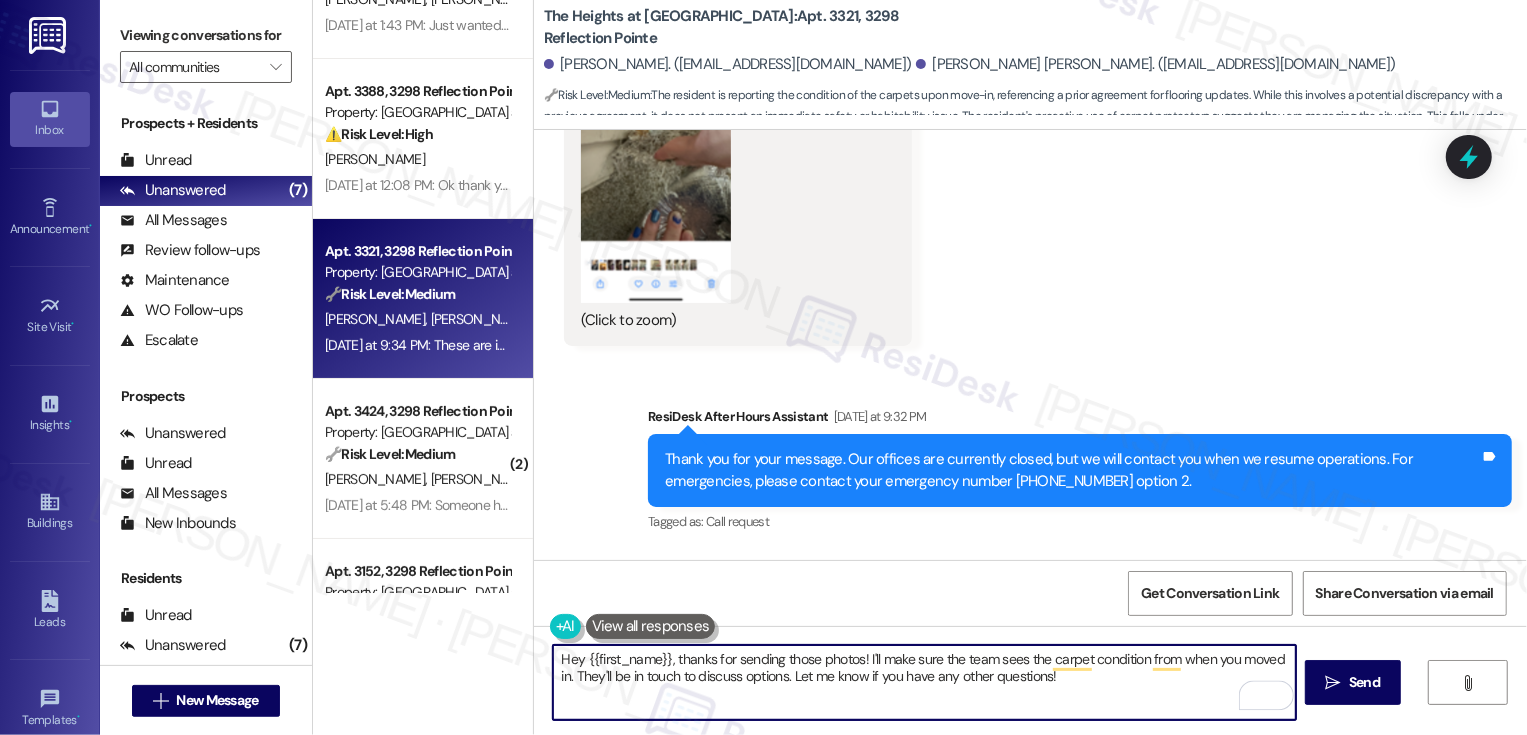 click on "Hey {{first_name}}, thanks for sending those photos! I'll make sure the team sees the carpet condition from when you moved in. They'll be in touch to discuss options. Let me know if you have any other questions!" at bounding box center (924, 682) 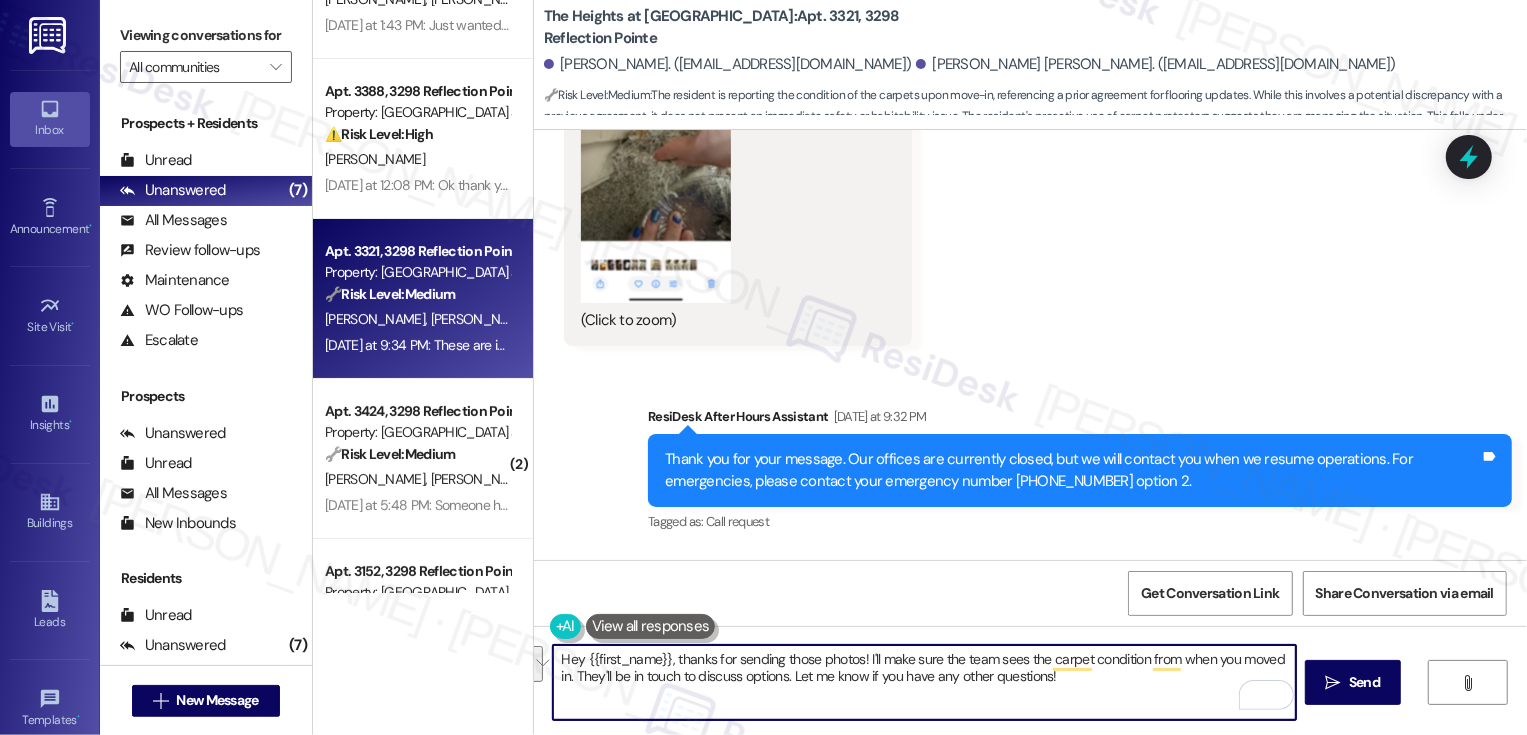 drag, startPoint x: 775, startPoint y: 661, endPoint x: 1083, endPoint y: 698, distance: 310.21445 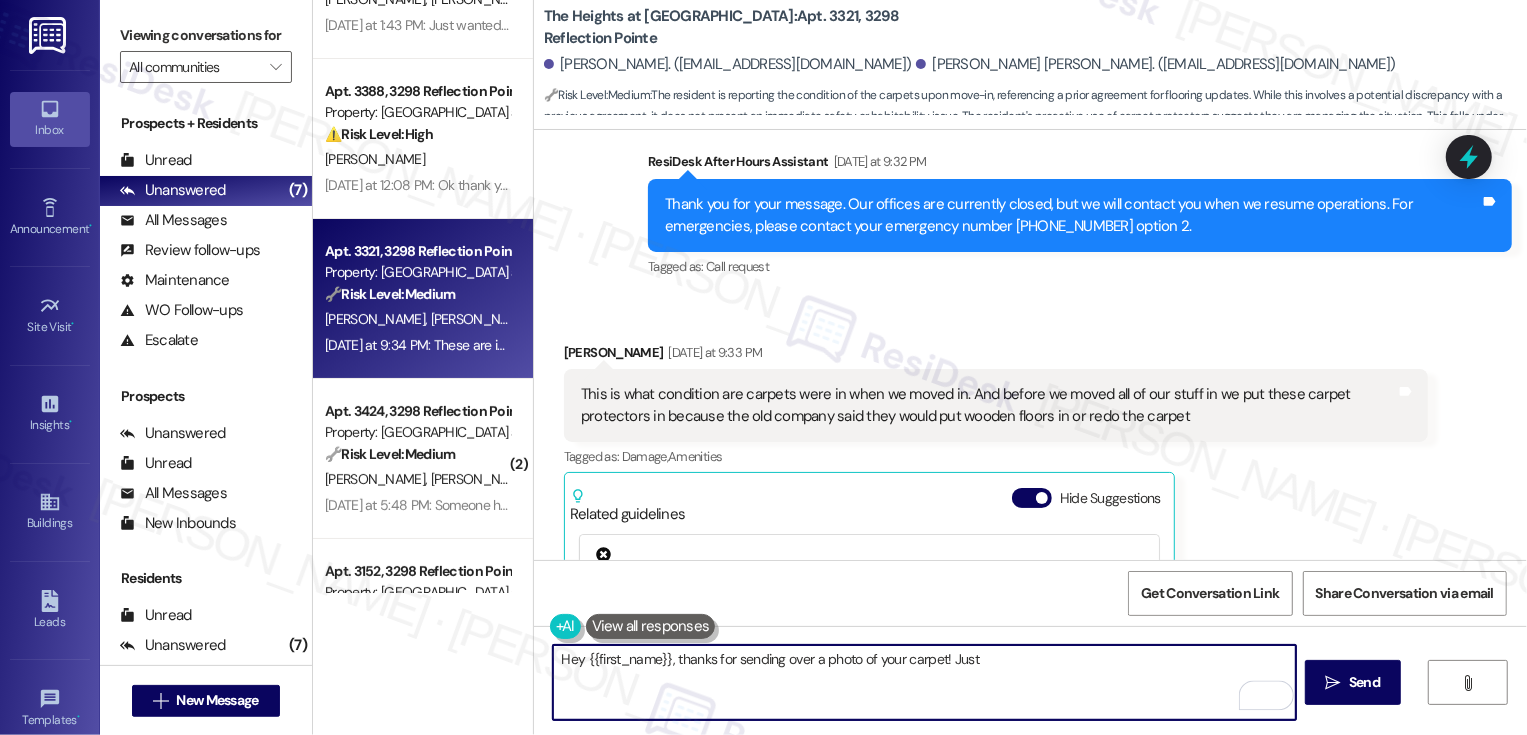 scroll, scrollTop: 4881, scrollLeft: 0, axis: vertical 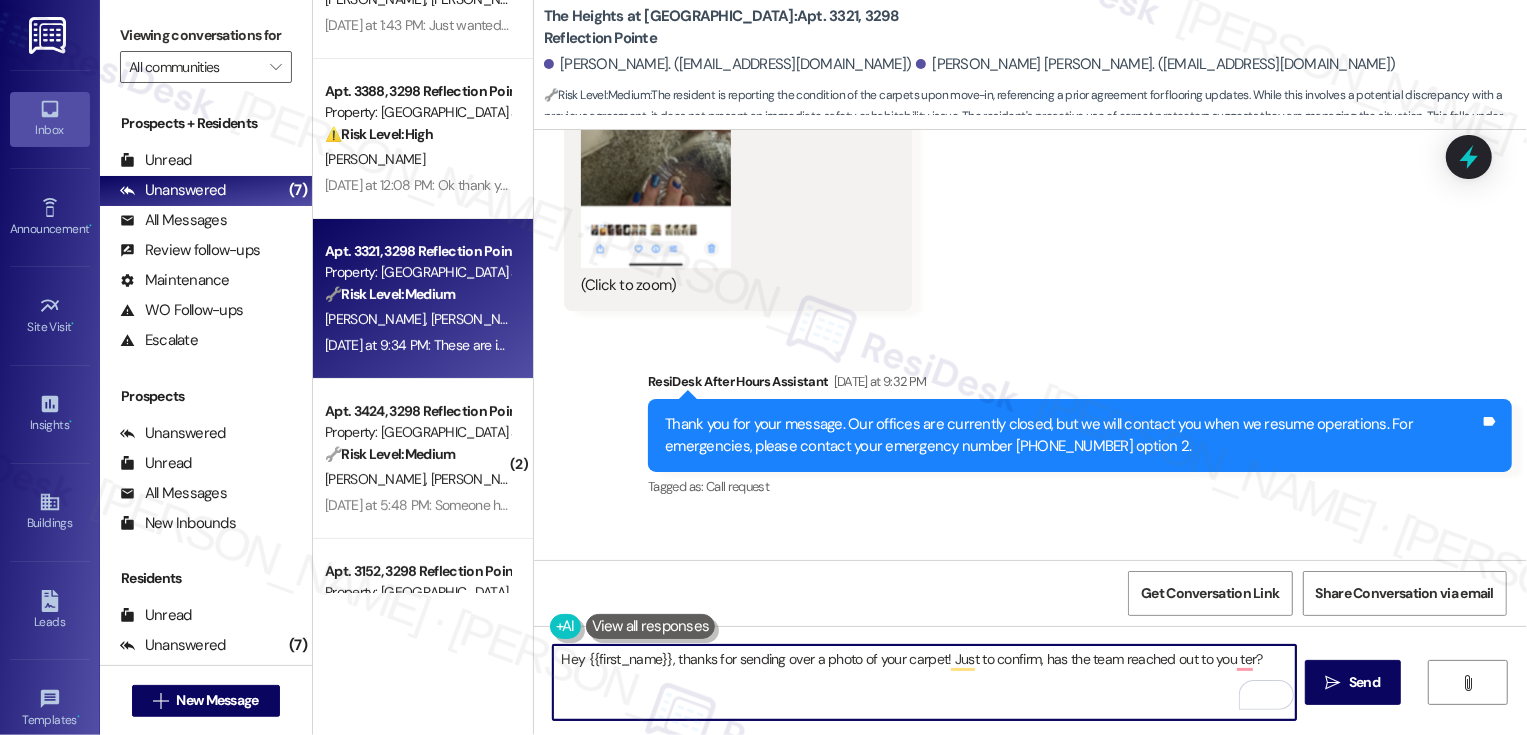 click on "Hey {{first_name}}, thanks for sending over a photo of your carpet! Just to confirm, has the team reached out to you ter?" at bounding box center (924, 682) 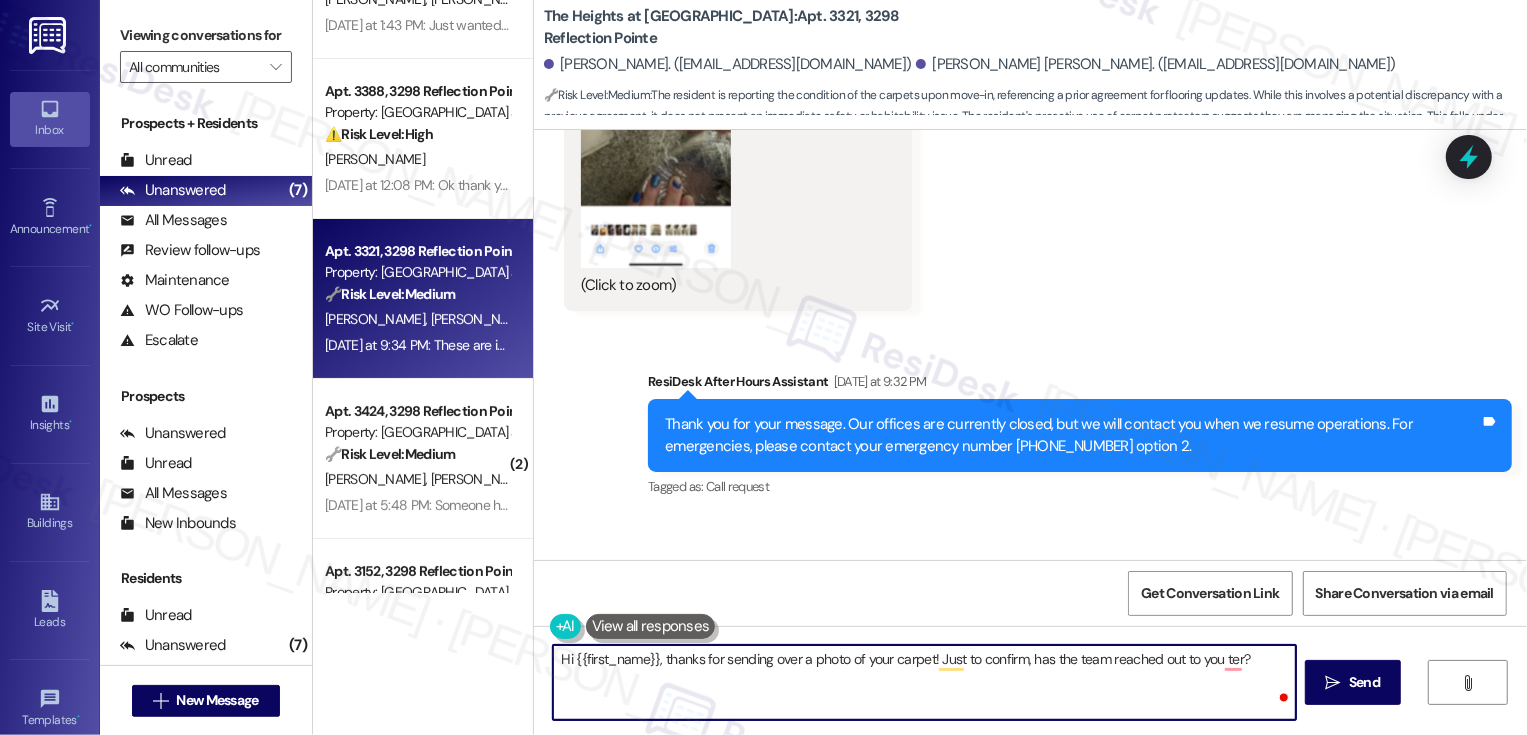 click on "Hi {{first_name}}, thanks for sending over a photo of your carpet! Just to confirm, has the team reached out to you ter?" at bounding box center [924, 682] 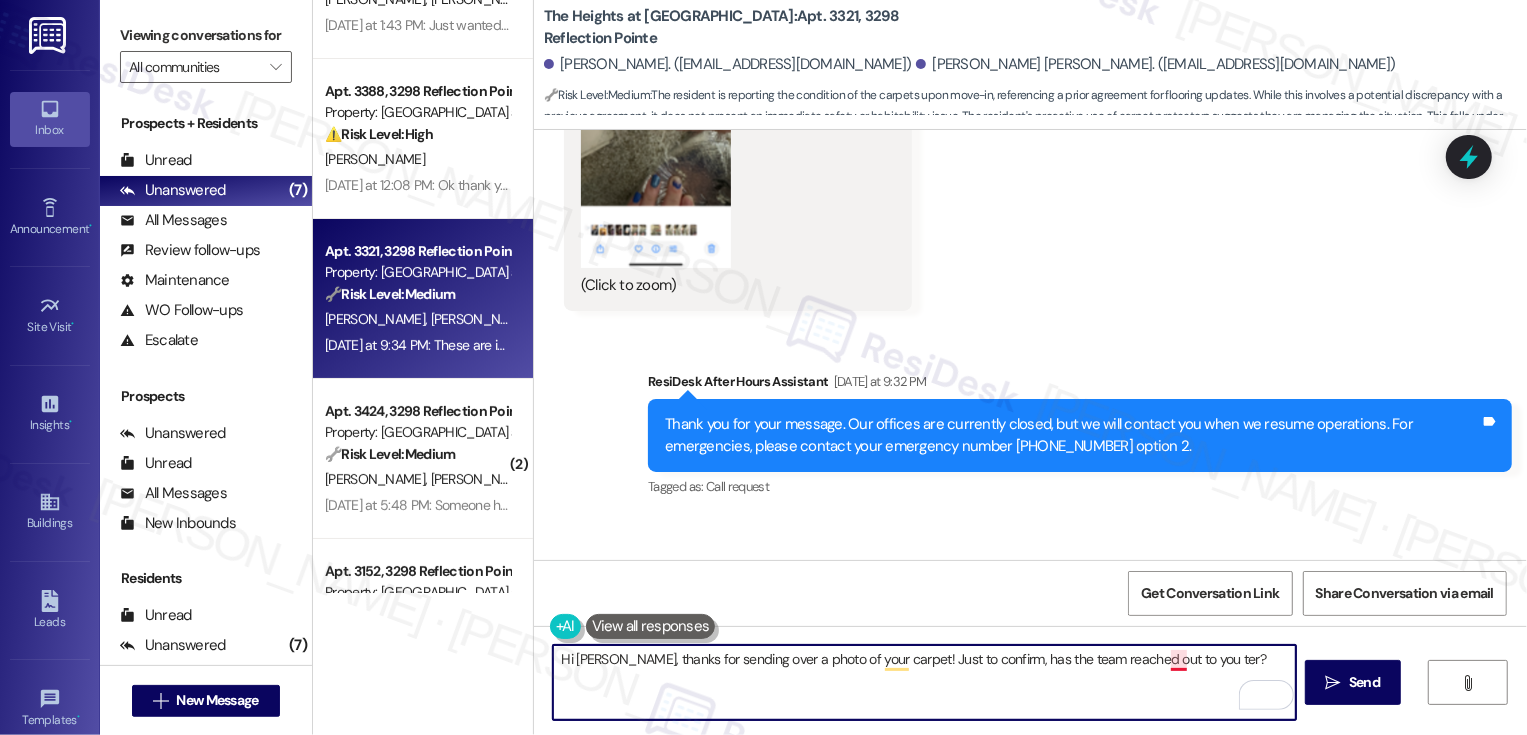 click on "Hi [PERSON_NAME], thanks for sending over a photo of your carpet! Just to confirm, has the team reached out to you ter?" at bounding box center [924, 682] 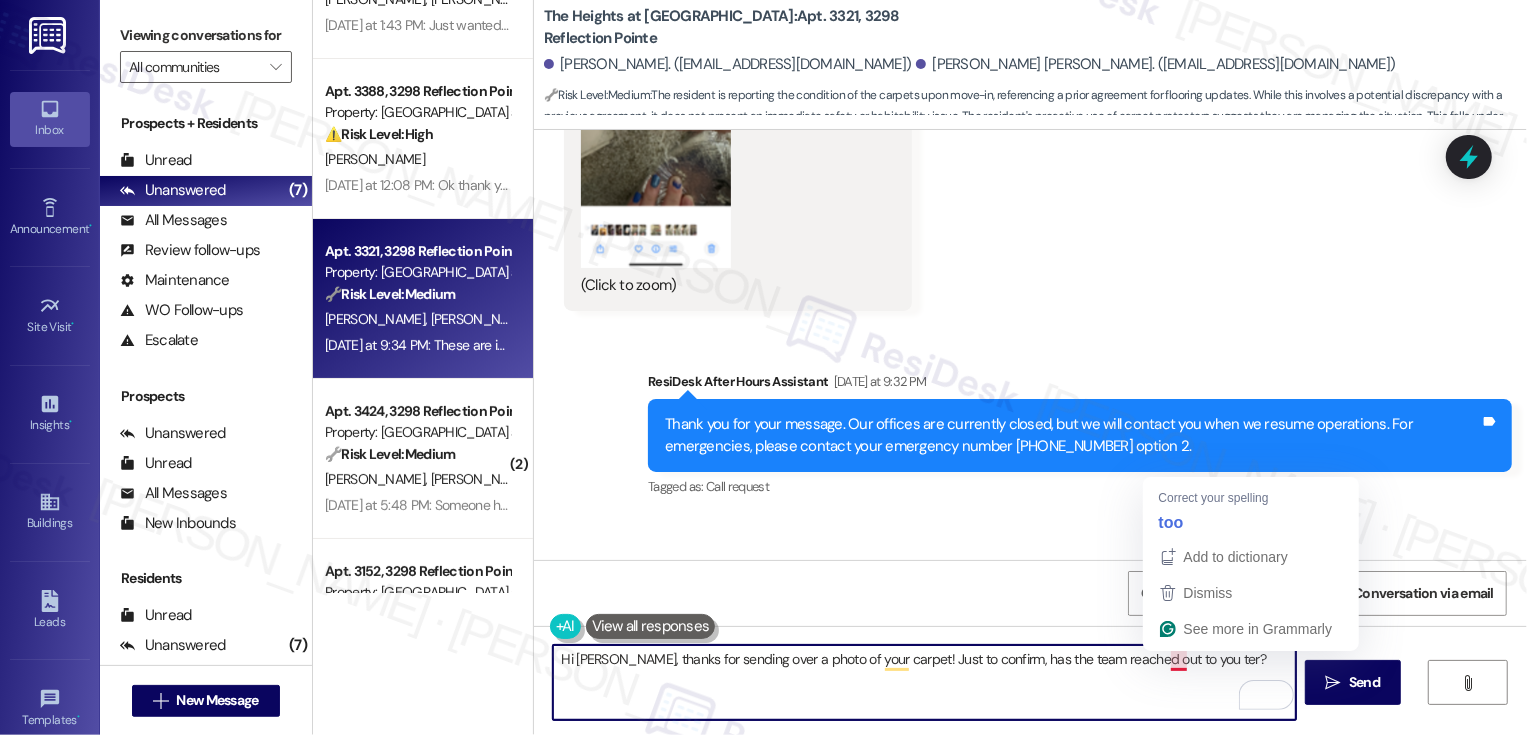 click on "Hi [PERSON_NAME], thanks for sending over a photo of your carpet! Just to confirm, has the team reached out to you ter?" at bounding box center [924, 682] 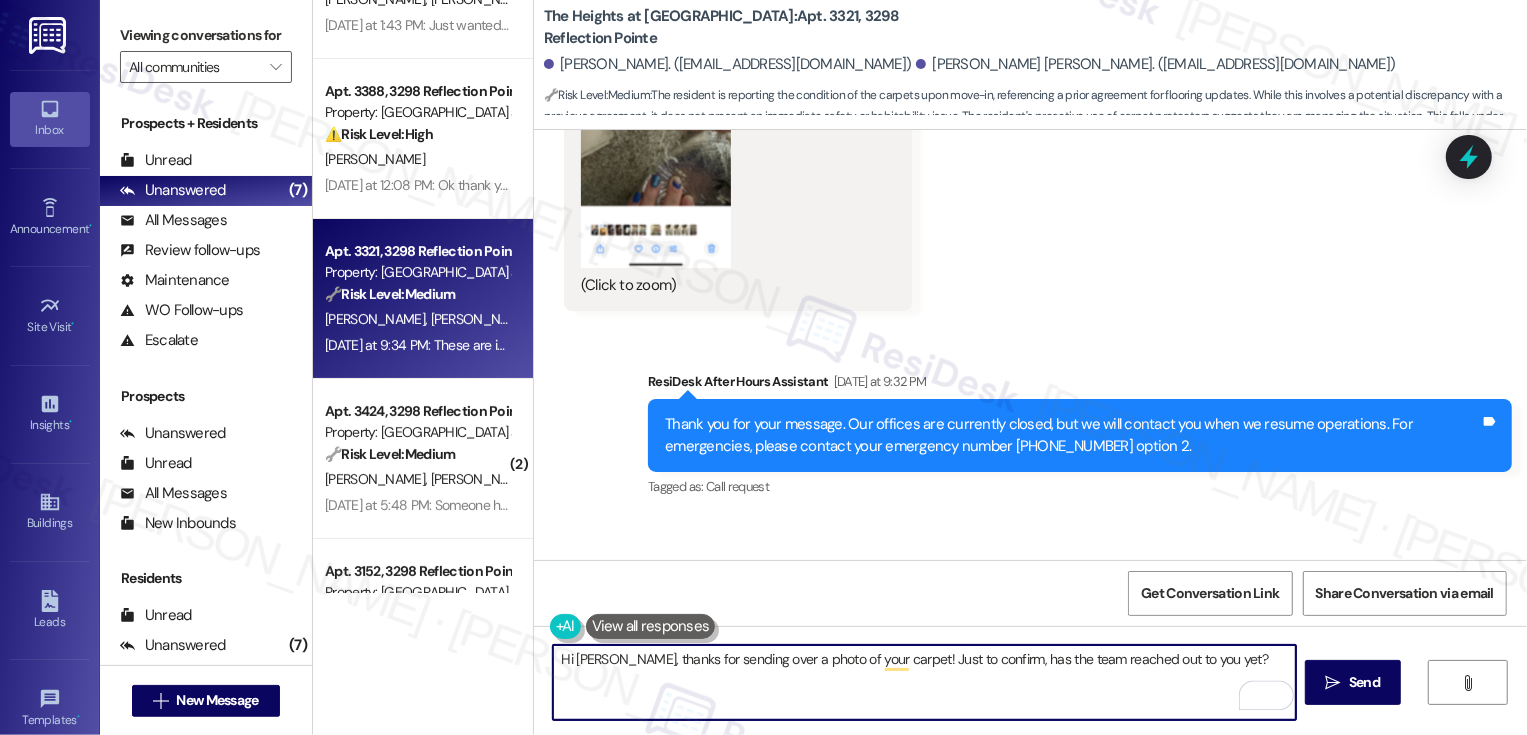 click on "Hi [PERSON_NAME], thanks for sending over a photo of your carpet! Just to confirm, has the team reached out to you yet?" at bounding box center (924, 682) 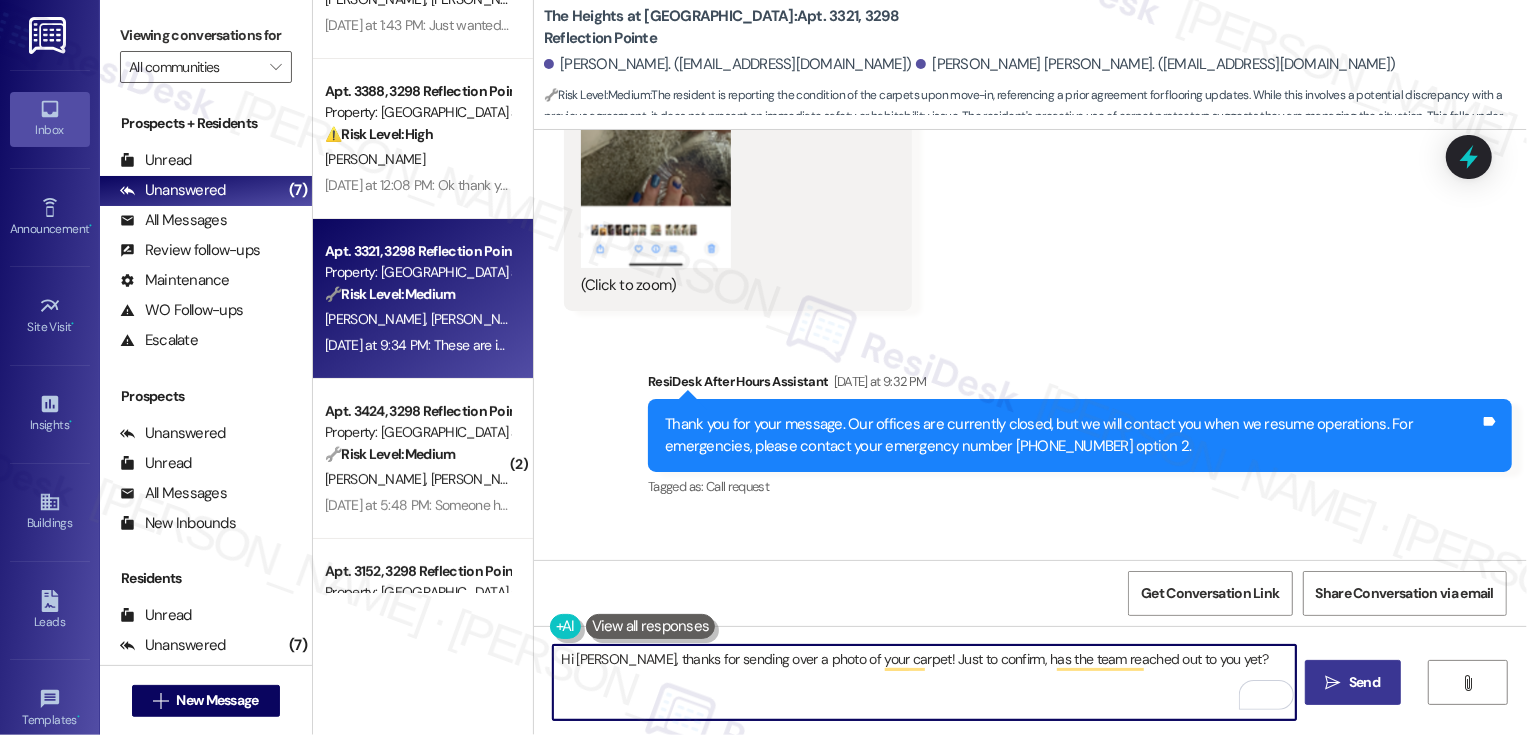 type on "Hi [PERSON_NAME], thanks for sending over a photo of your carpet! Just to confirm, has the team reached out to you yet?" 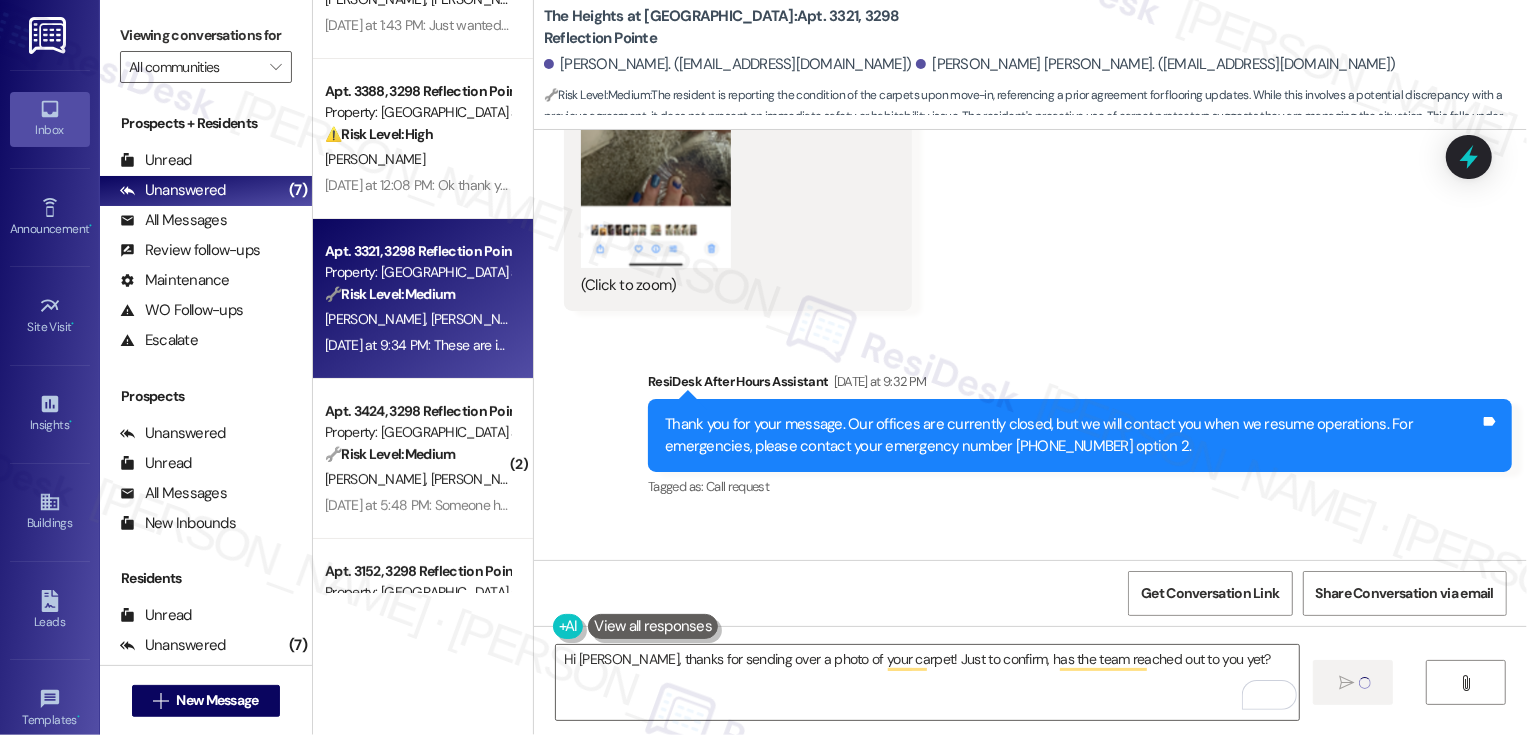 type 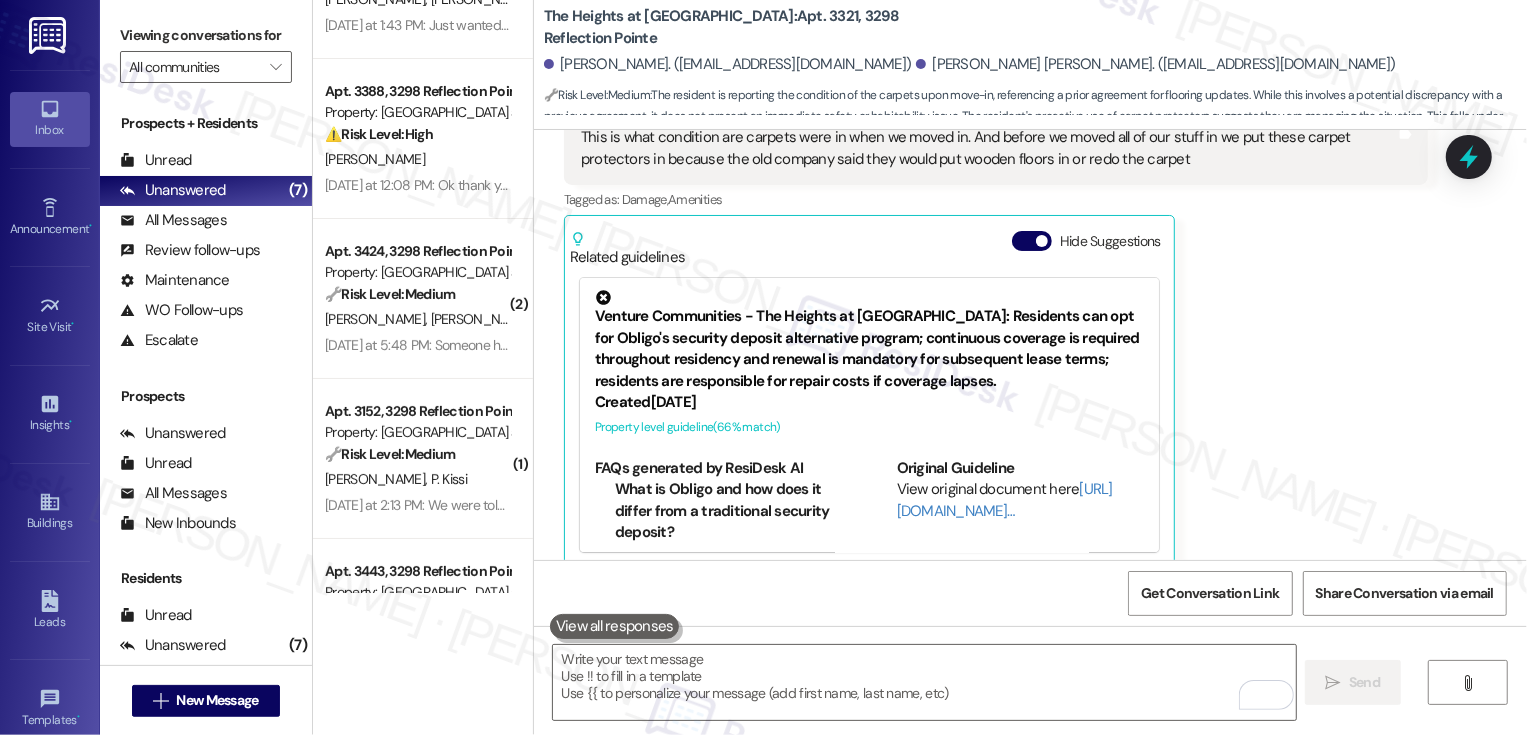 scroll, scrollTop: 5001, scrollLeft: 0, axis: vertical 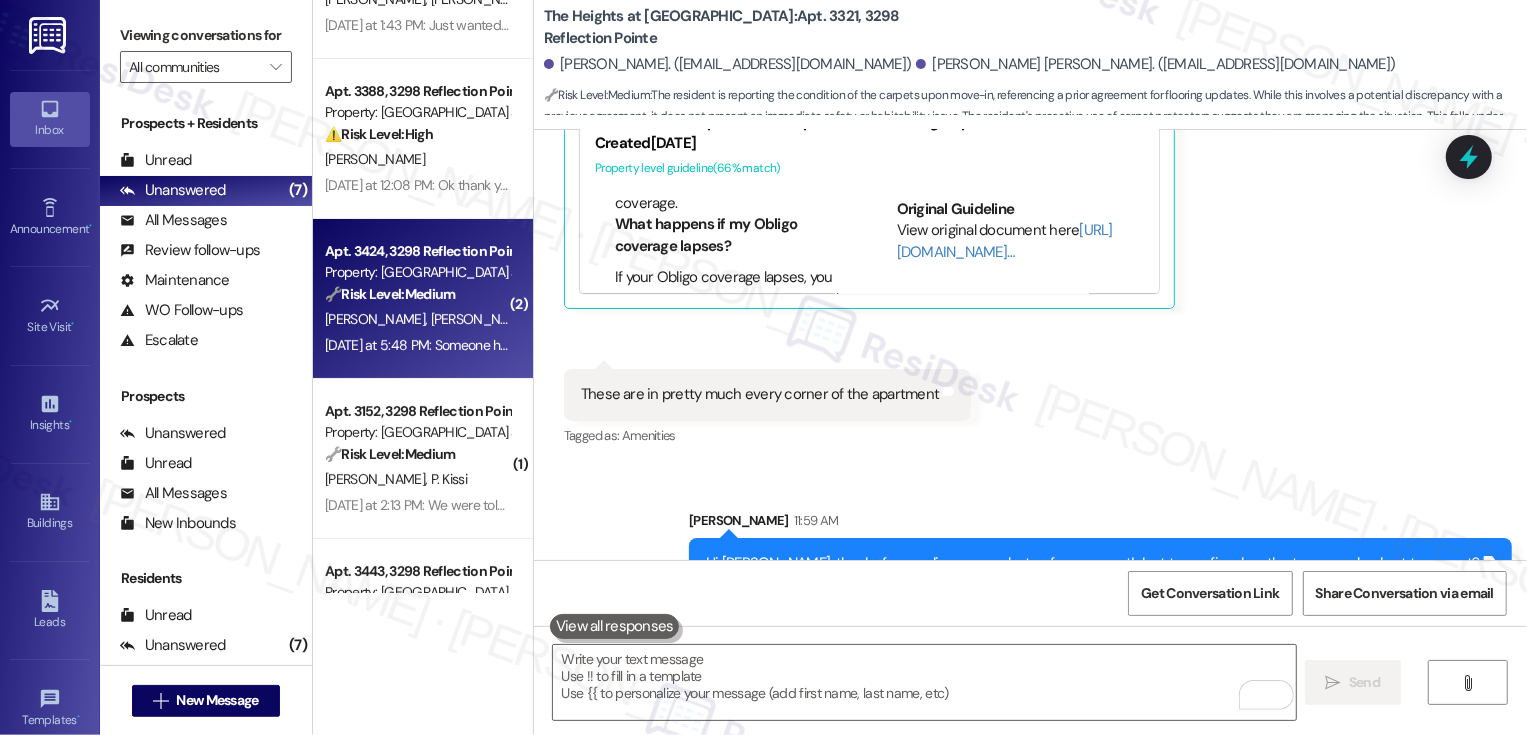 click on "🔧  Risk Level:  Medium" at bounding box center (390, 294) 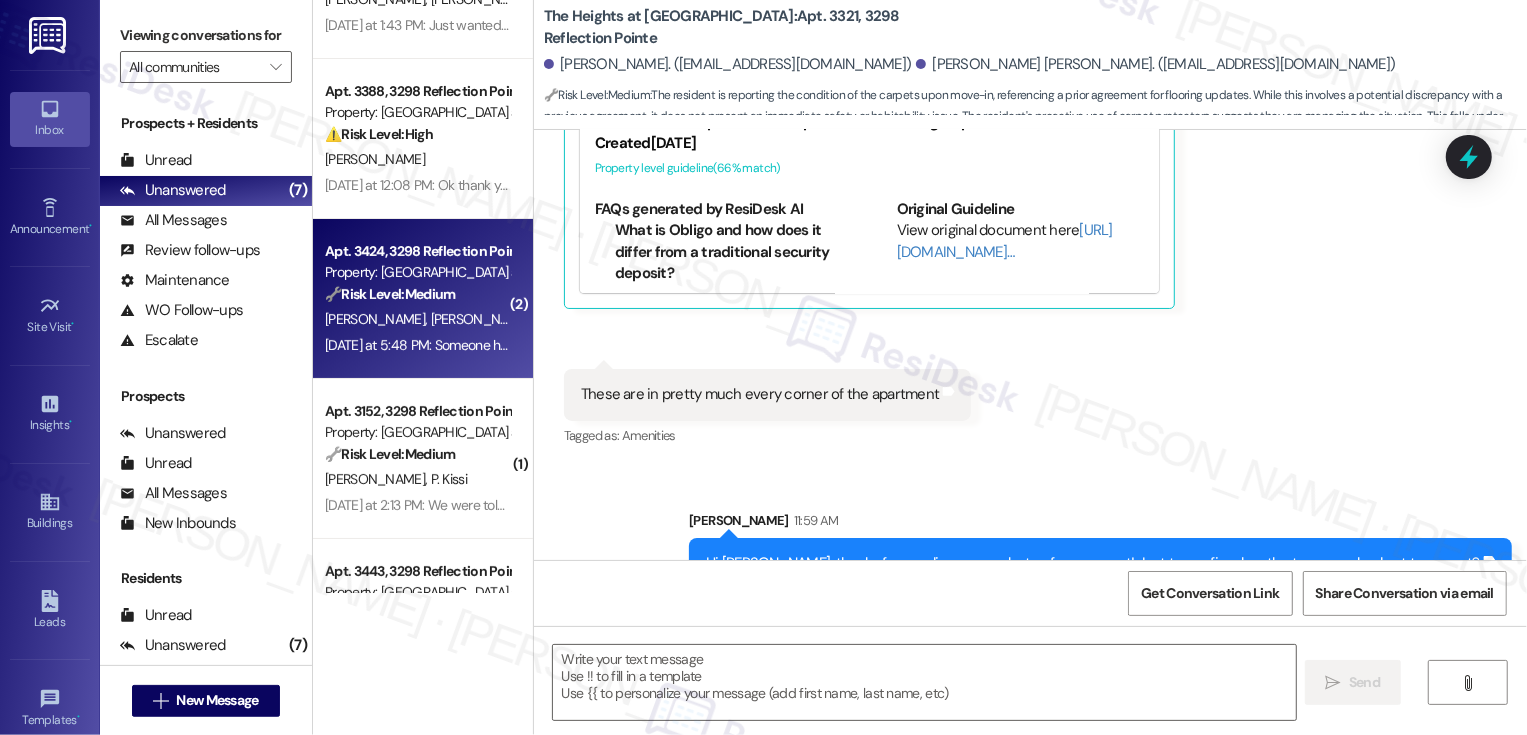 click on "🔧  Risk Level:  Medium" at bounding box center [390, 294] 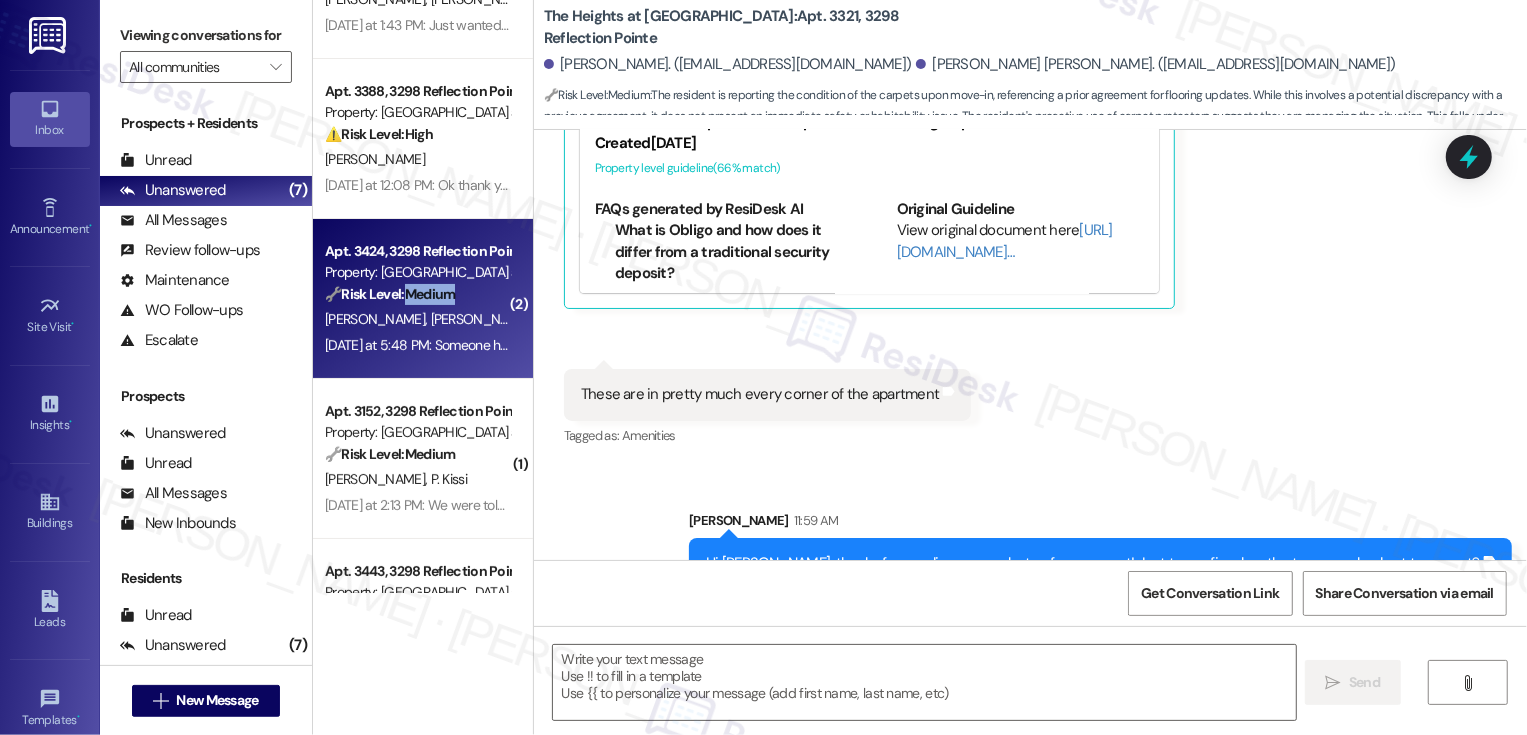 type on "Fetching suggested responses. Please feel free to read through the conversation in the meantime." 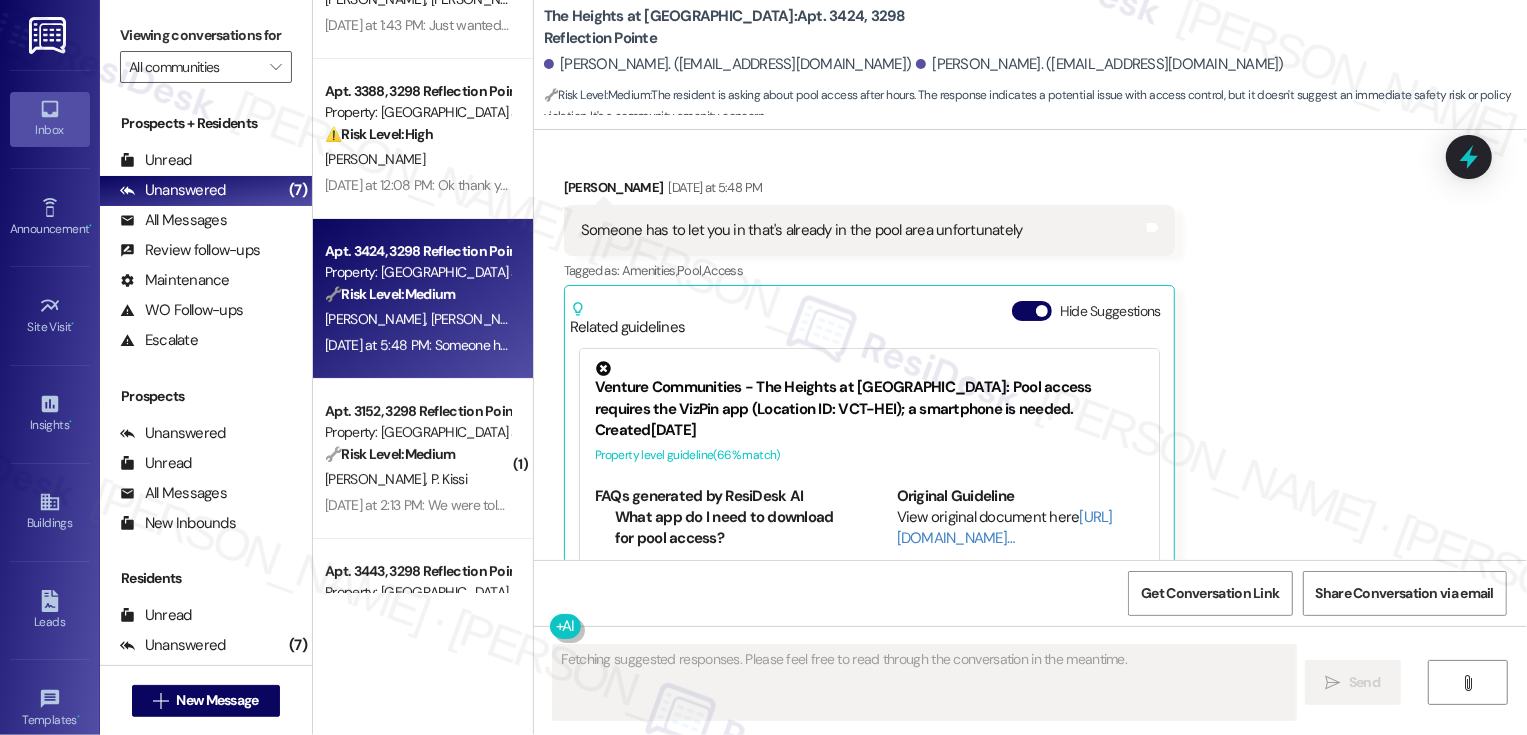 scroll, scrollTop: 1067, scrollLeft: 0, axis: vertical 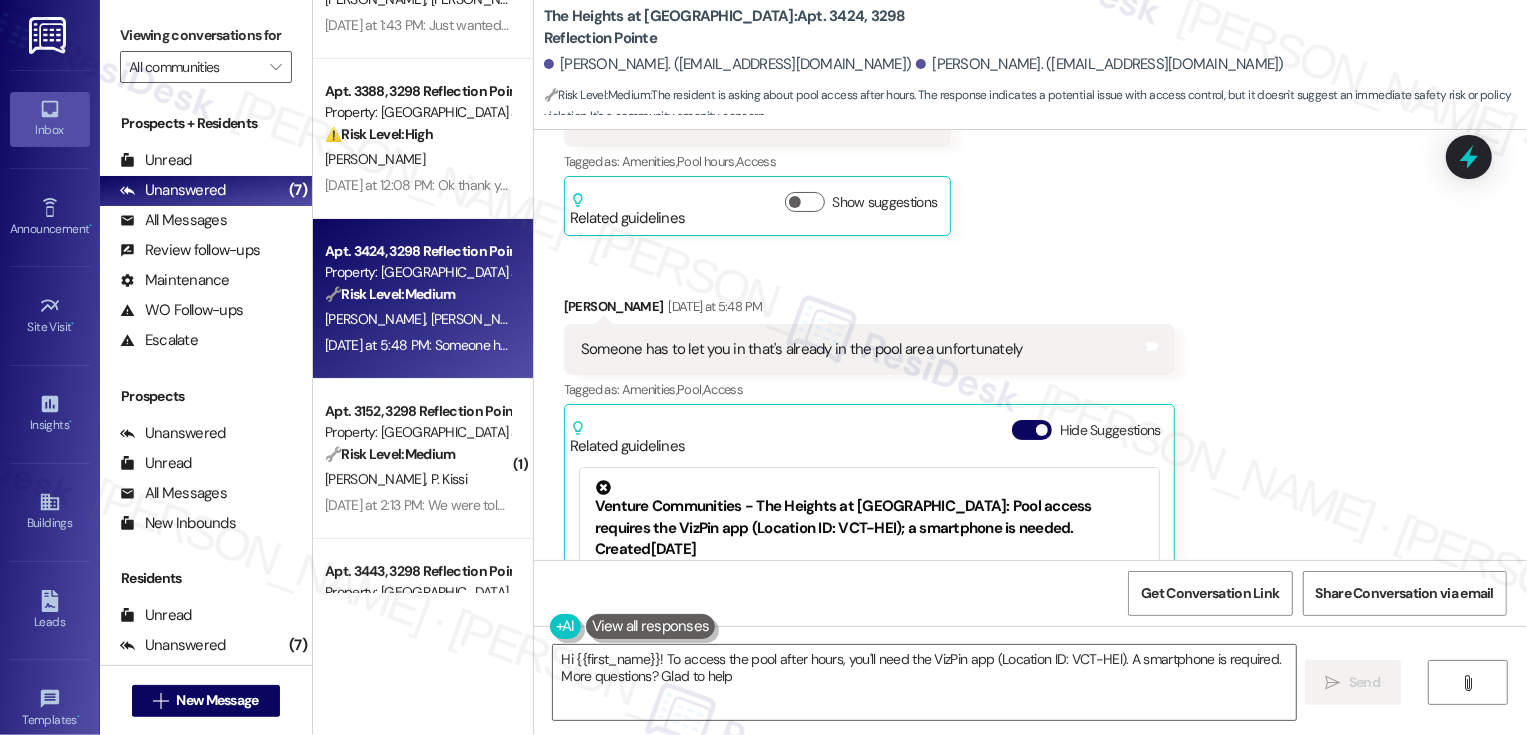 type on "Hi {{first_name}}! To access the pool after hours, you'll need the VizPin app (Location ID: VCT-HEI). A smartphone is required. More questions? Glad to help!" 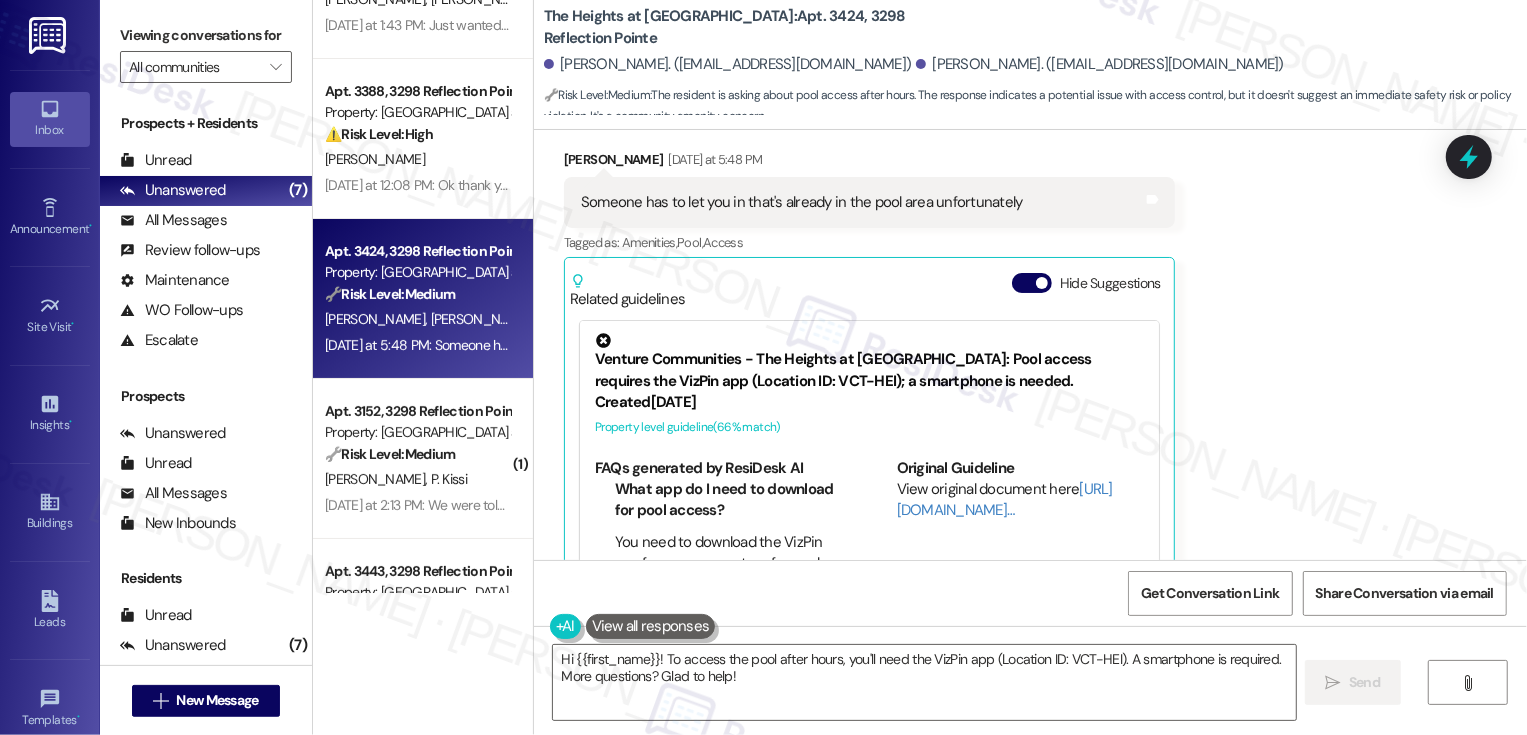 scroll, scrollTop: 1280, scrollLeft: 0, axis: vertical 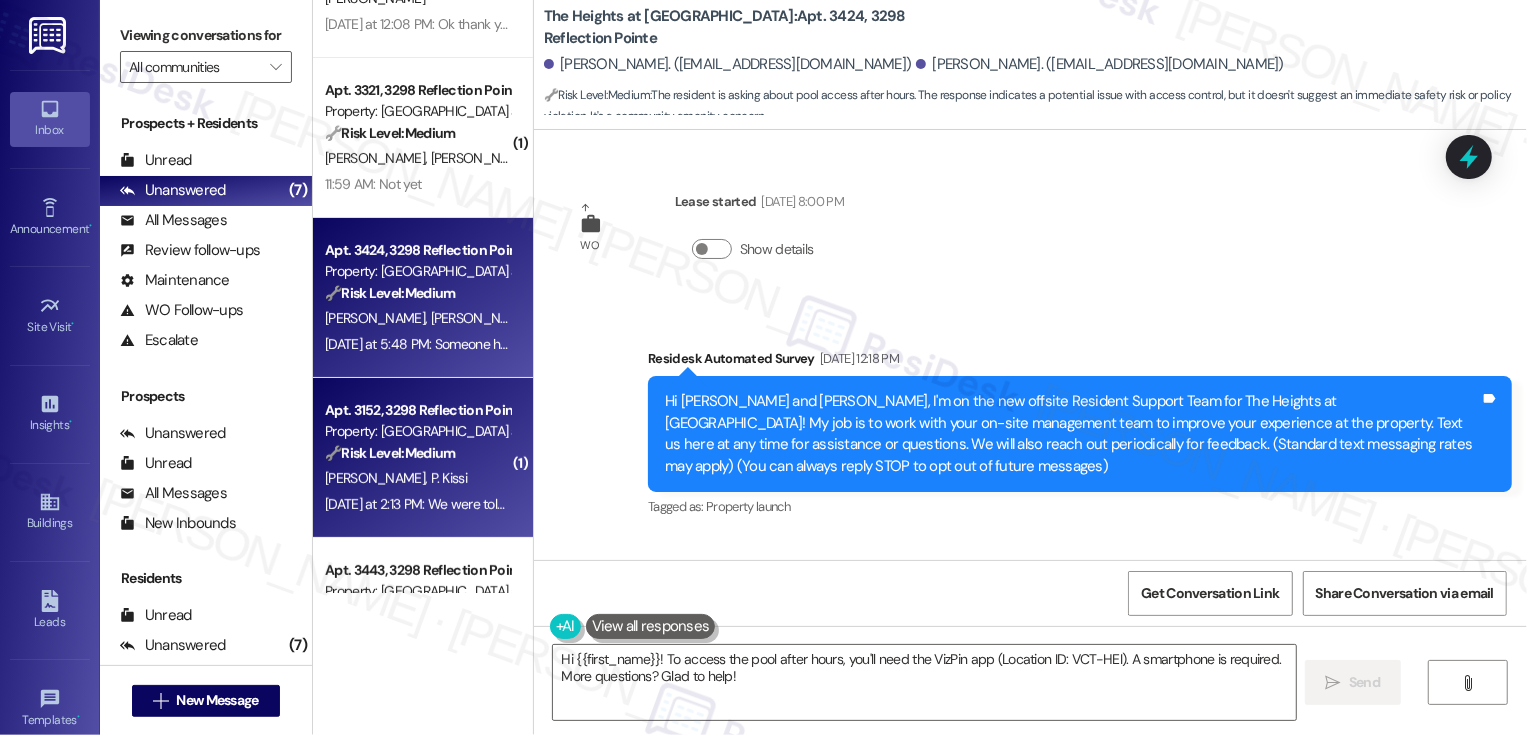 click on "[DATE] at 2:13 PM: We were told before moving in that it will be fixed and it's still not fixed so I assume the are already aware of the situation  [DATE] at 2:13 PM: We were told before moving in that it will be fixed and it's still not fixed so I assume the are already aware of the situation" at bounding box center (417, 504) 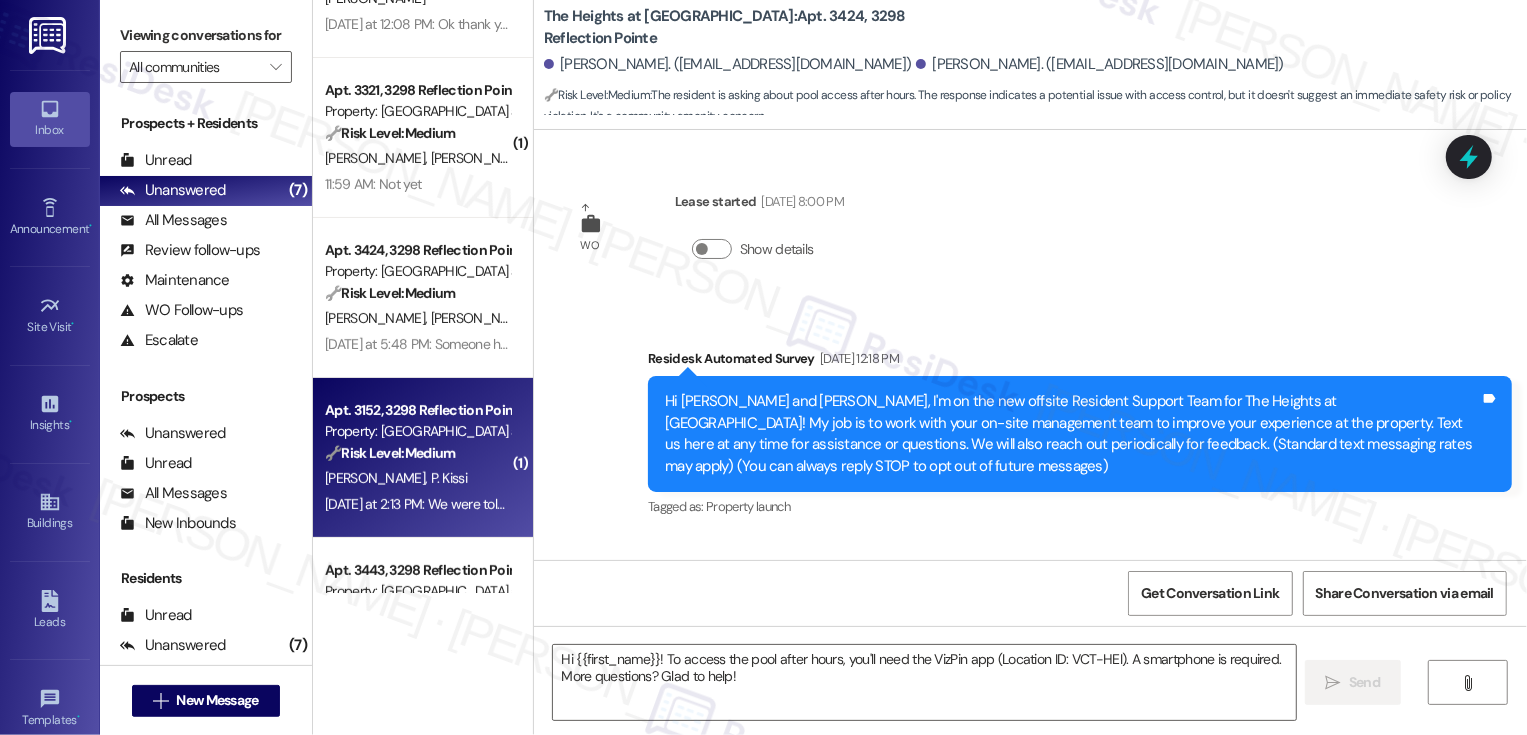 type on "Fetching suggested responses. Please feel free to read through the conversation in the meantime." 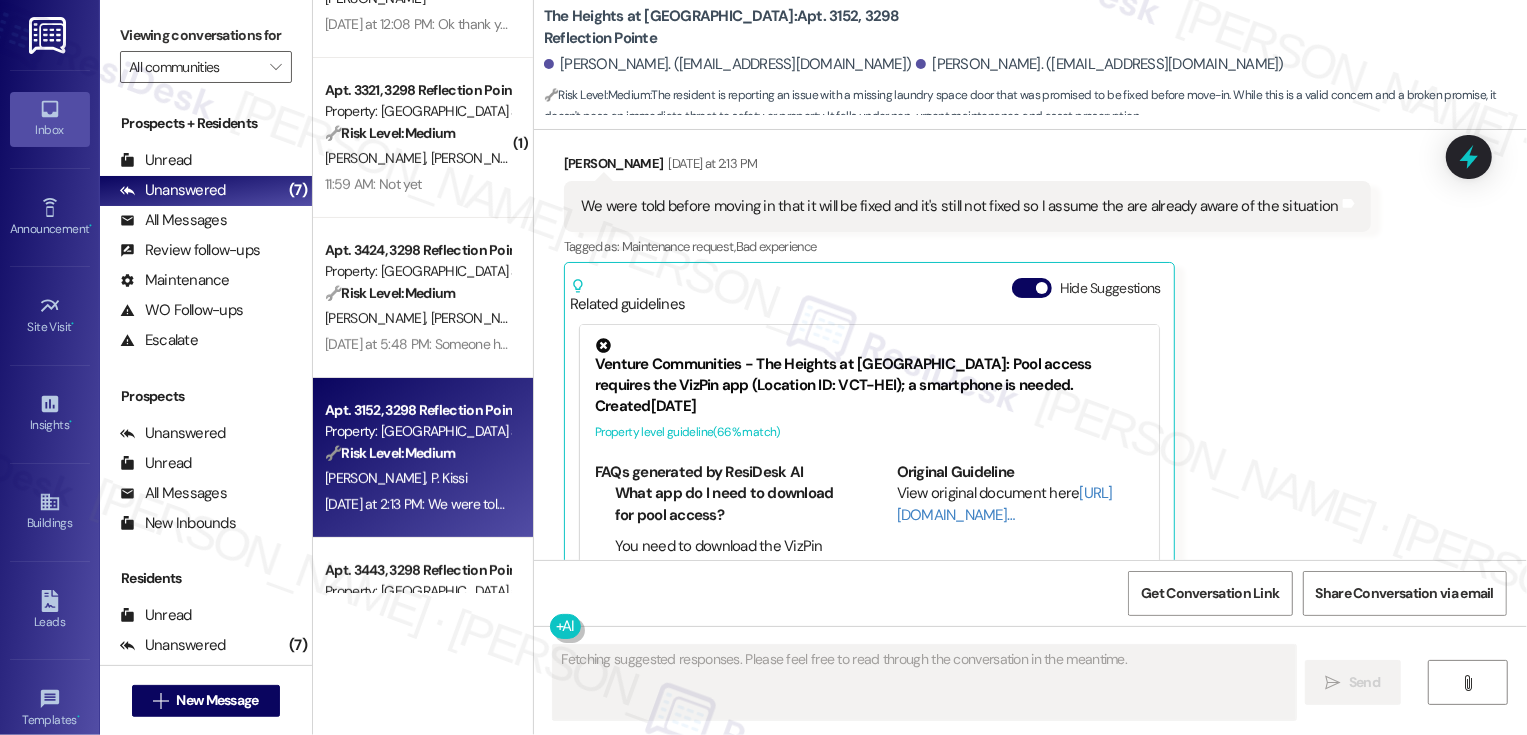 scroll, scrollTop: 2065, scrollLeft: 0, axis: vertical 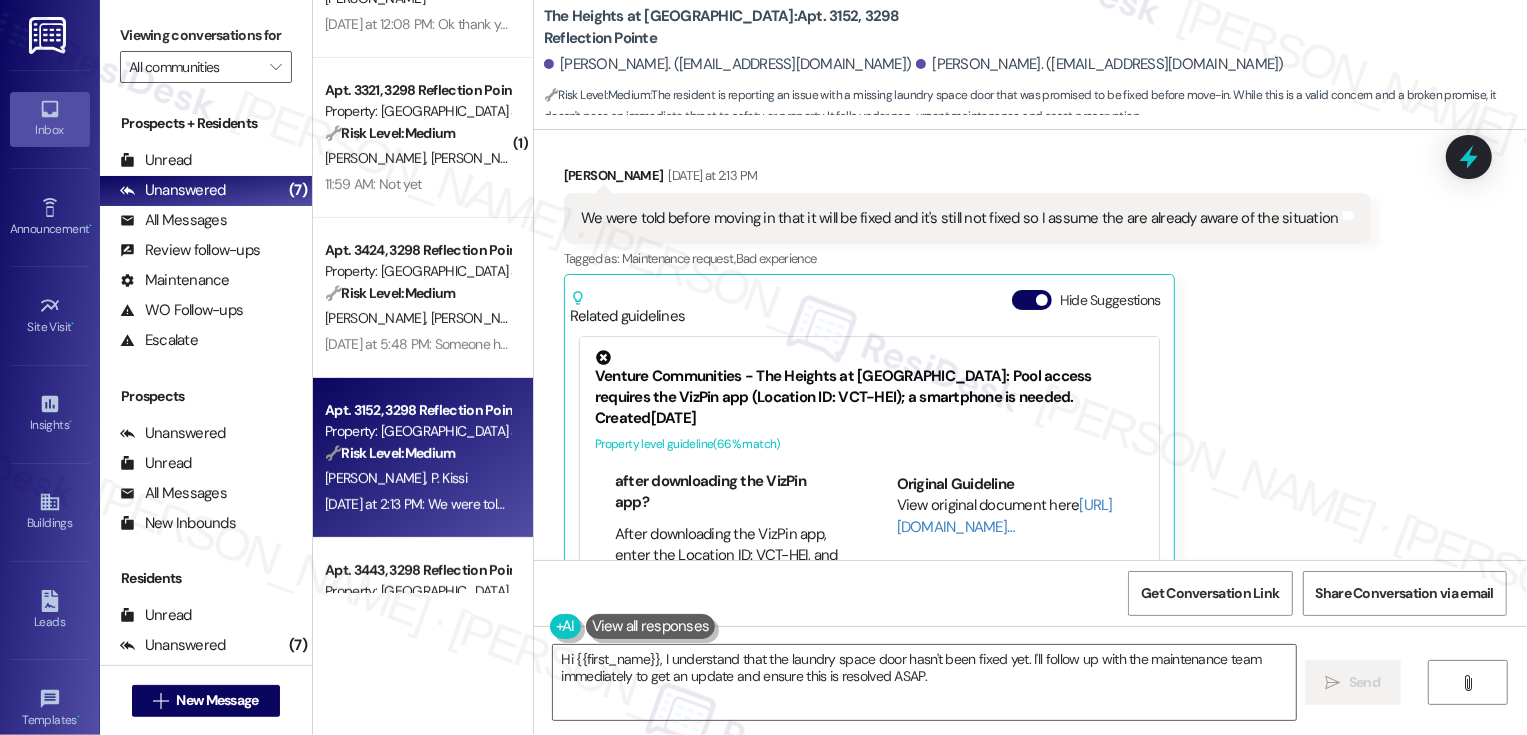 click 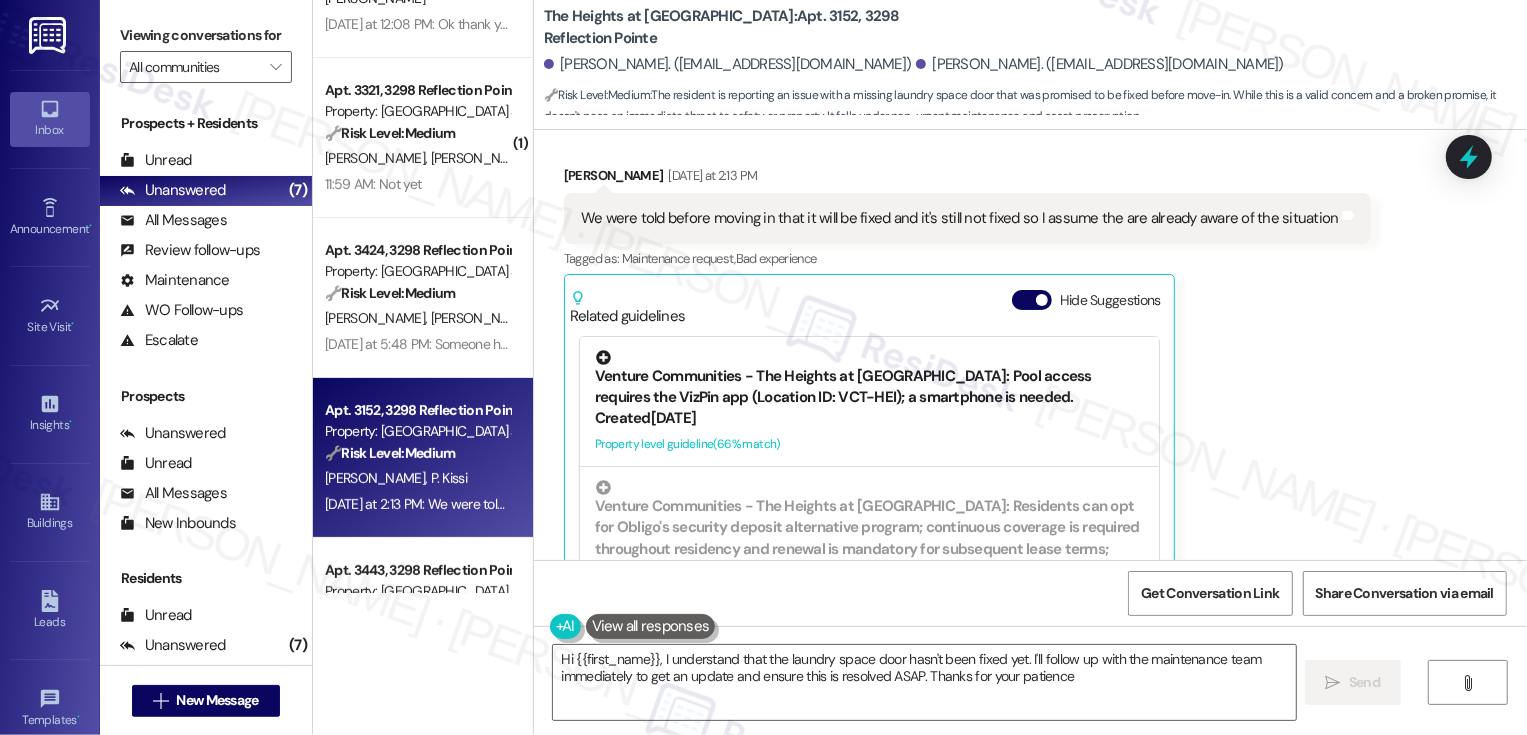 type on "Hi {{first_name}}, I understand that the laundry space door hasn't been fixed yet. I'll follow up with the maintenance team immediately to get an update and ensure this is resolved ASAP. Thanks for your patience!" 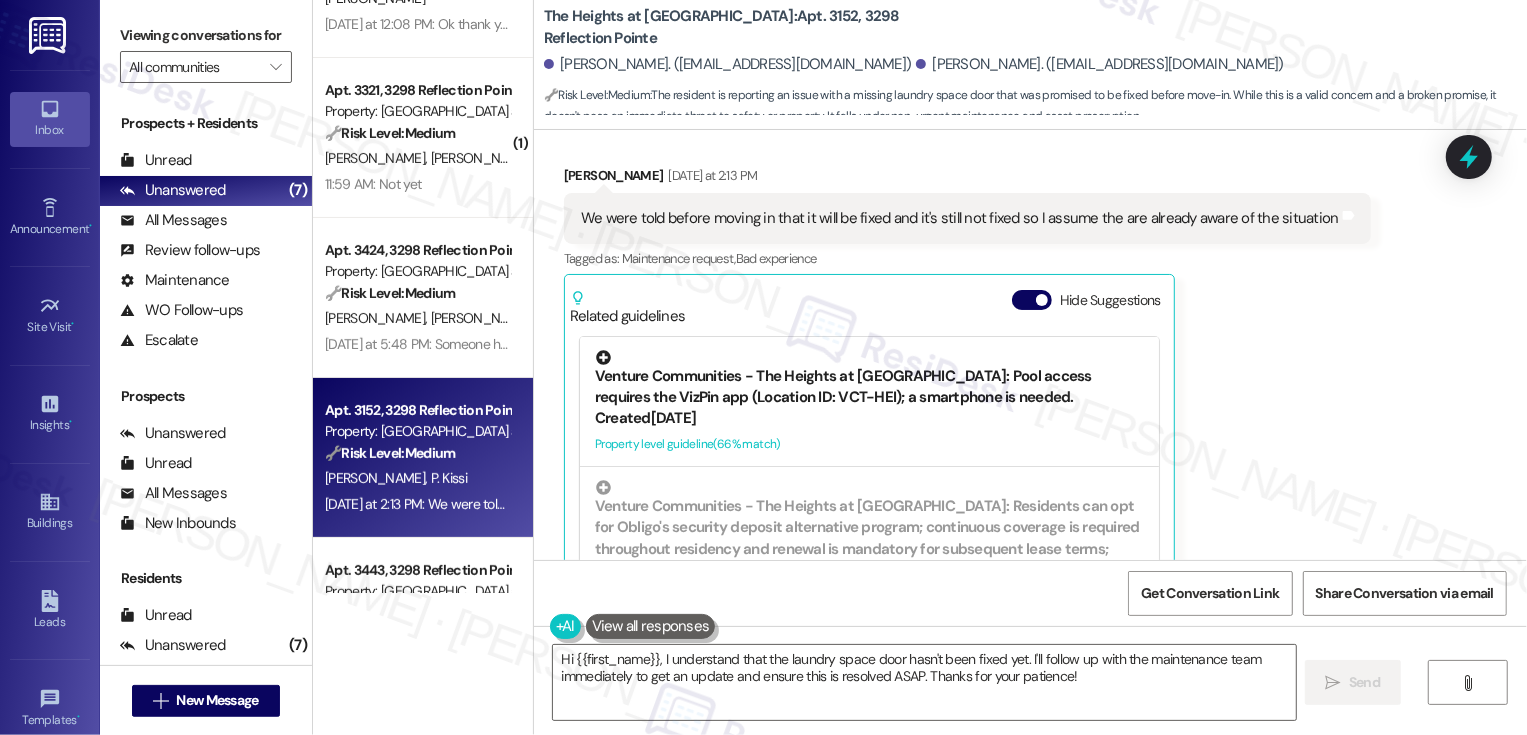 scroll, scrollTop: 28, scrollLeft: 0, axis: vertical 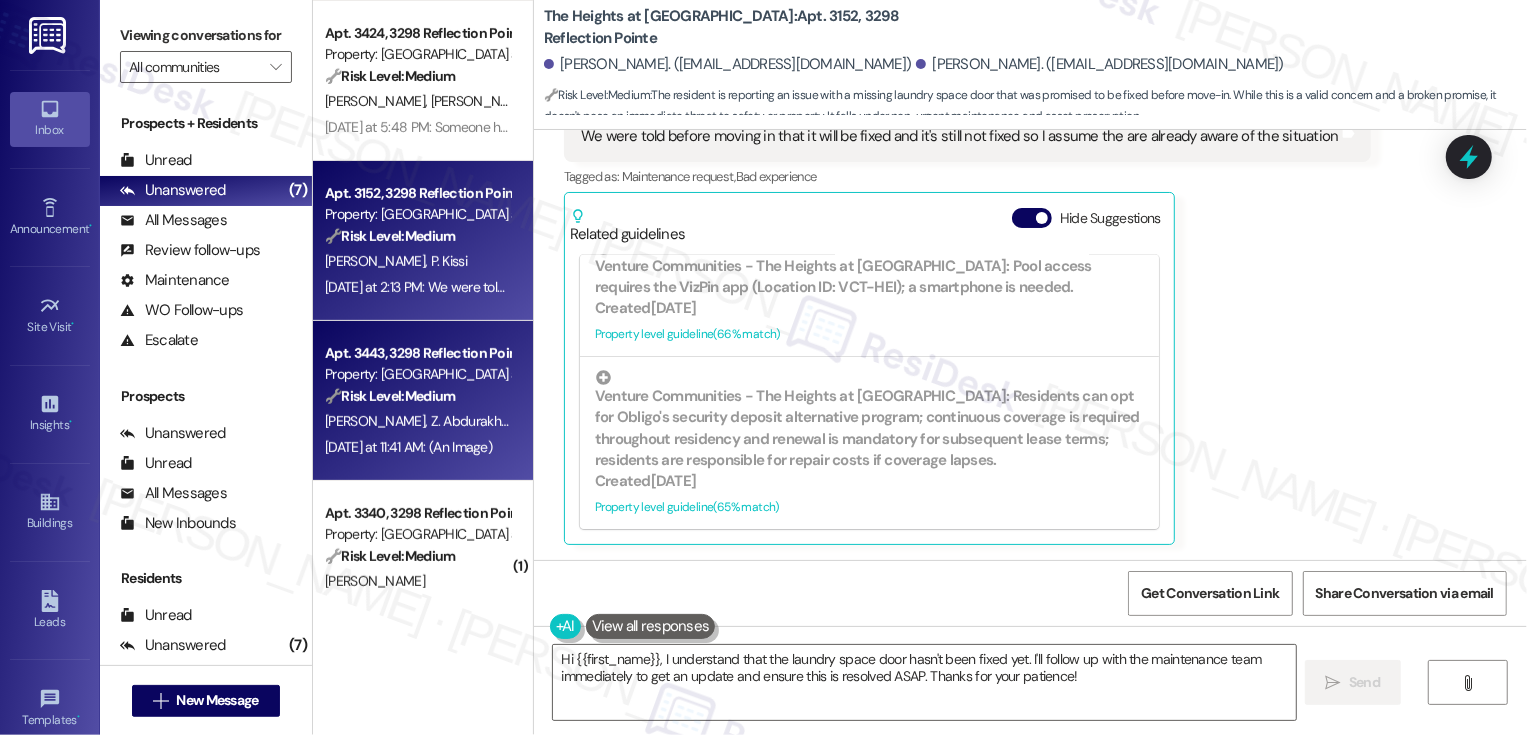 click on "Z. Abdurakhimova" at bounding box center [482, 421] 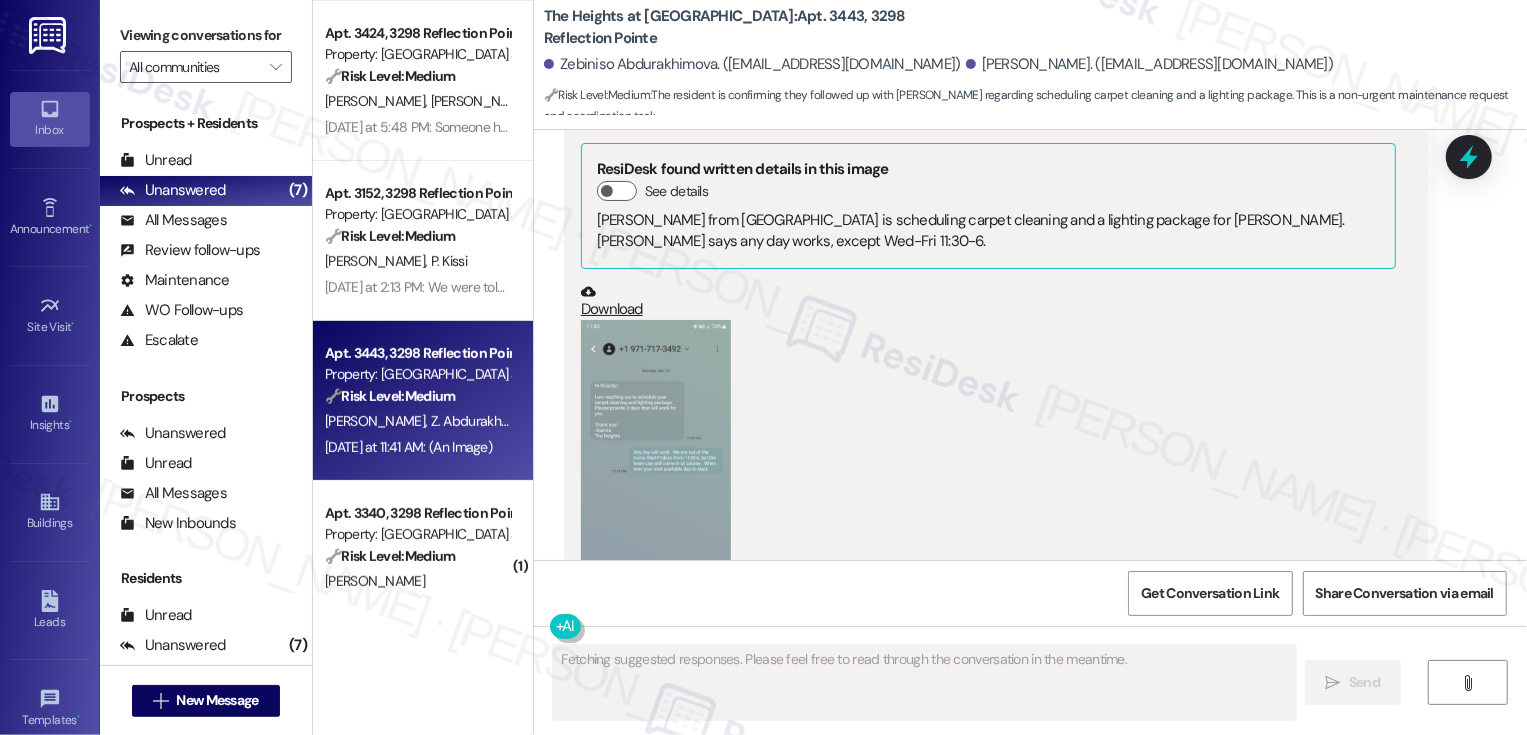 scroll, scrollTop: 4889, scrollLeft: 0, axis: vertical 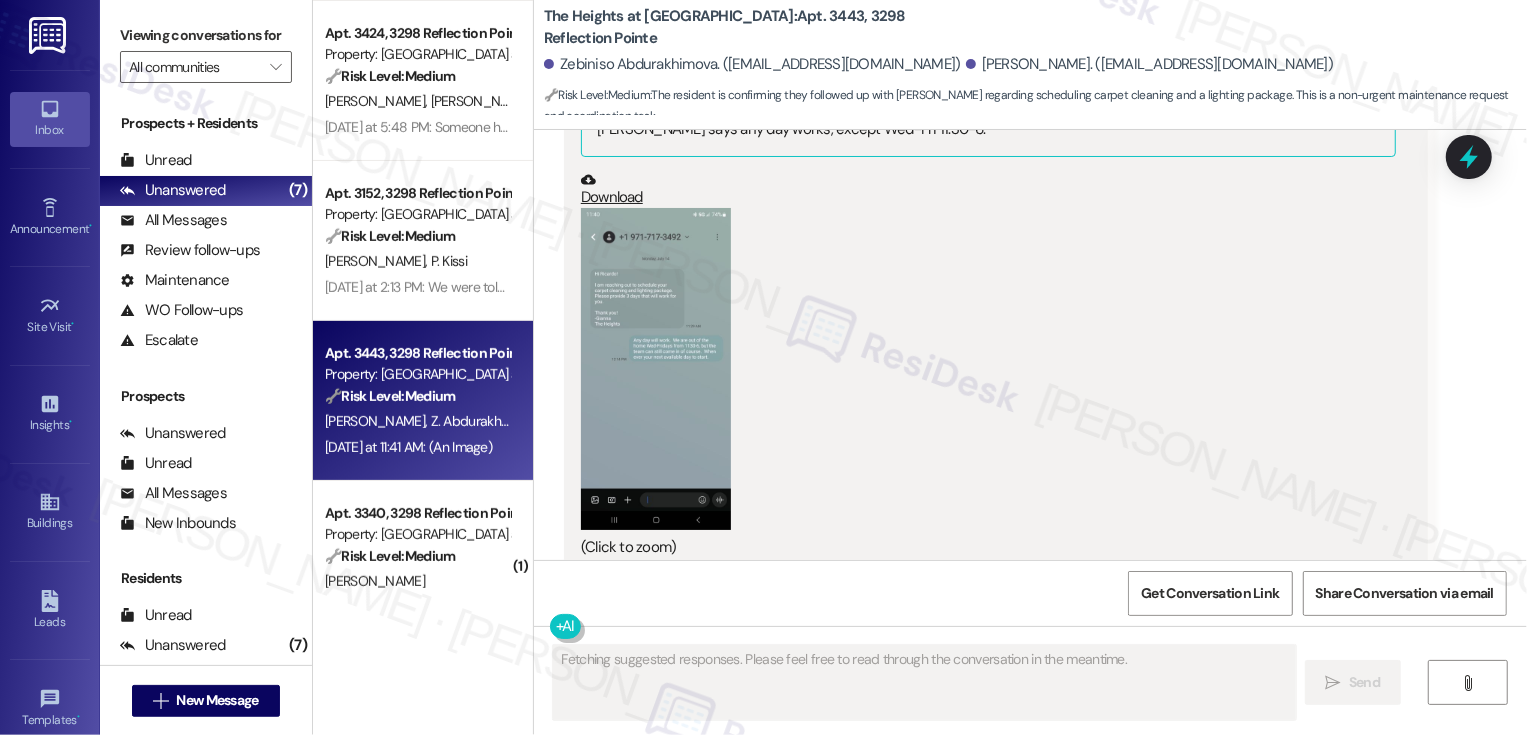 click on "Show suggestions" at bounding box center (1028, 599) 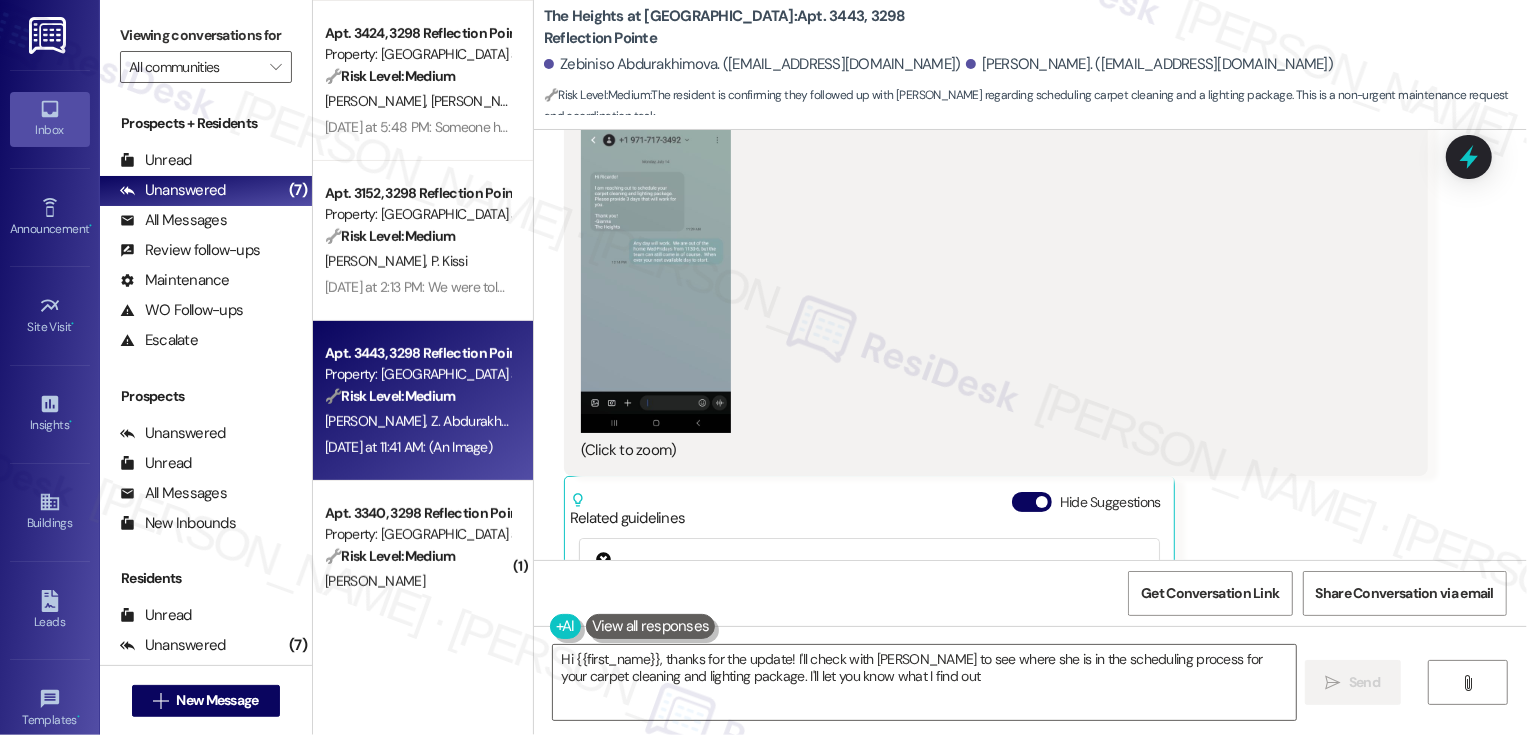 scroll, scrollTop: 5183, scrollLeft: 0, axis: vertical 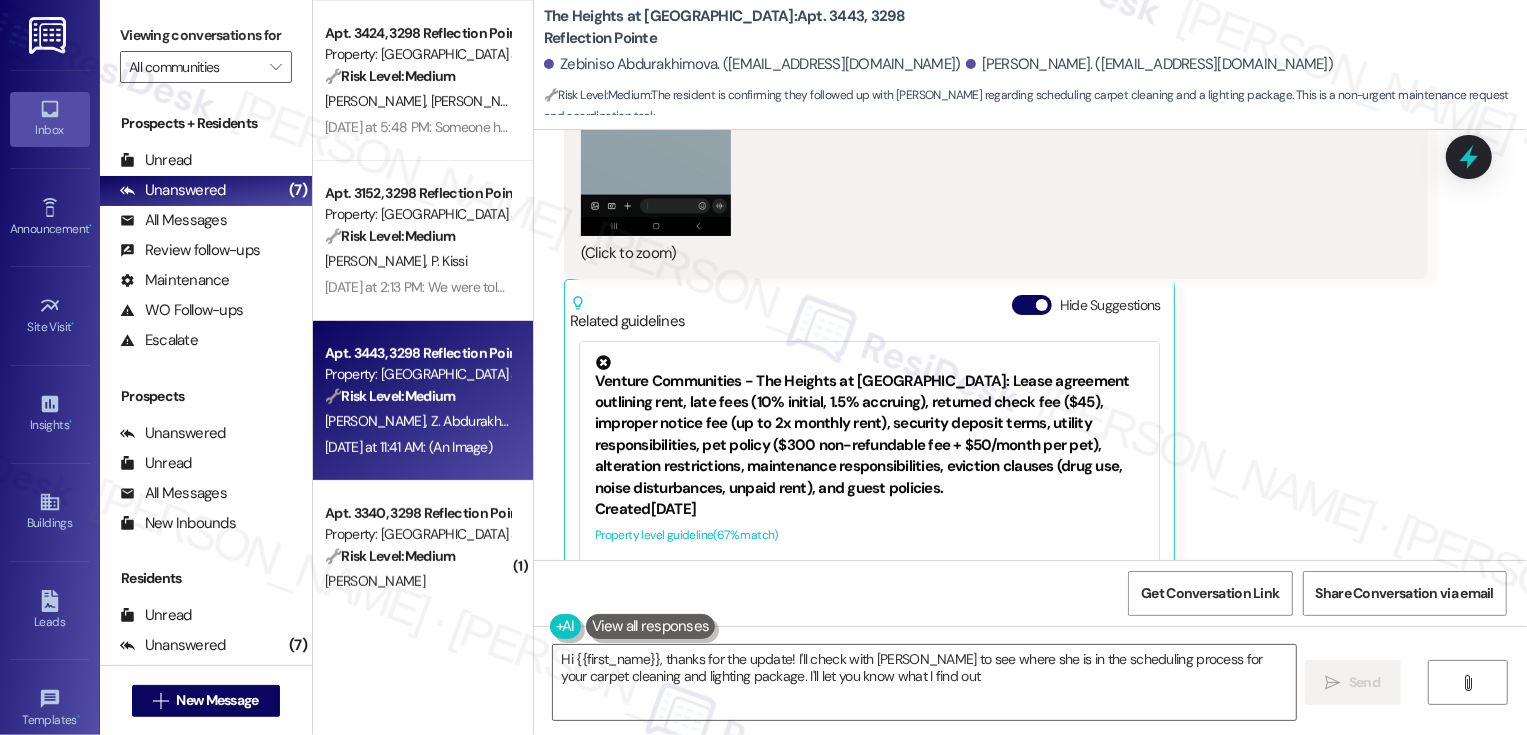 type on "Hi {{first_name}}, thanks for the update! I'll check with [PERSON_NAME] to see where she is in the scheduling process for your carpet cleaning and lighting package. I'll let you know what I find out!" 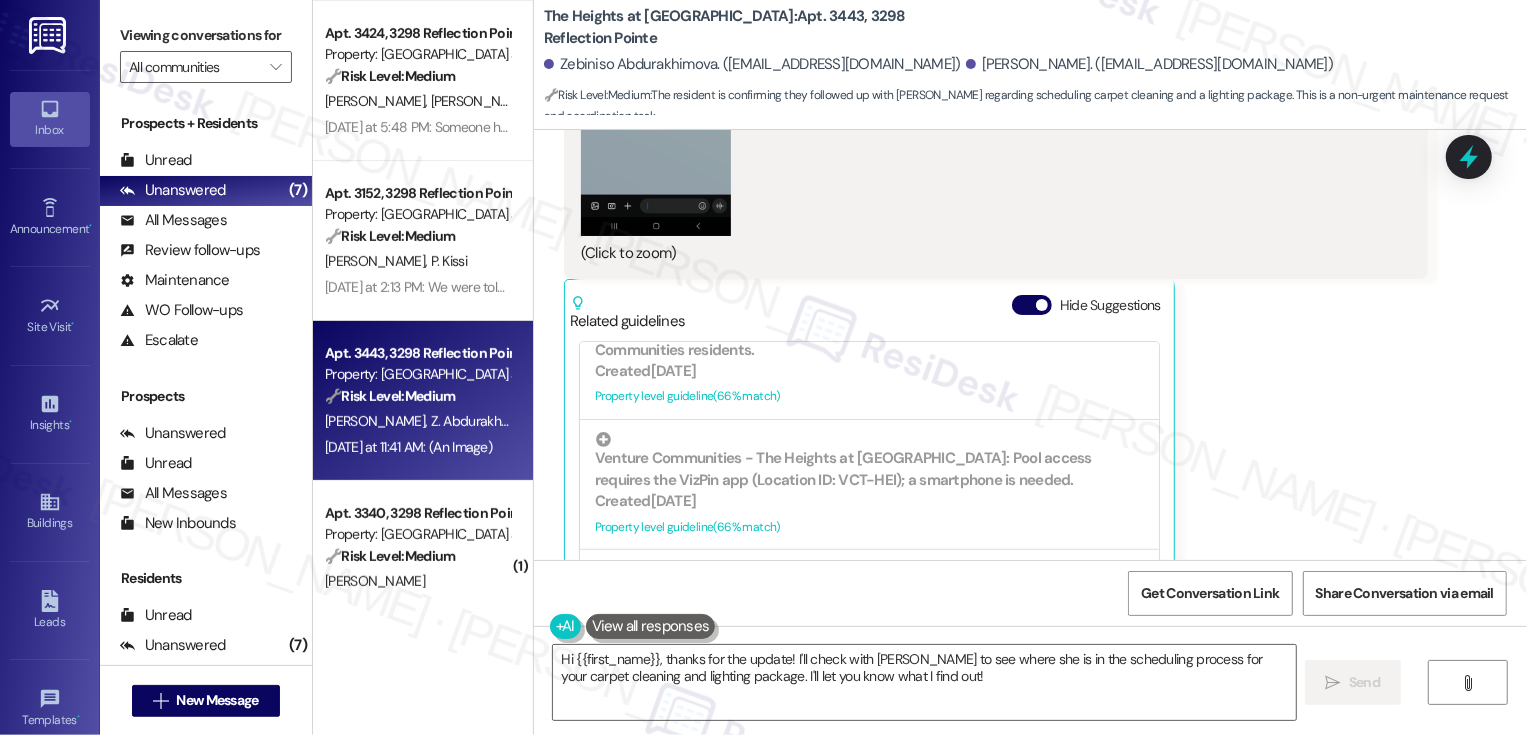 scroll, scrollTop: 541, scrollLeft: 0, axis: vertical 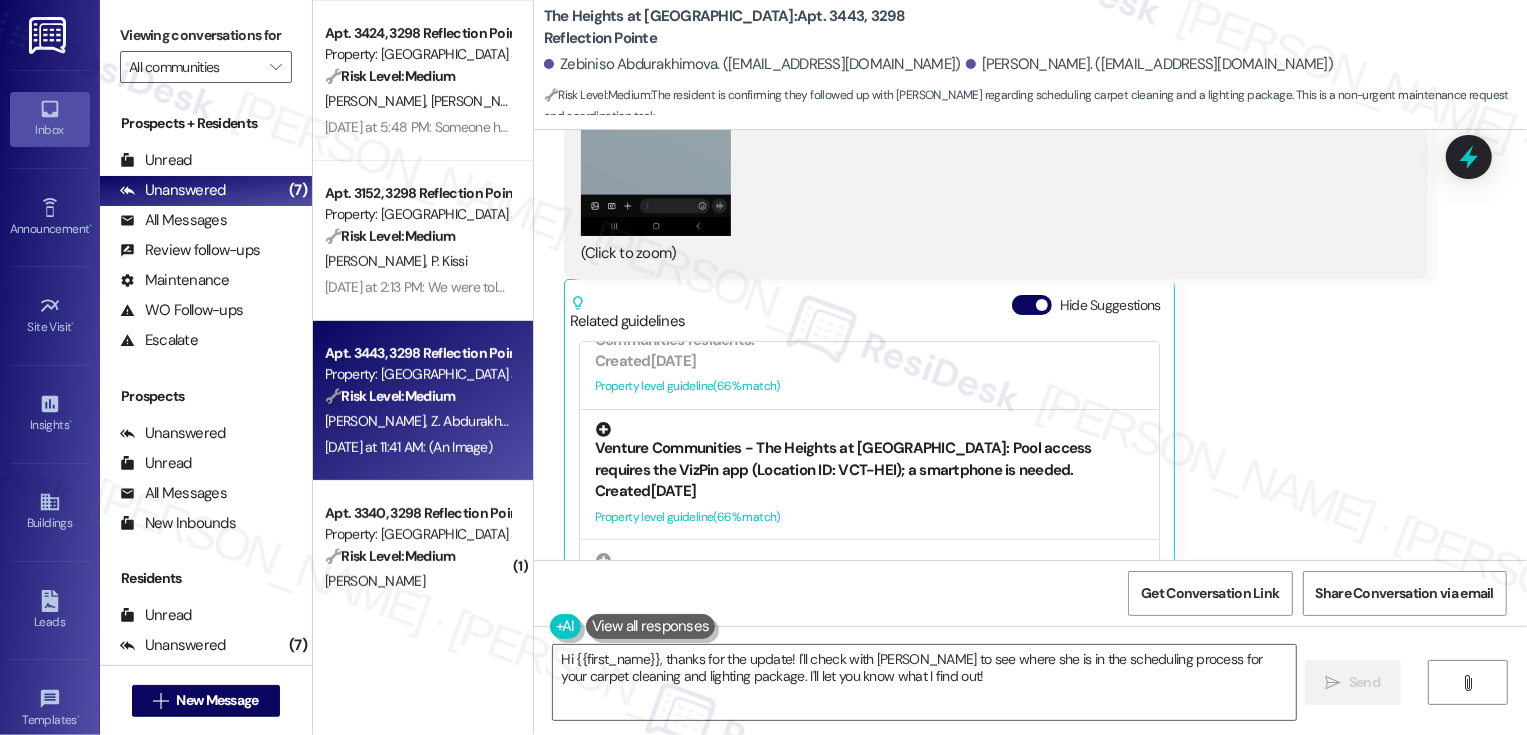 click on "Property level guideline  ( 66 % match)" at bounding box center (869, 517) 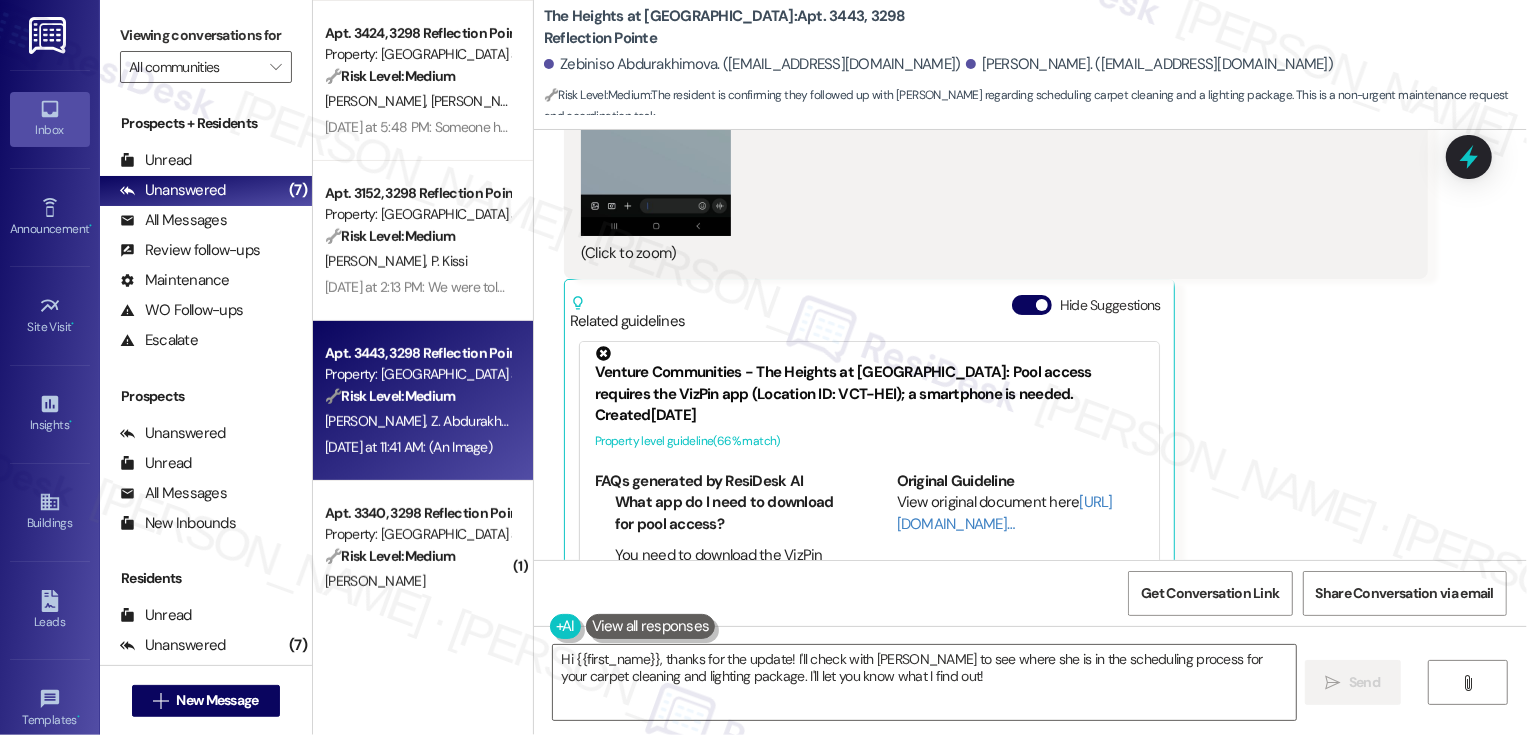 scroll, scrollTop: 383, scrollLeft: 0, axis: vertical 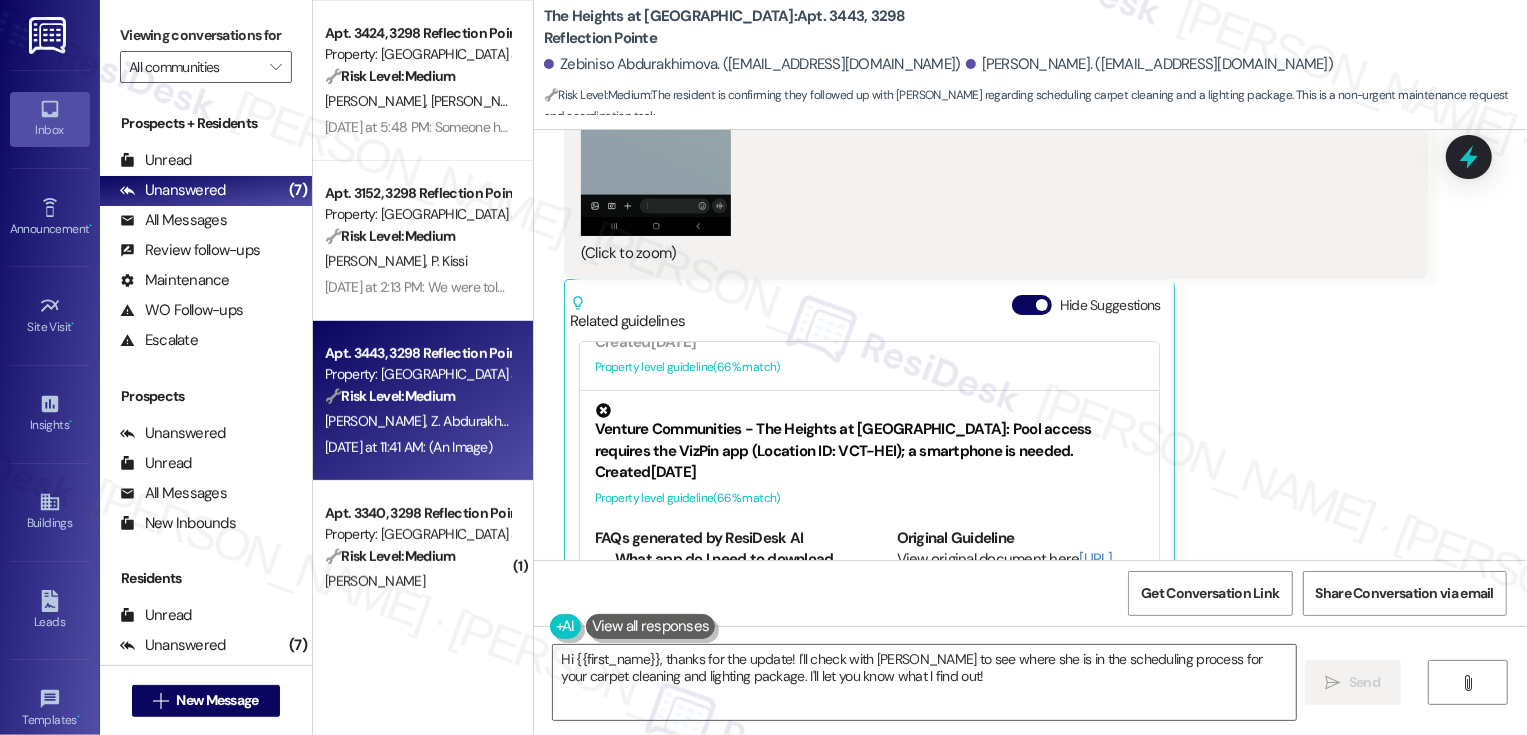 click 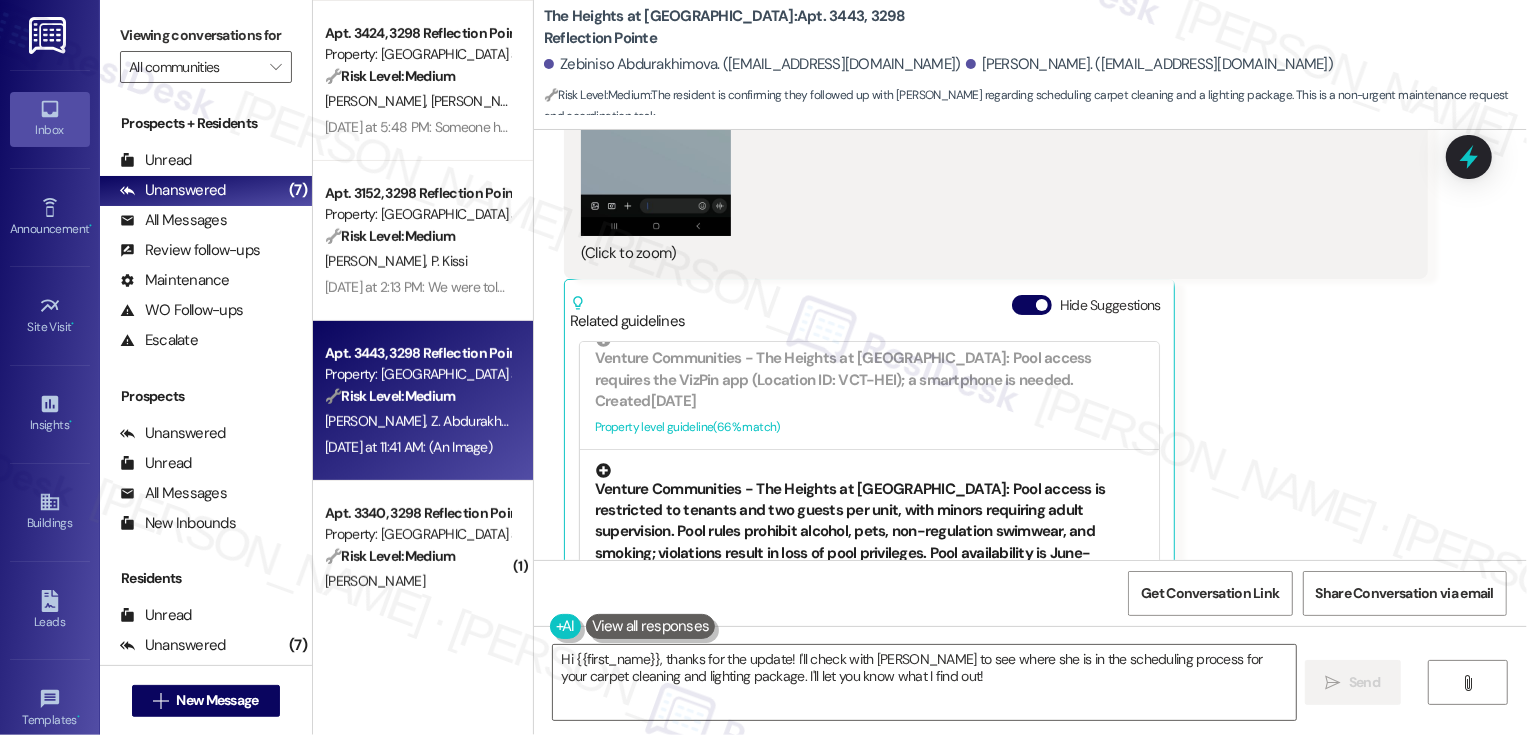 scroll, scrollTop: 460, scrollLeft: 0, axis: vertical 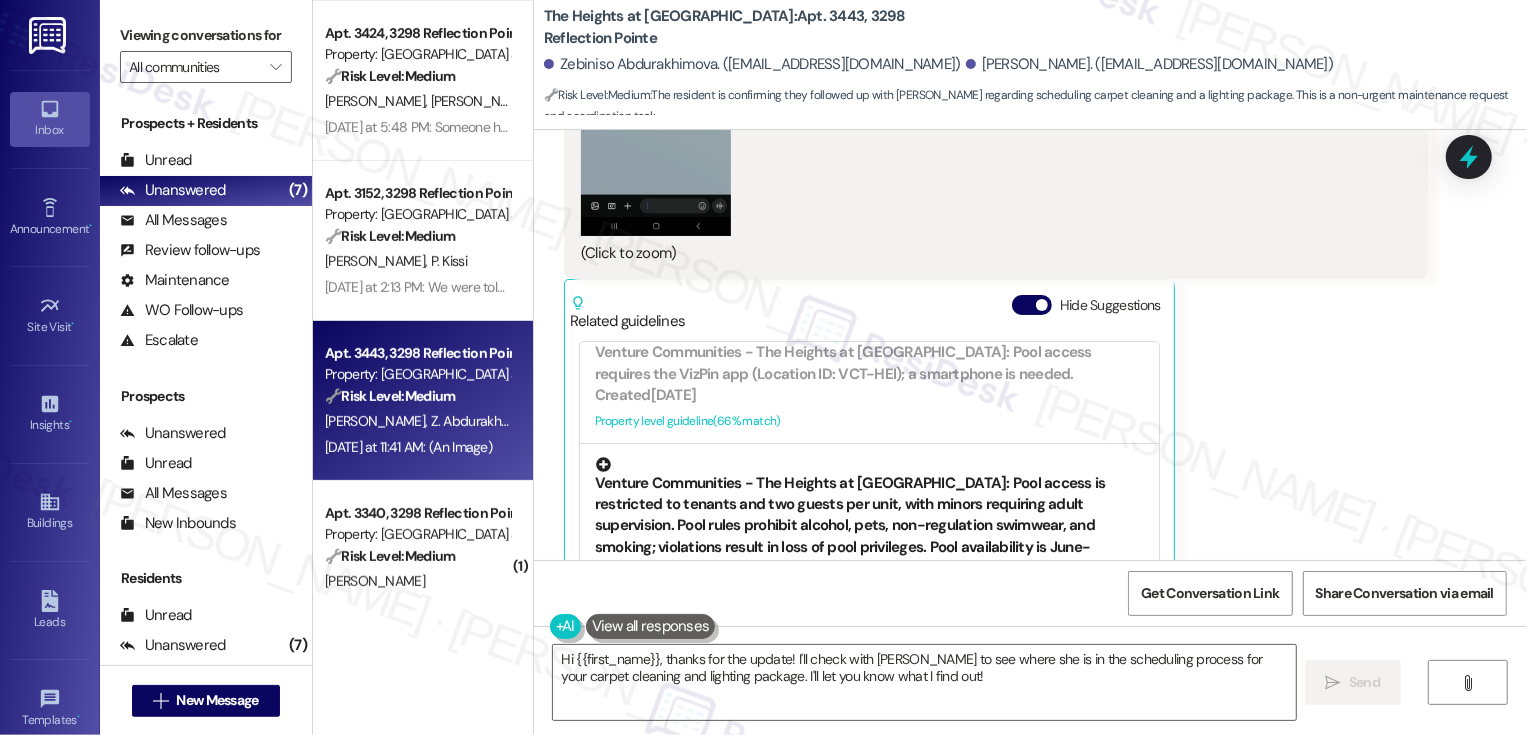 click on "Venture Communities - The Heights at [GEOGRAPHIC_DATA]: Pool access is restricted to tenants and two guests per unit, with minors requiring adult supervision.  Pool rules prohibit alcohol, pets, non-regulation swimwear, and smoking; violations result in loss of pool privileges.  Pool availability is June-September, with hours 10 am-" at bounding box center [869, 518] 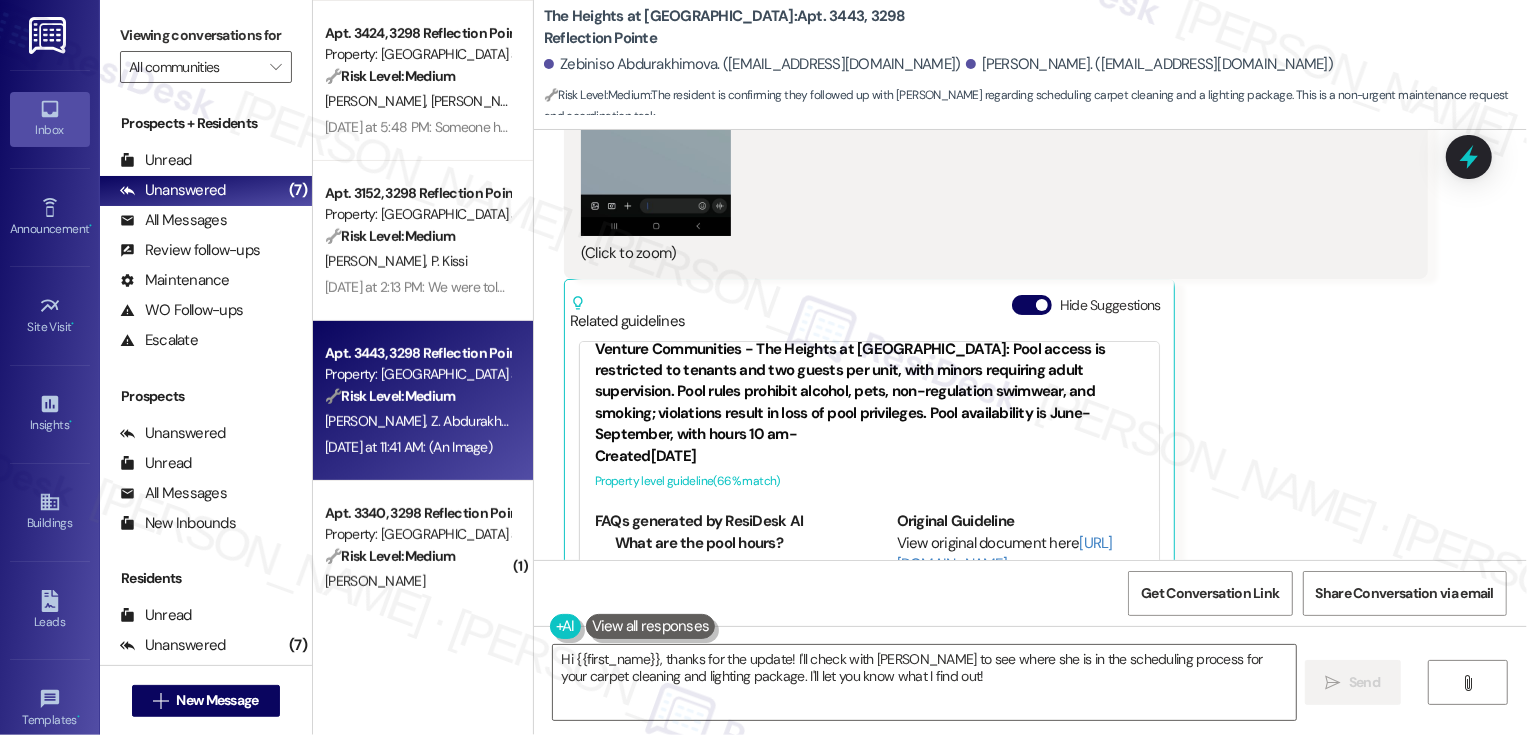scroll, scrollTop: 632, scrollLeft: 0, axis: vertical 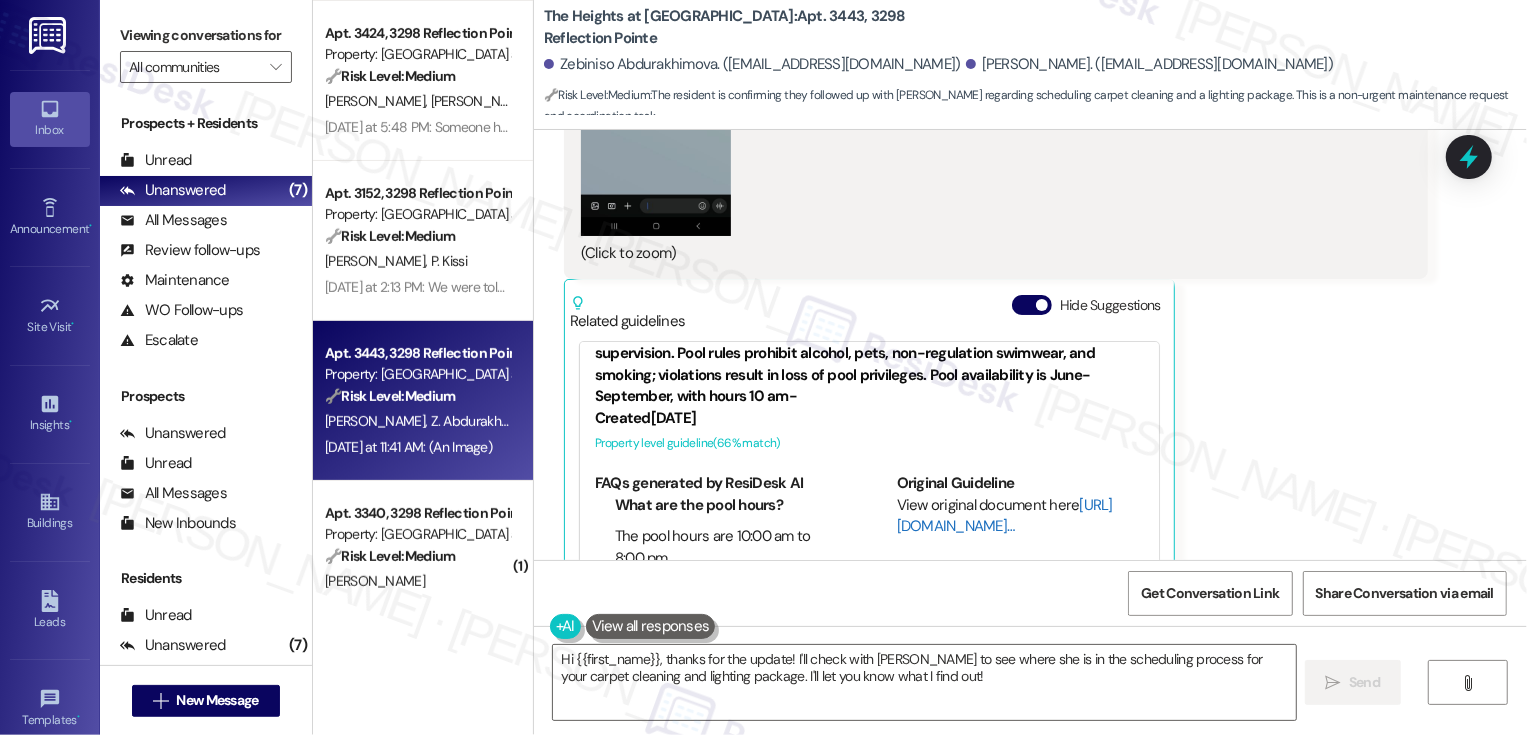 click on "[URL][DOMAIN_NAME]…" at bounding box center (1005, 515) 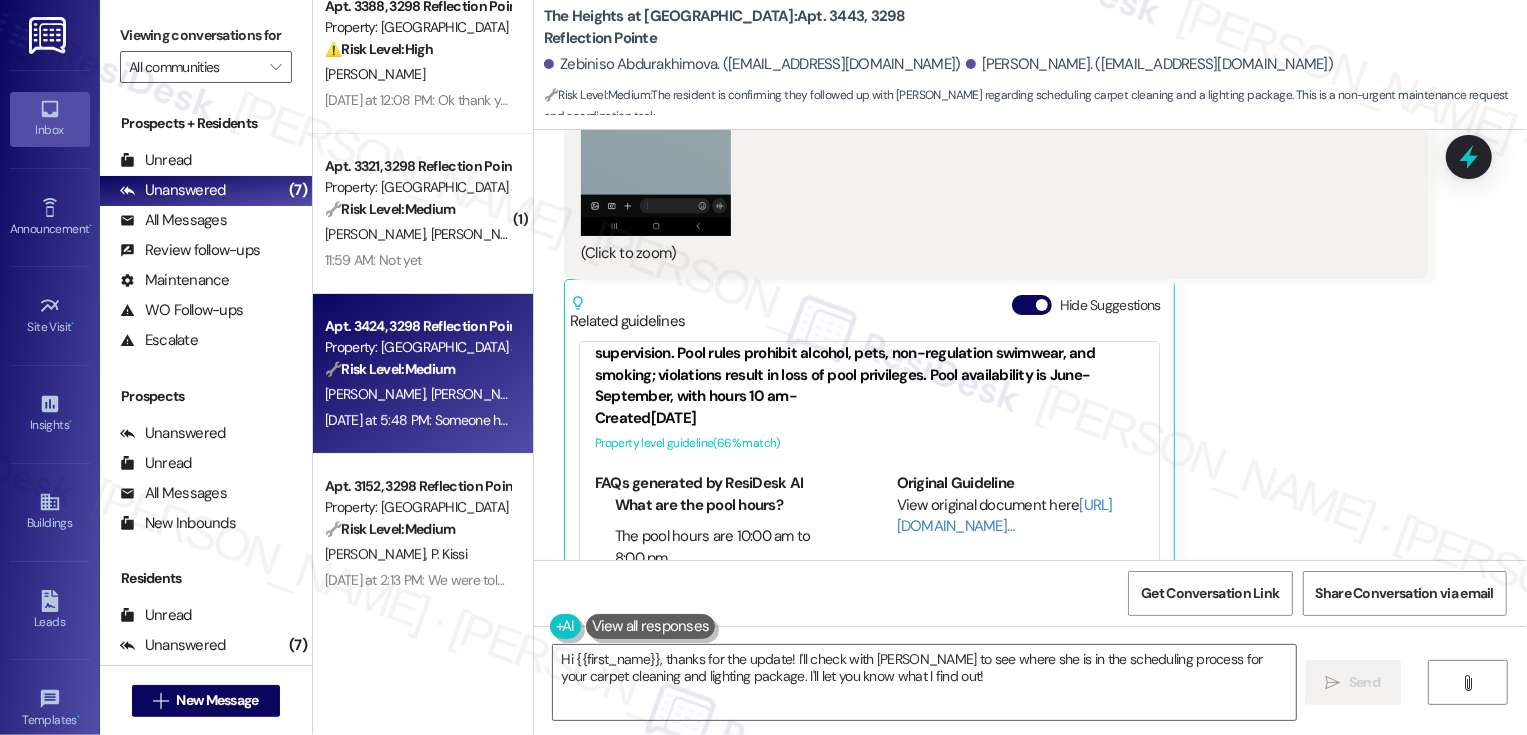 scroll, scrollTop: 159, scrollLeft: 0, axis: vertical 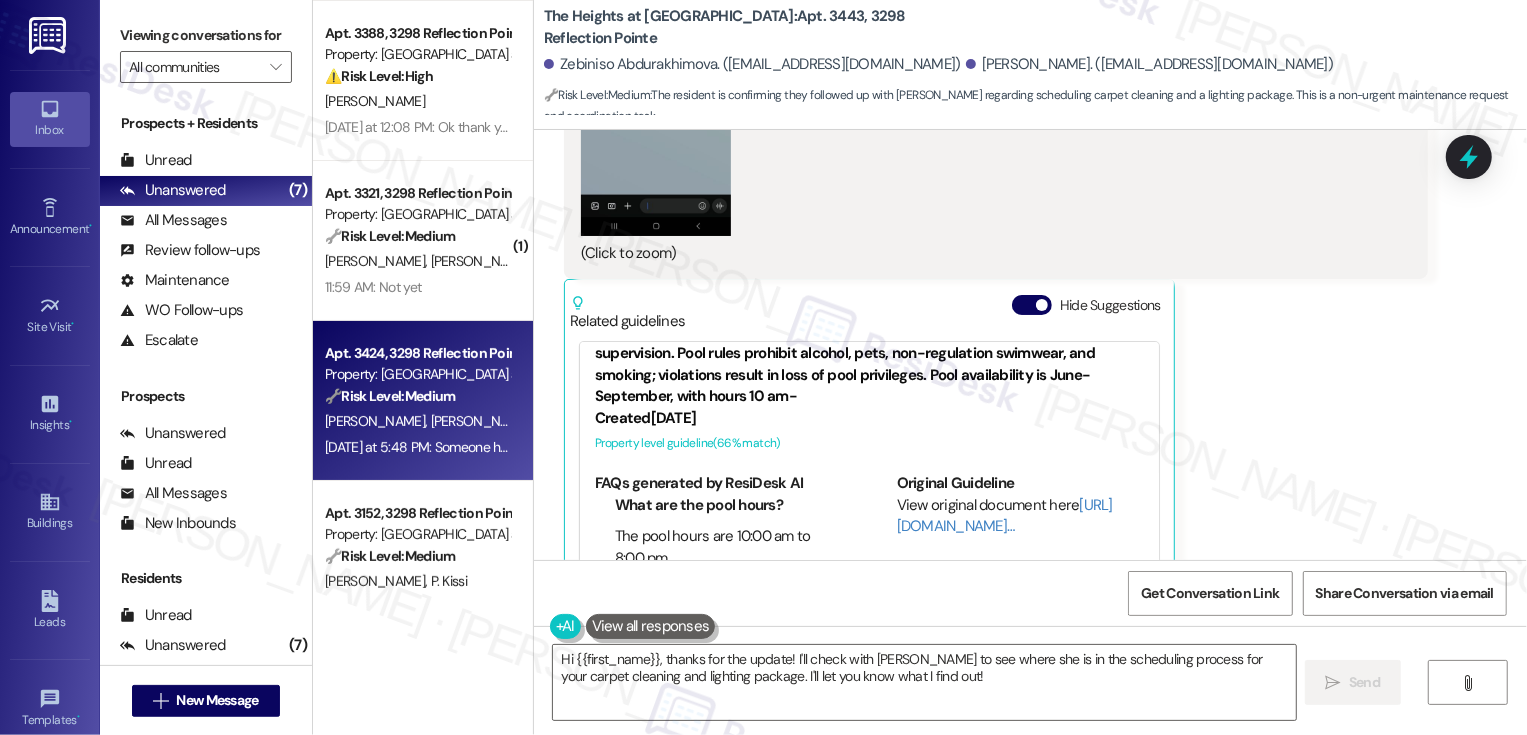 click on "🔧  Risk Level:  Medium" at bounding box center [390, 396] 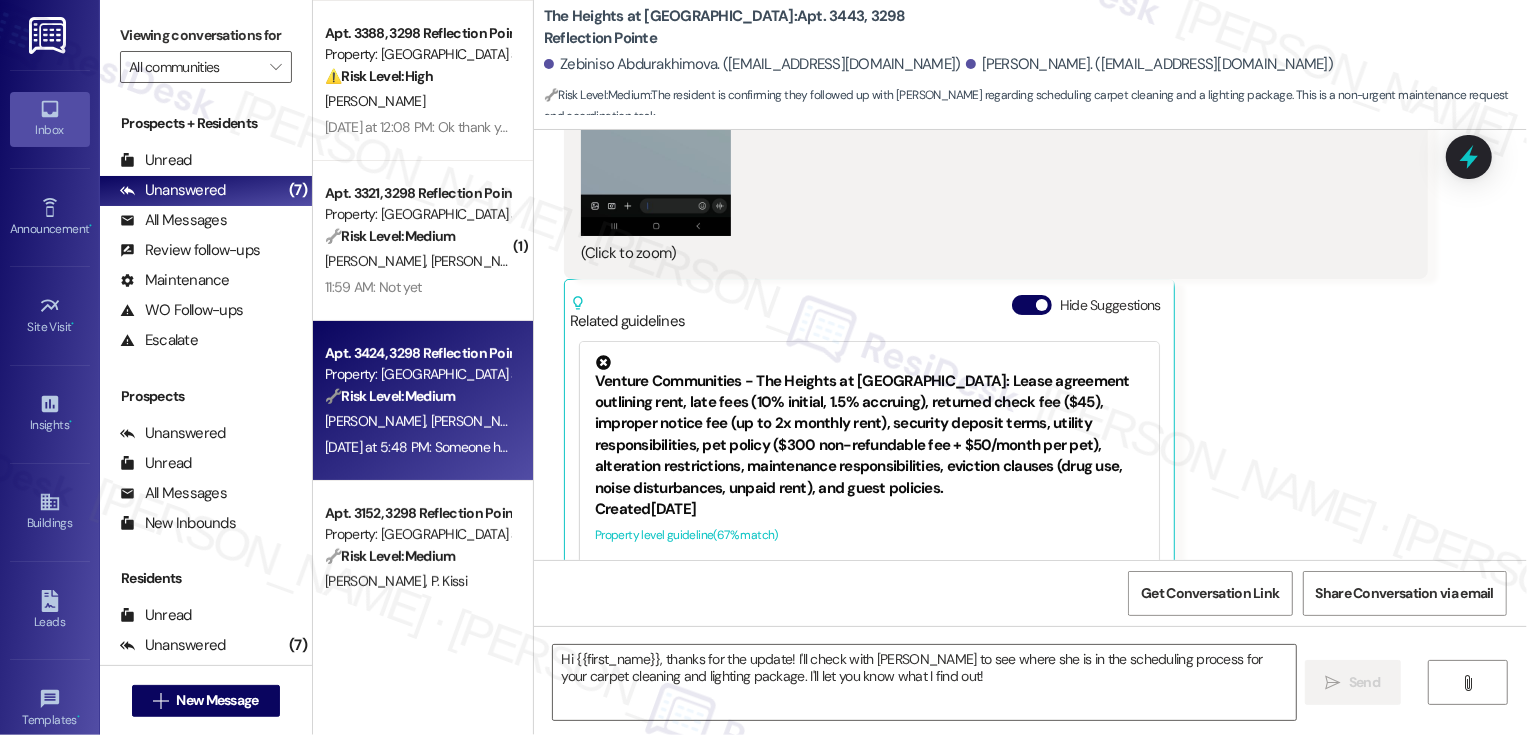 type on "Fetching suggested responses. Please feel free to read through the conversation in the meantime." 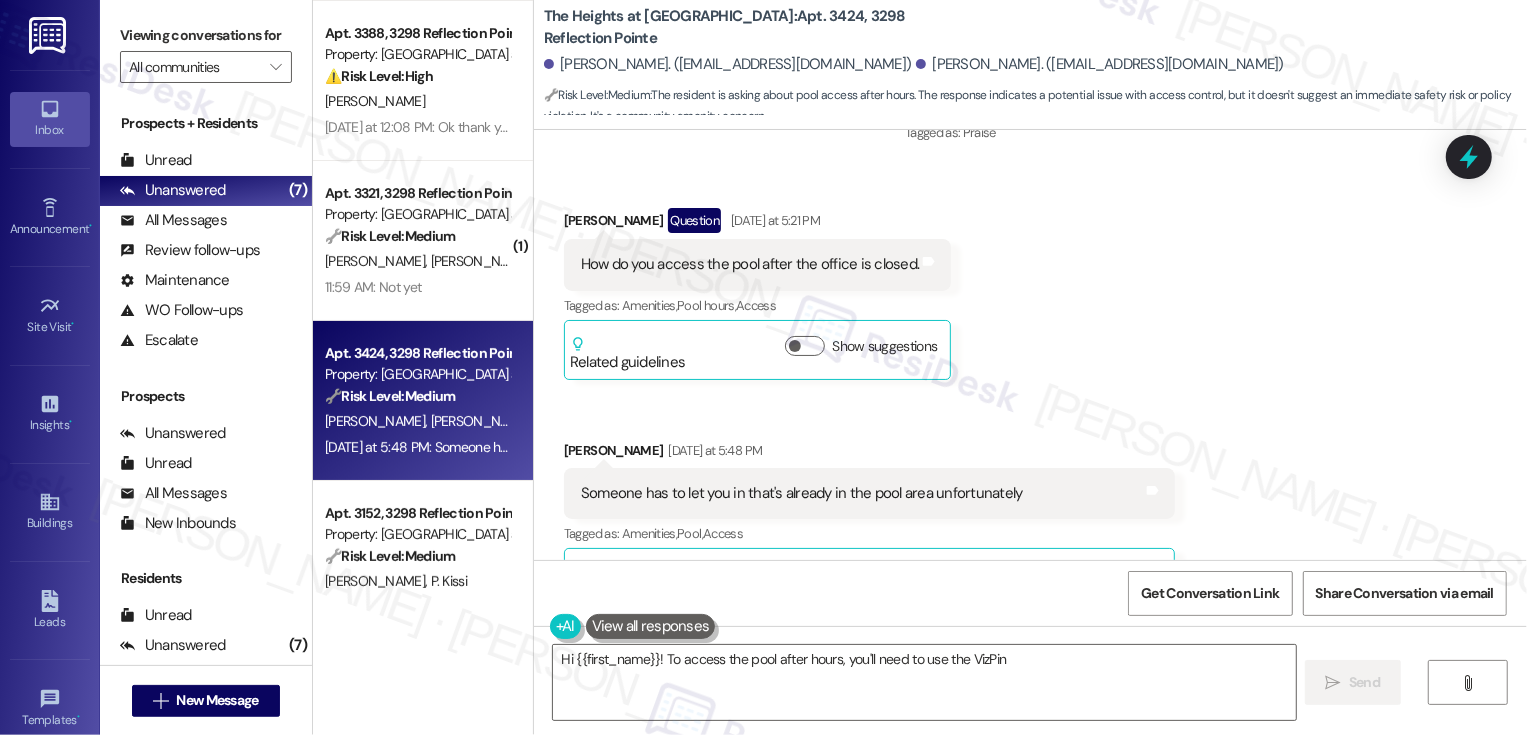 scroll, scrollTop: 903, scrollLeft: 0, axis: vertical 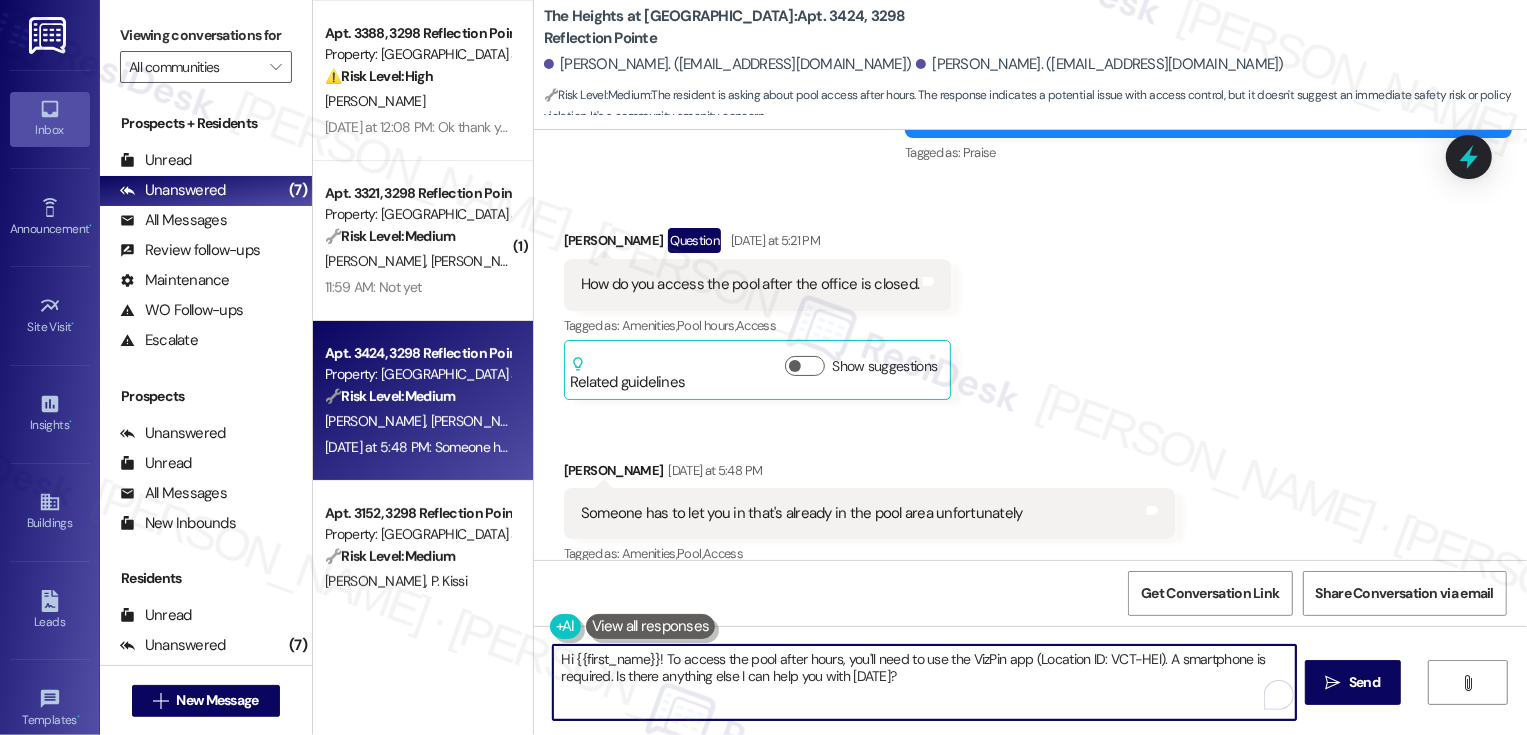 drag, startPoint x: 831, startPoint y: 660, endPoint x: 655, endPoint y: 659, distance: 176.00284 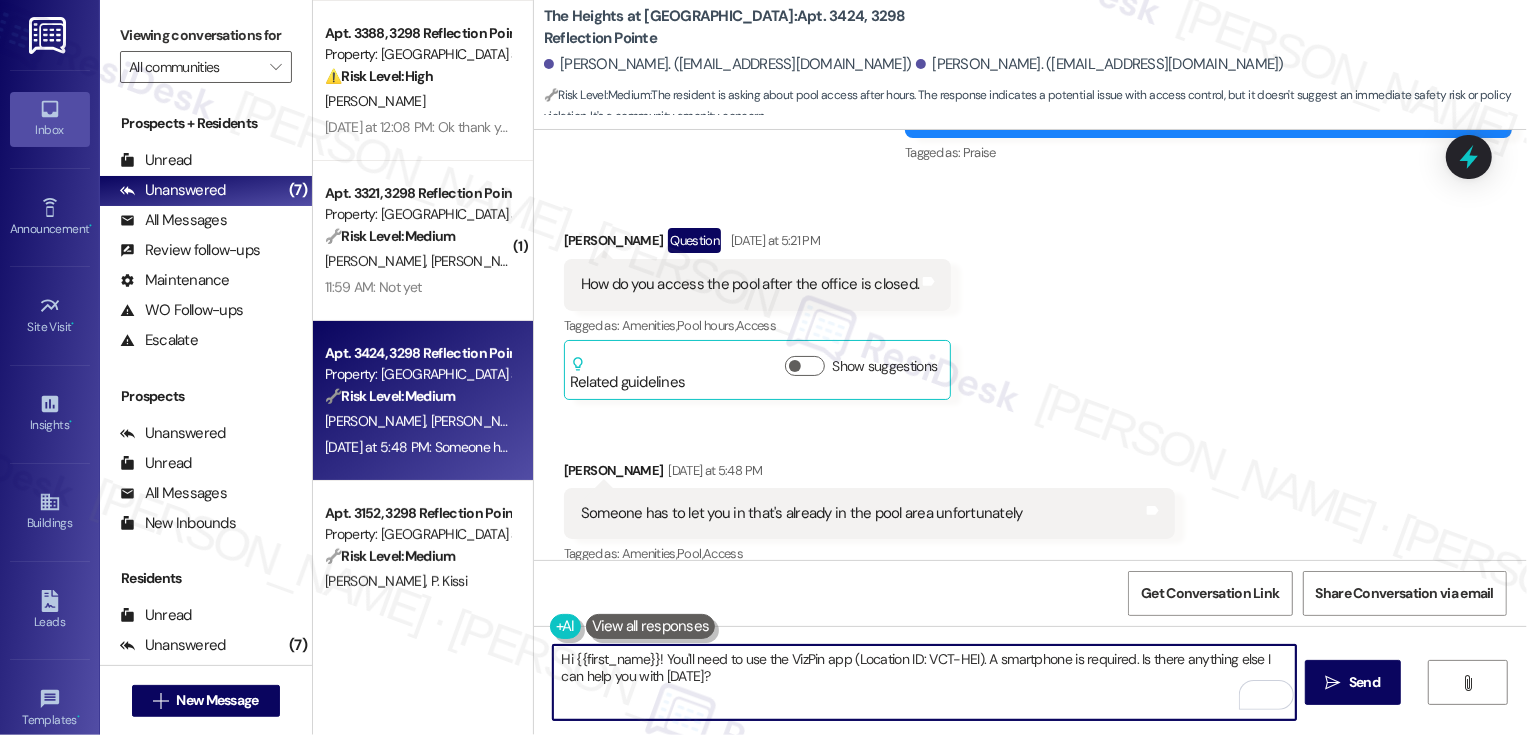 click at bounding box center [651, 626] 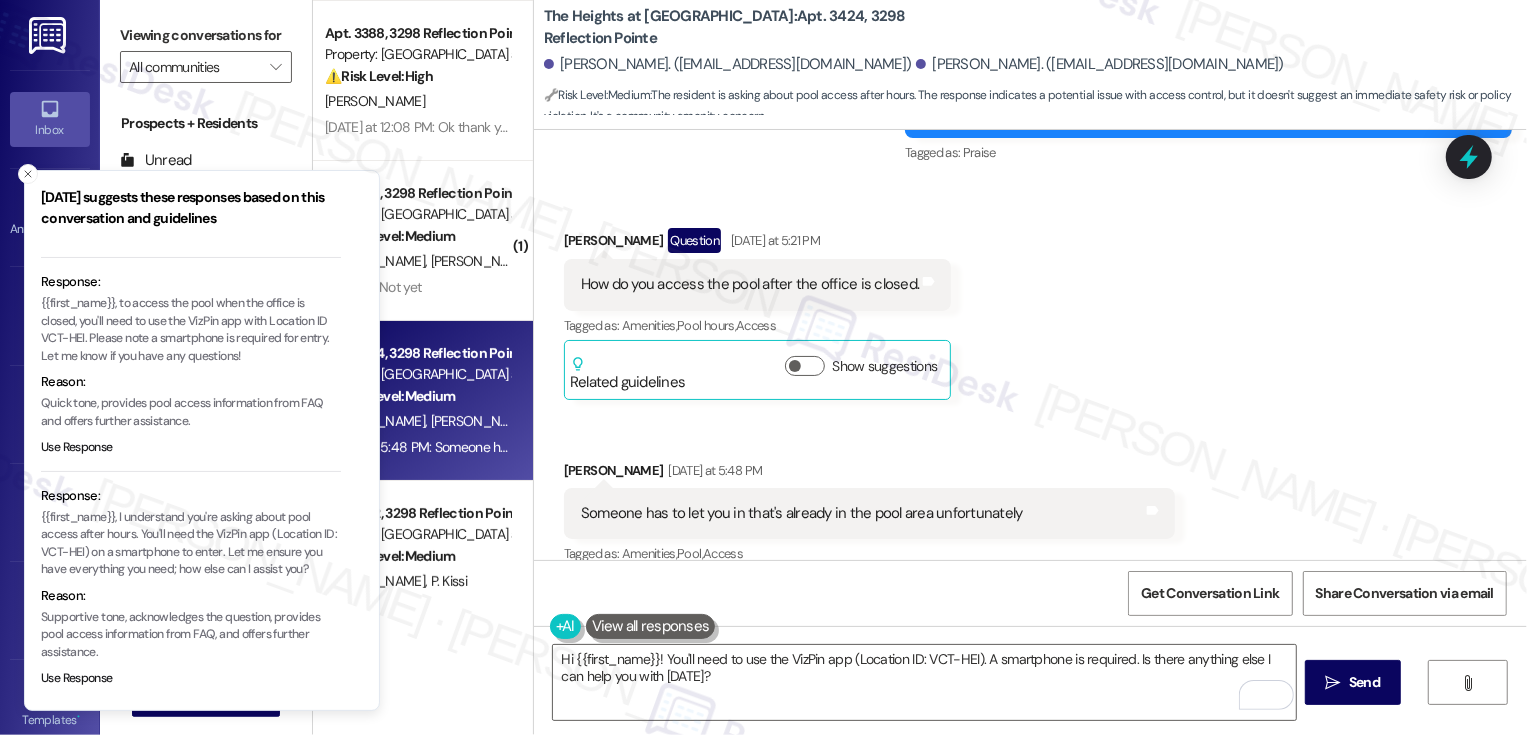 scroll, scrollTop: 225, scrollLeft: 0, axis: vertical 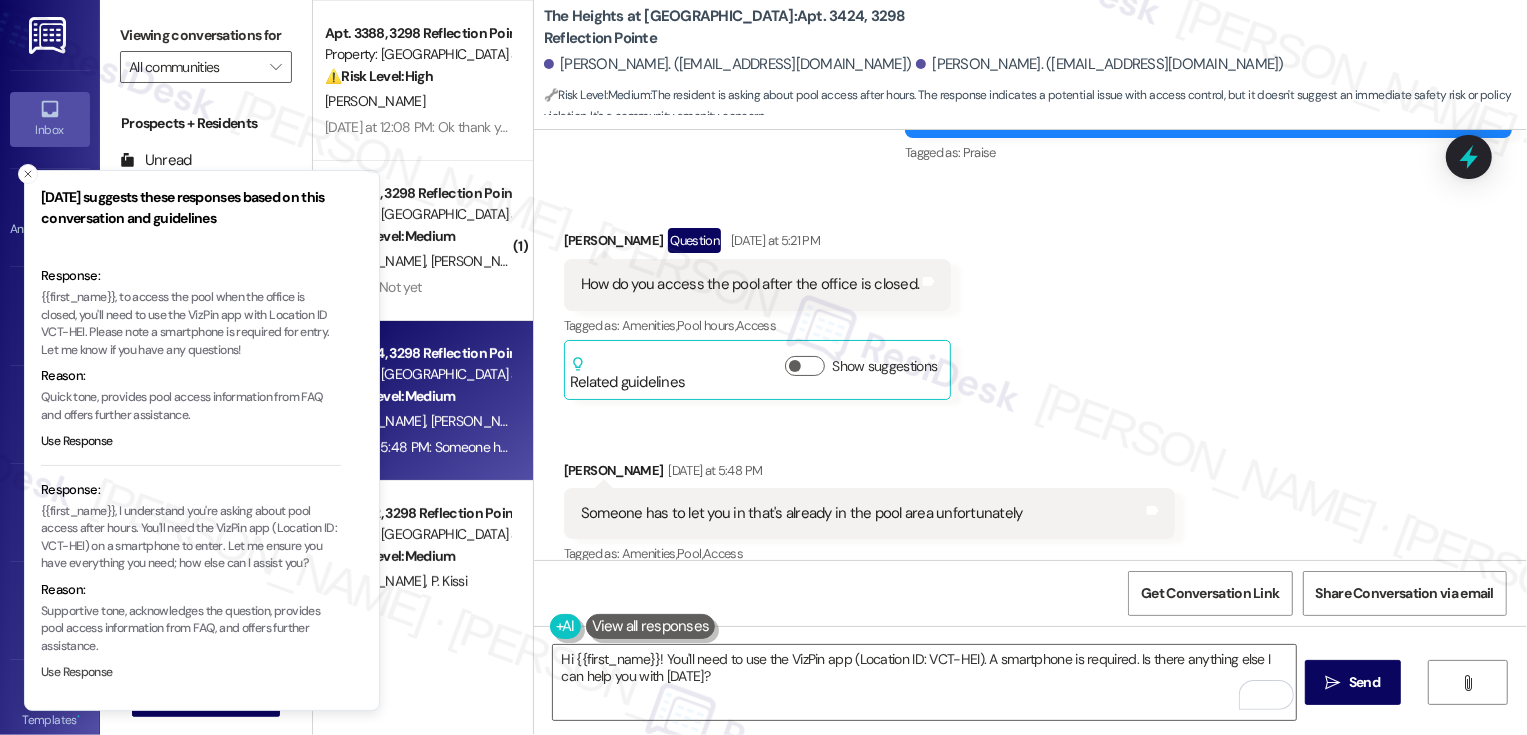 click on "Use Response" at bounding box center [77, 673] 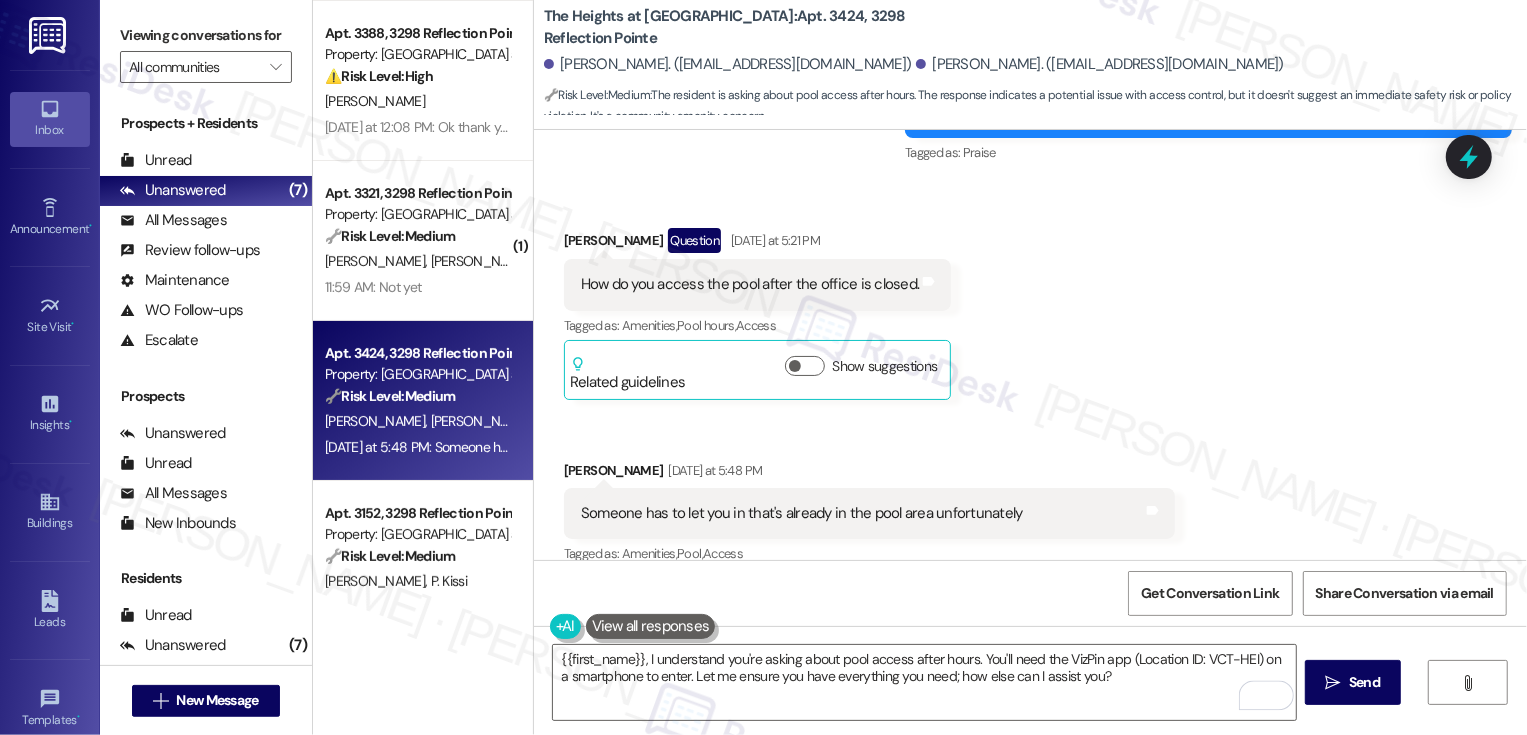 click on "[PERSON_NAME] Question [DATE] at 5:21 PM" at bounding box center [758, 244] 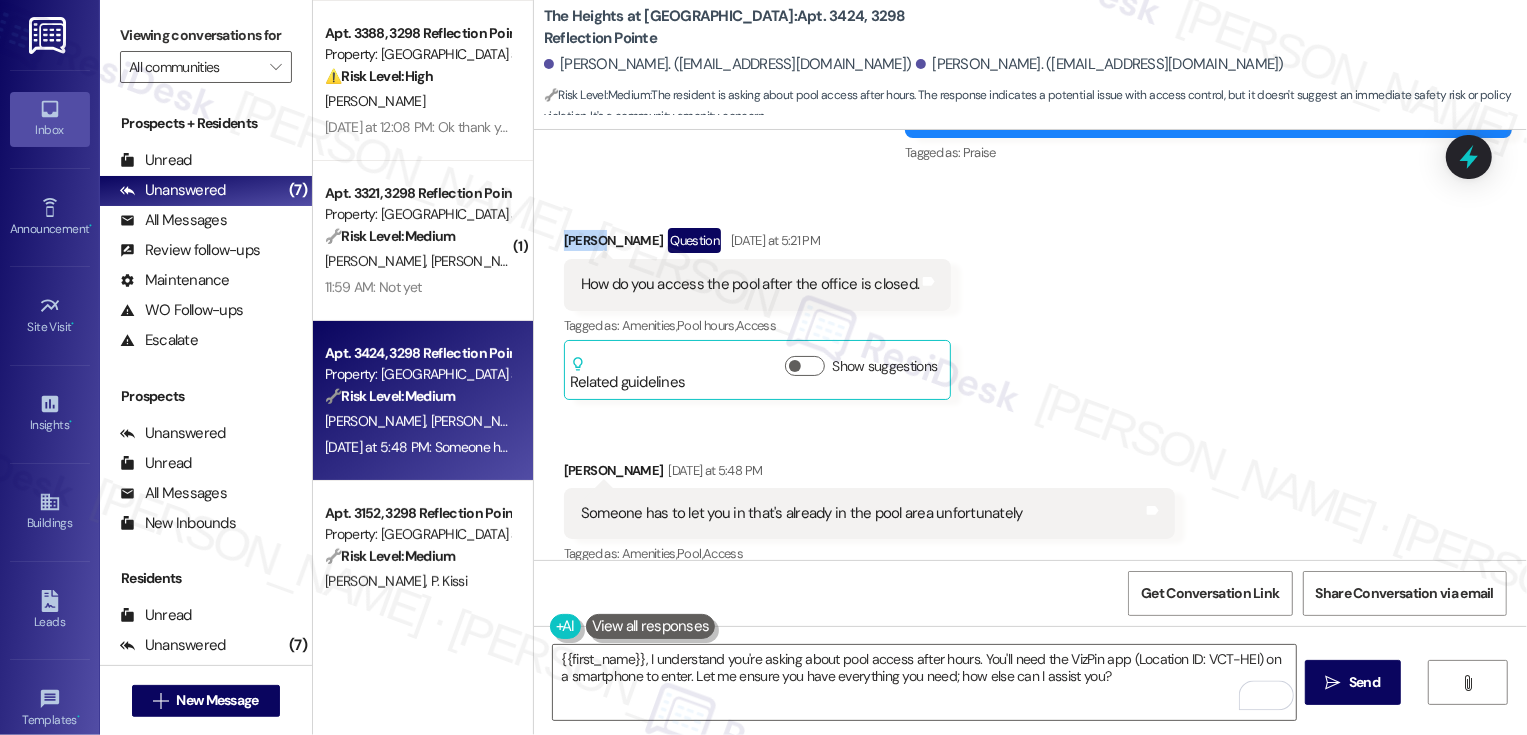 copy on "[PERSON_NAME]" 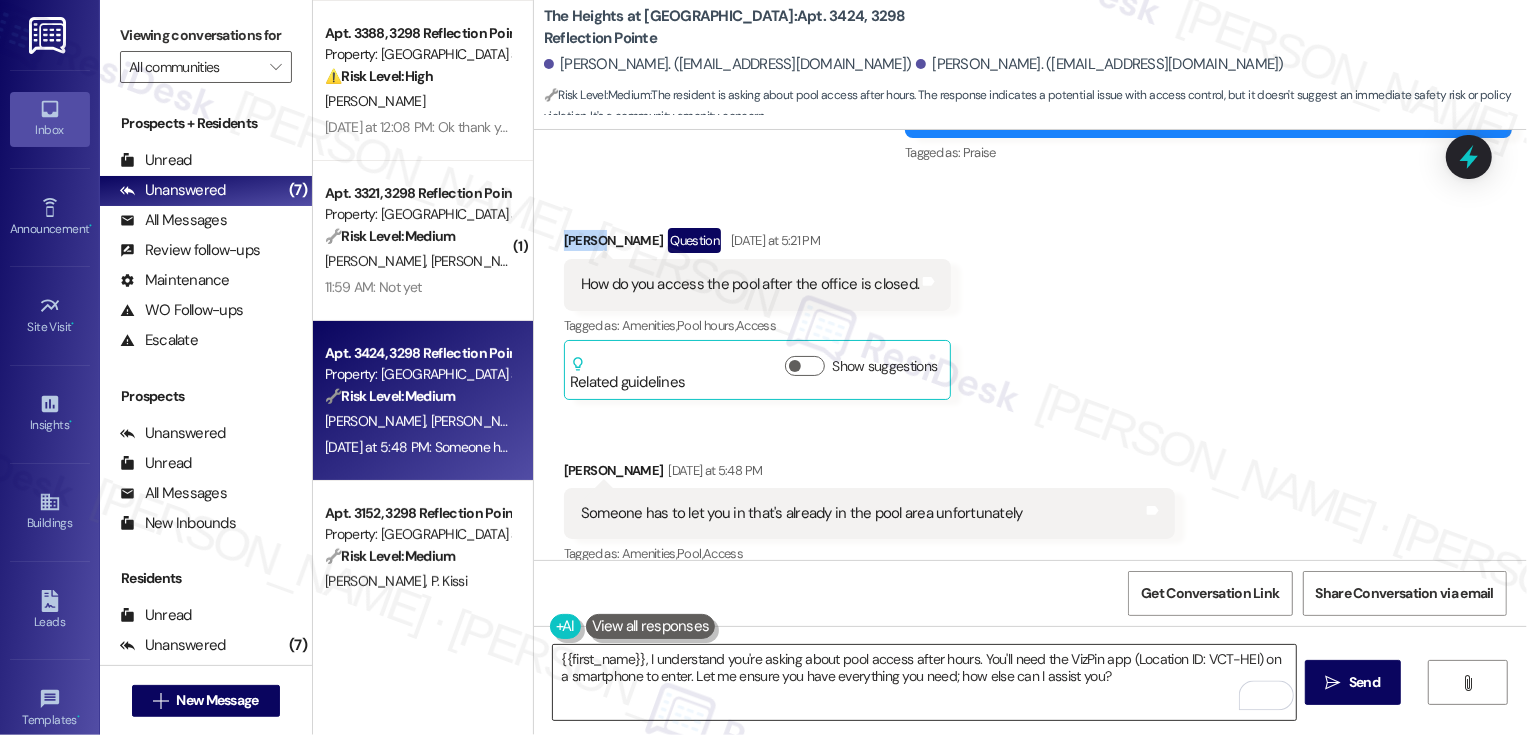 click on "{{first_name}}, I understand you're asking about pool access after hours. You'll need the VizPin app (Location ID: VCT-HEI) on a smartphone to enter. Let me ensure you have everything you need; how else can I assist you?" at bounding box center (924, 682) 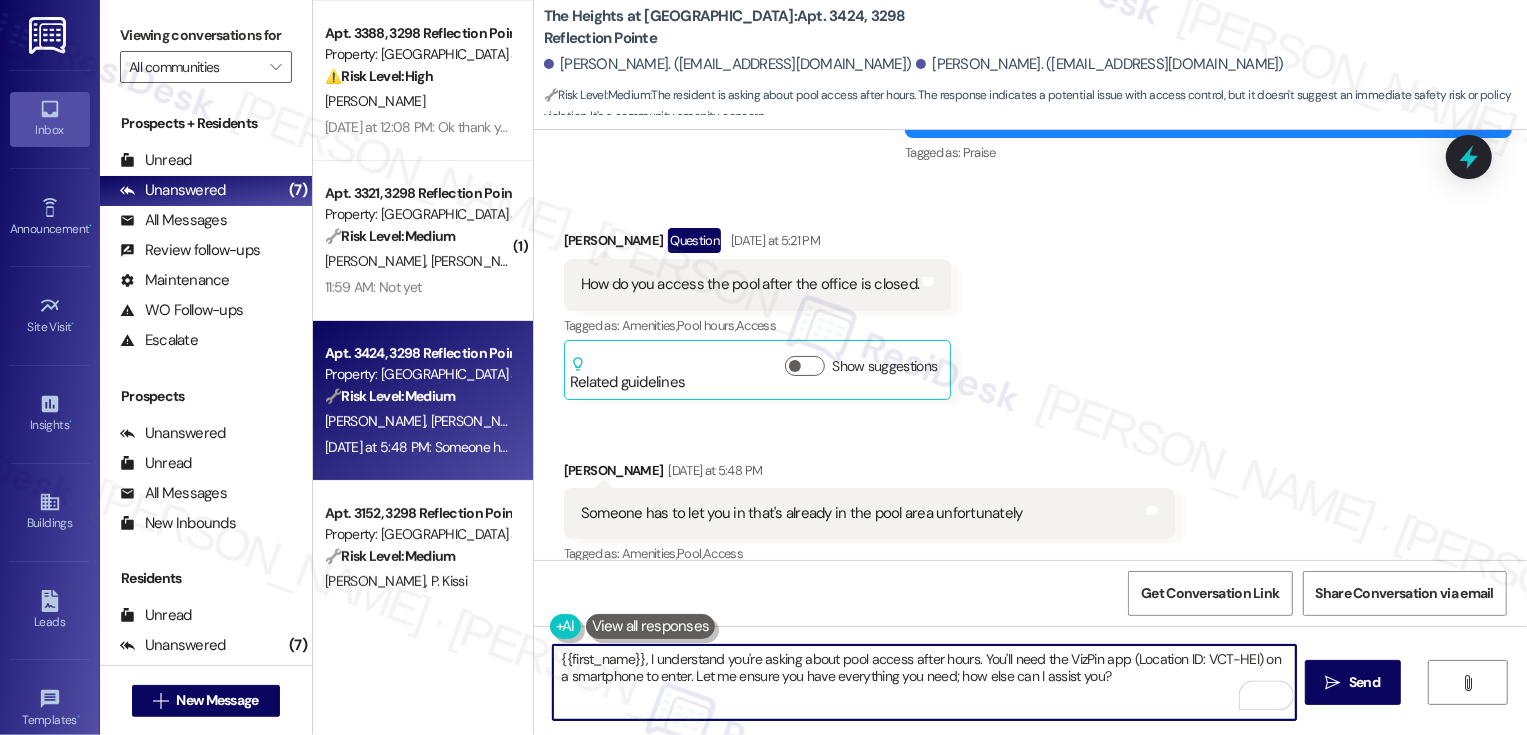 click on "{{first_name}}, I understand you're asking about pool access after hours. You'll need the VizPin app (Location ID: VCT-HEI) on a smartphone to enter. Let me ensure you have everything you need; how else can I assist you?" at bounding box center (924, 682) 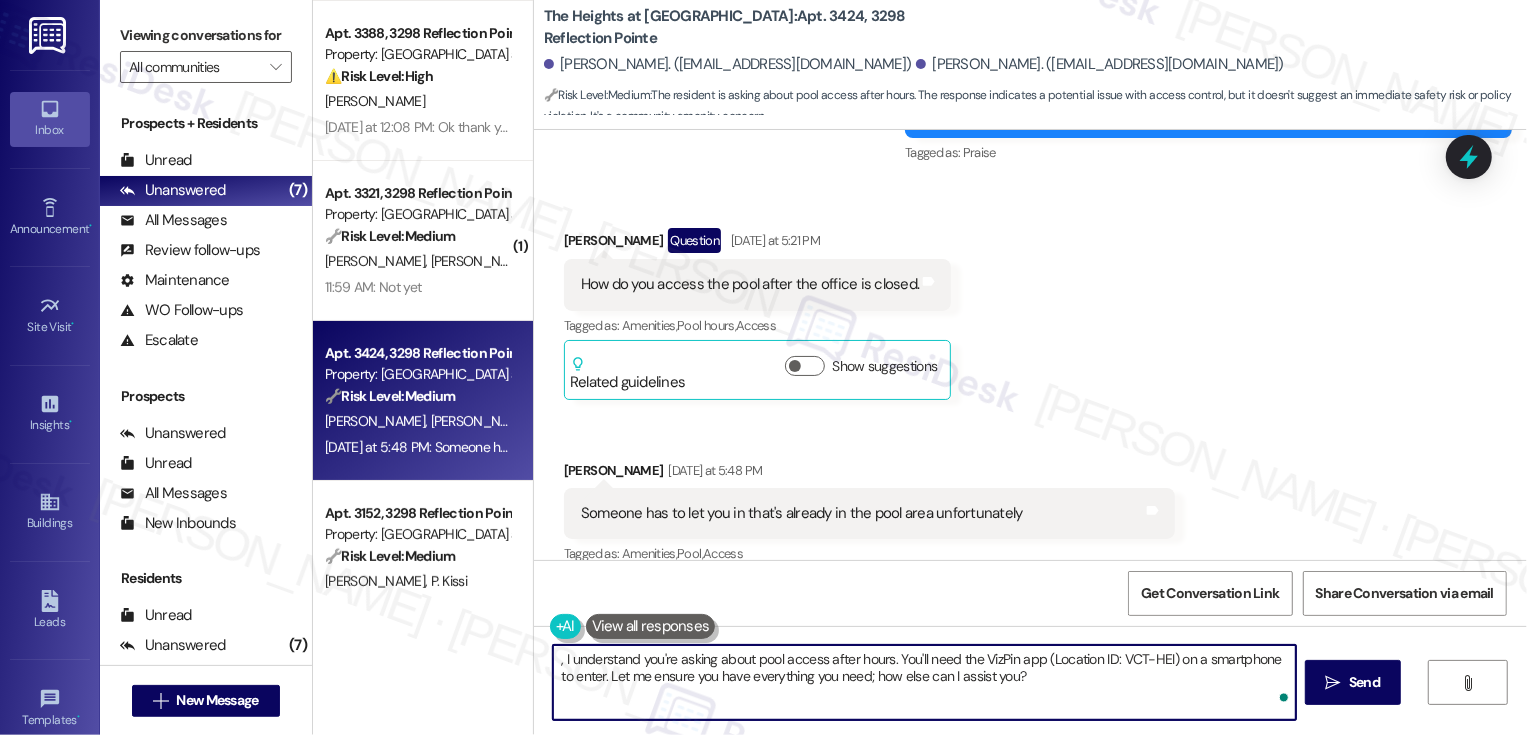 paste on "[PERSON_NAME]" 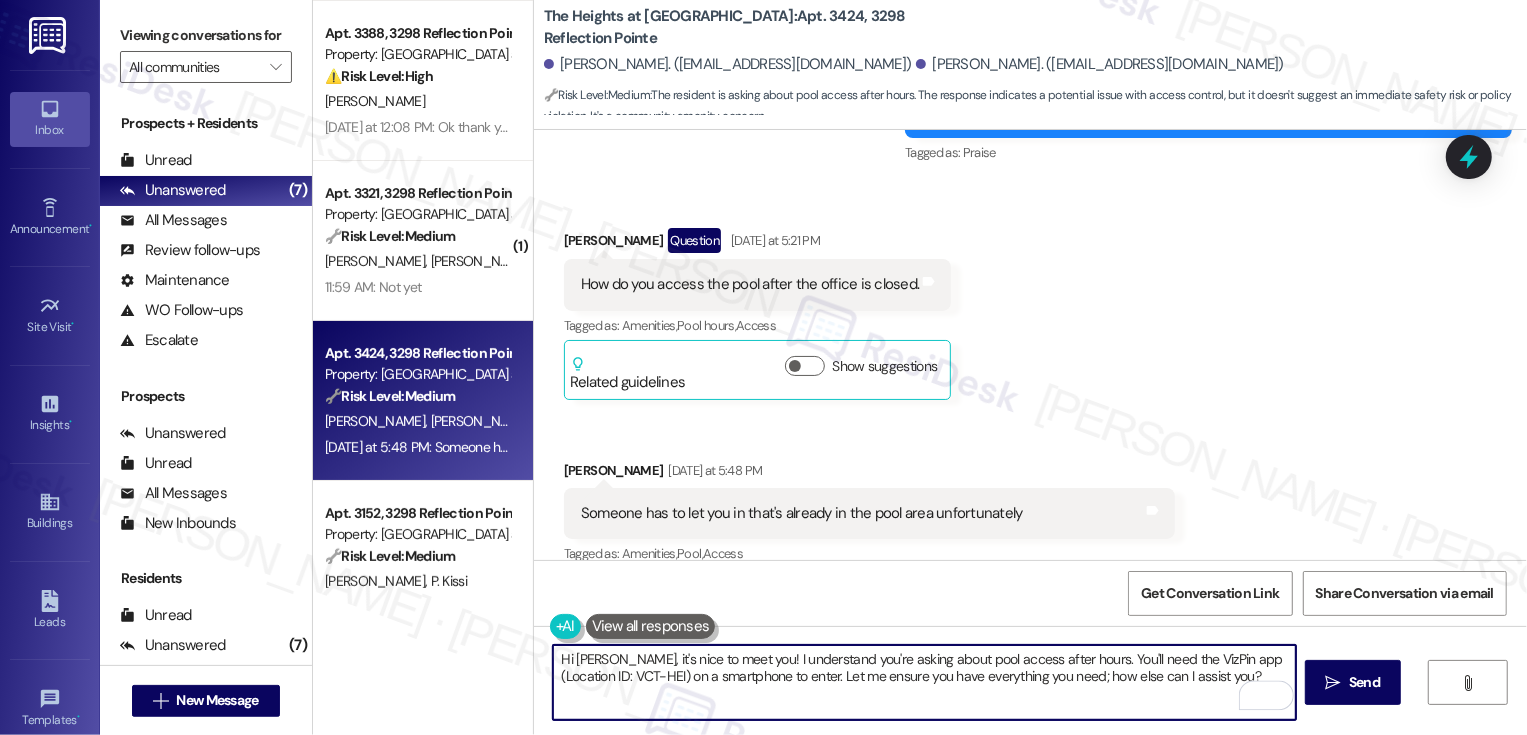 click on "Hi [PERSON_NAME], it's nice to meet you! I understand you're asking about pool access after hours. You'll need the VizPin app (Location ID: VCT-HEI) on a smartphone to enter. Let me ensure you have everything you need; how else can I assist you?" at bounding box center [924, 682] 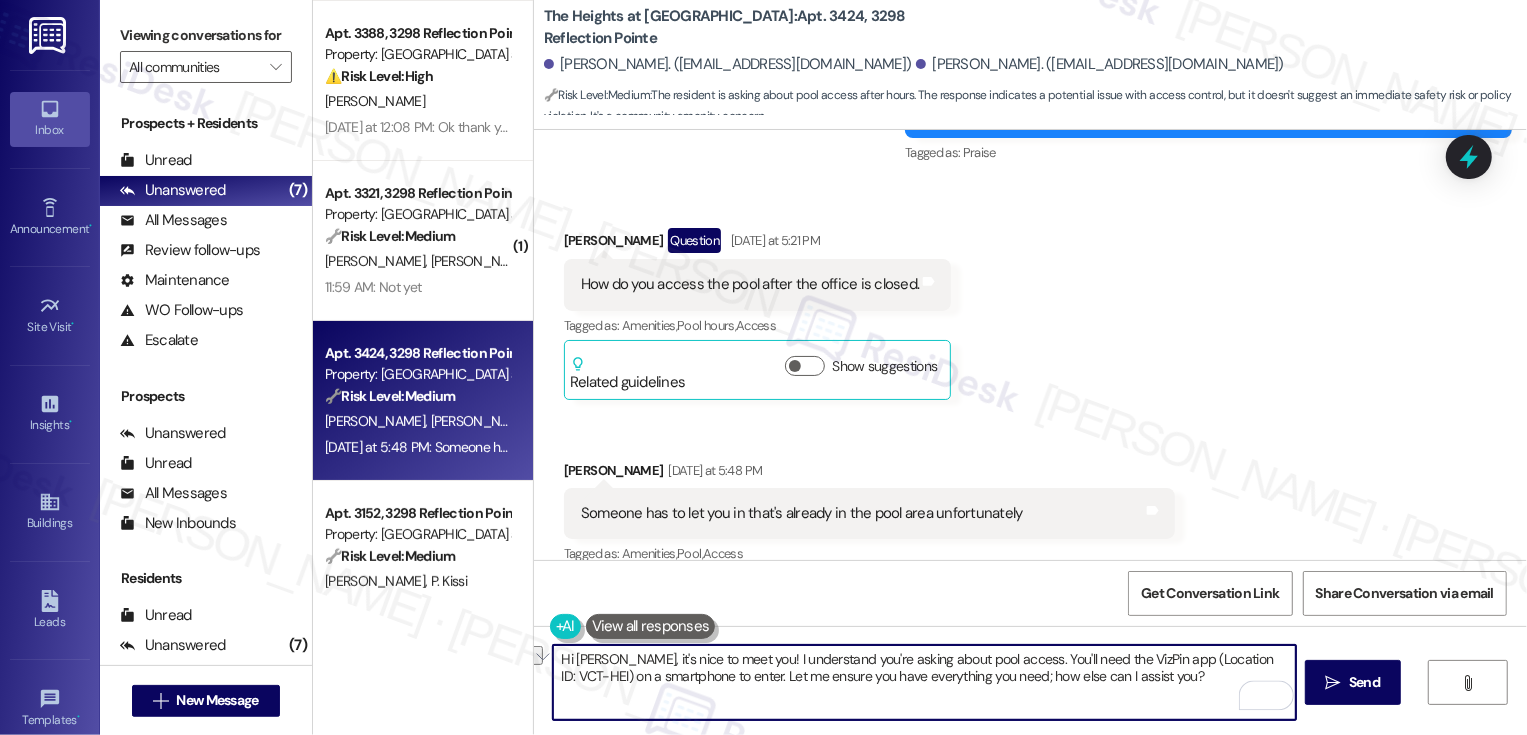 drag, startPoint x: 725, startPoint y: 661, endPoint x: 874, endPoint y: 656, distance: 149.08386 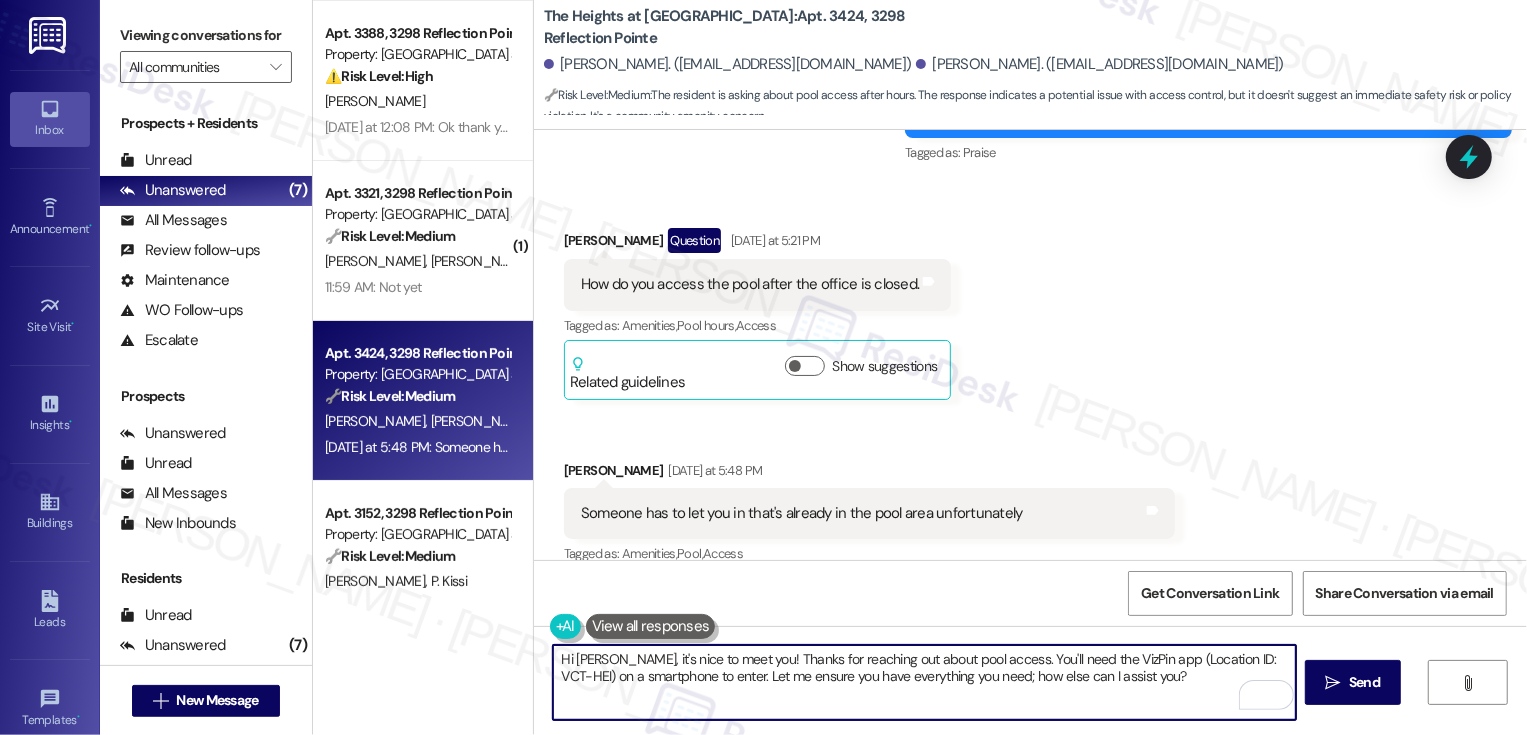 click on "Hi [PERSON_NAME], it's nice to meet you! Thanks for reaching out about pool access. You'll need the VizPin app (Location ID: VCT-HEI) on a smartphone to enter. Let me ensure you have everything you need; how else can I assist you?" at bounding box center [924, 682] 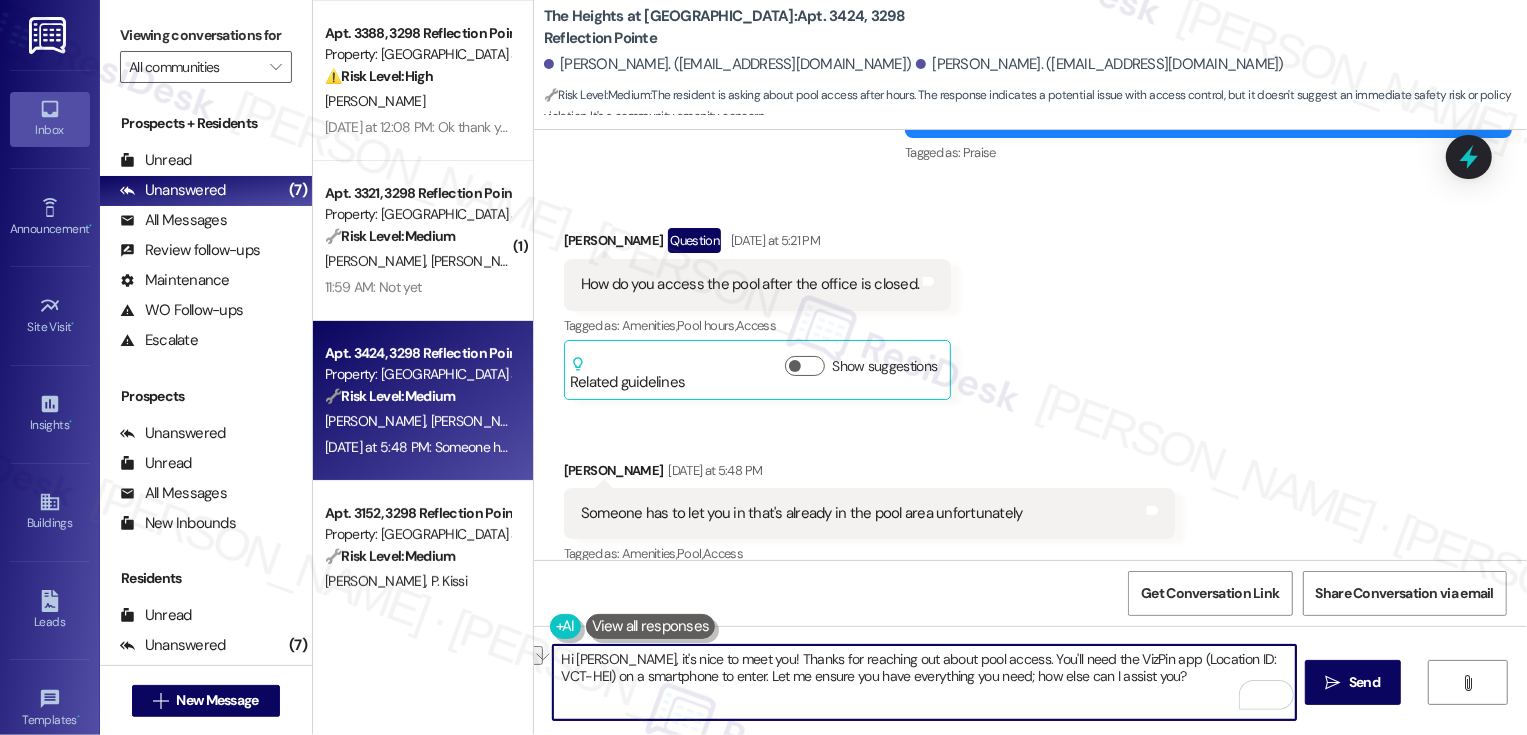 drag, startPoint x: 682, startPoint y: 679, endPoint x: 1064, endPoint y: 683, distance: 382.02094 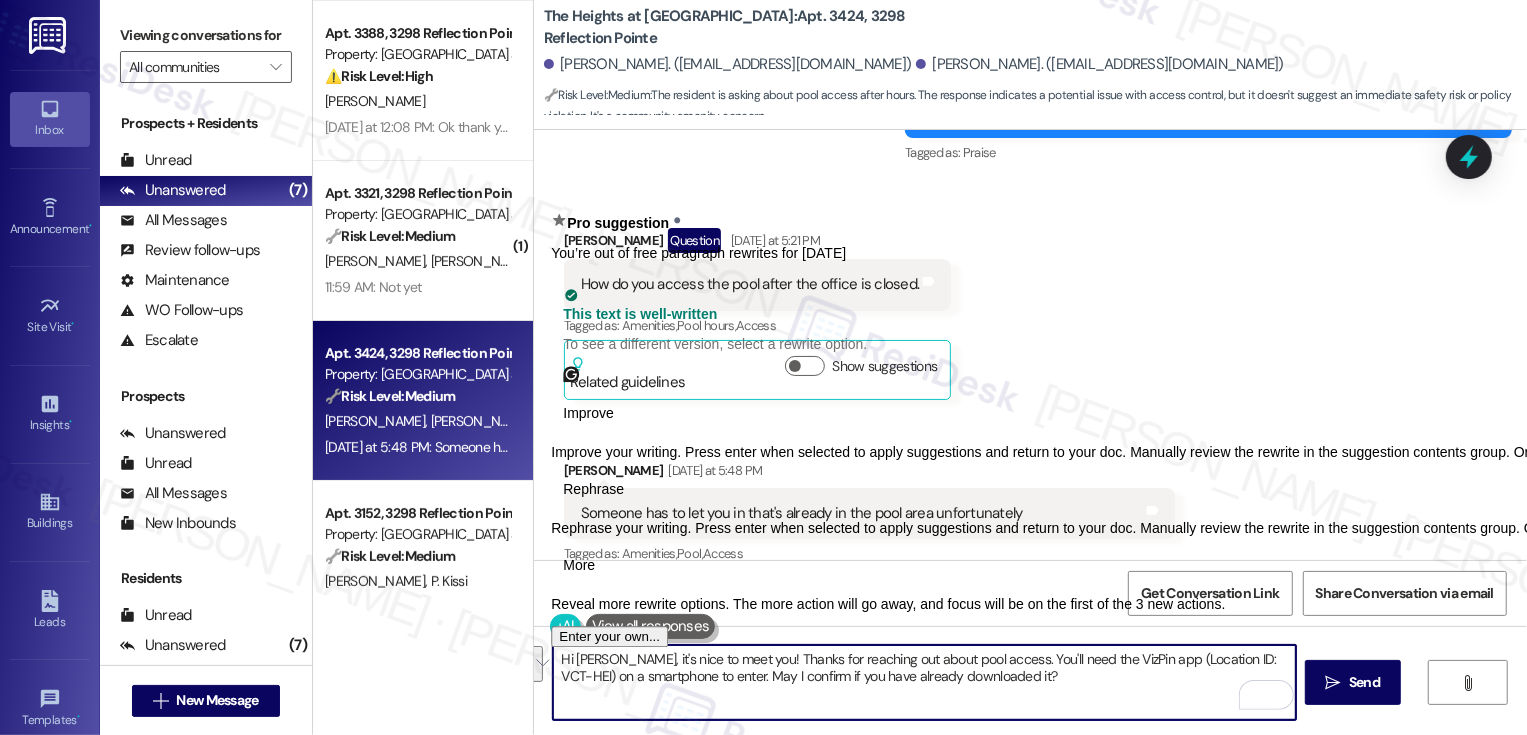 click on "Rephrase" at bounding box center (593, 489) 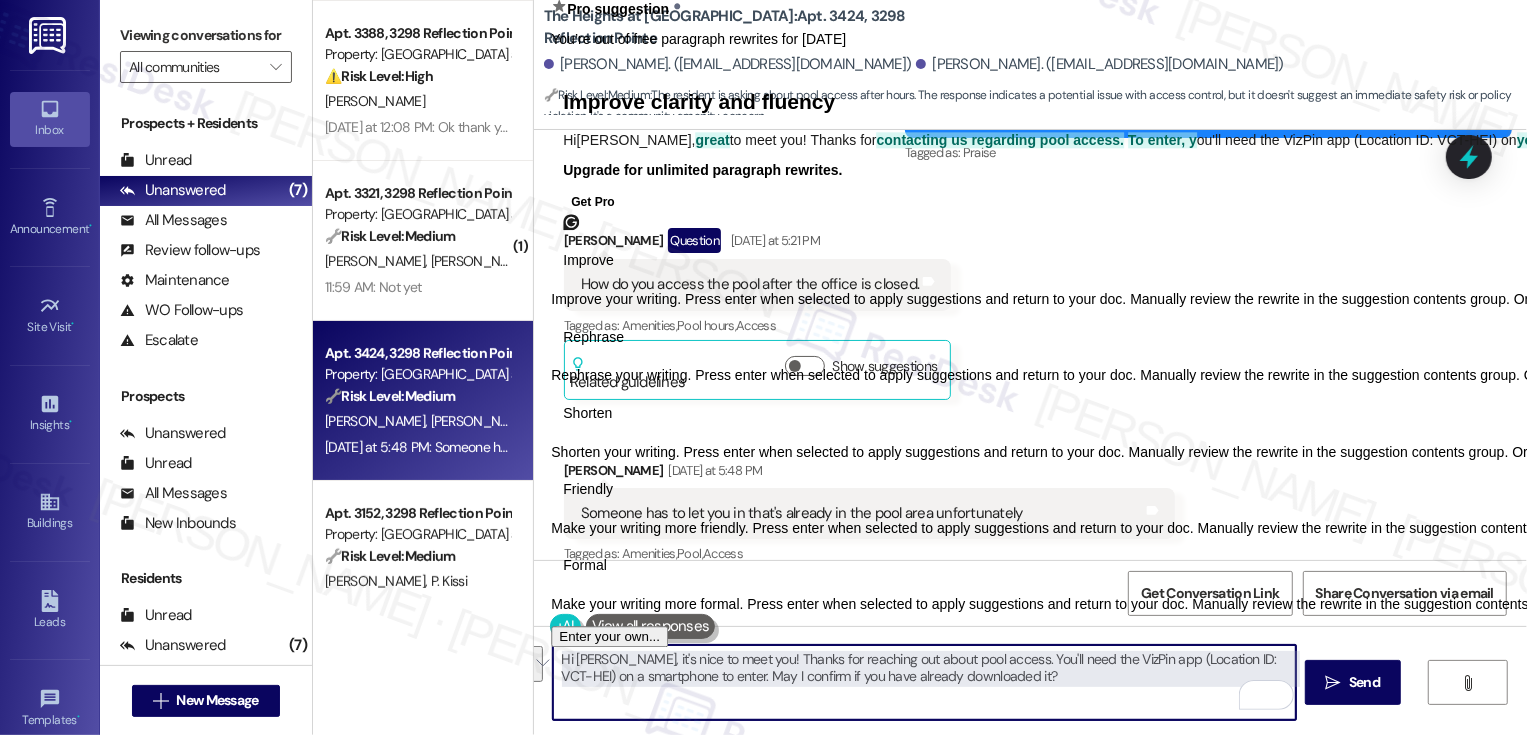 click on "Hi [PERSON_NAME], it's nice to meet you! Thanks for reaching out about pool access. You'll need the VizPin app (Location ID: VCT-HEI) on a smartphone to enter. May I confirm if you have already downloaded it?" at bounding box center [924, 682] 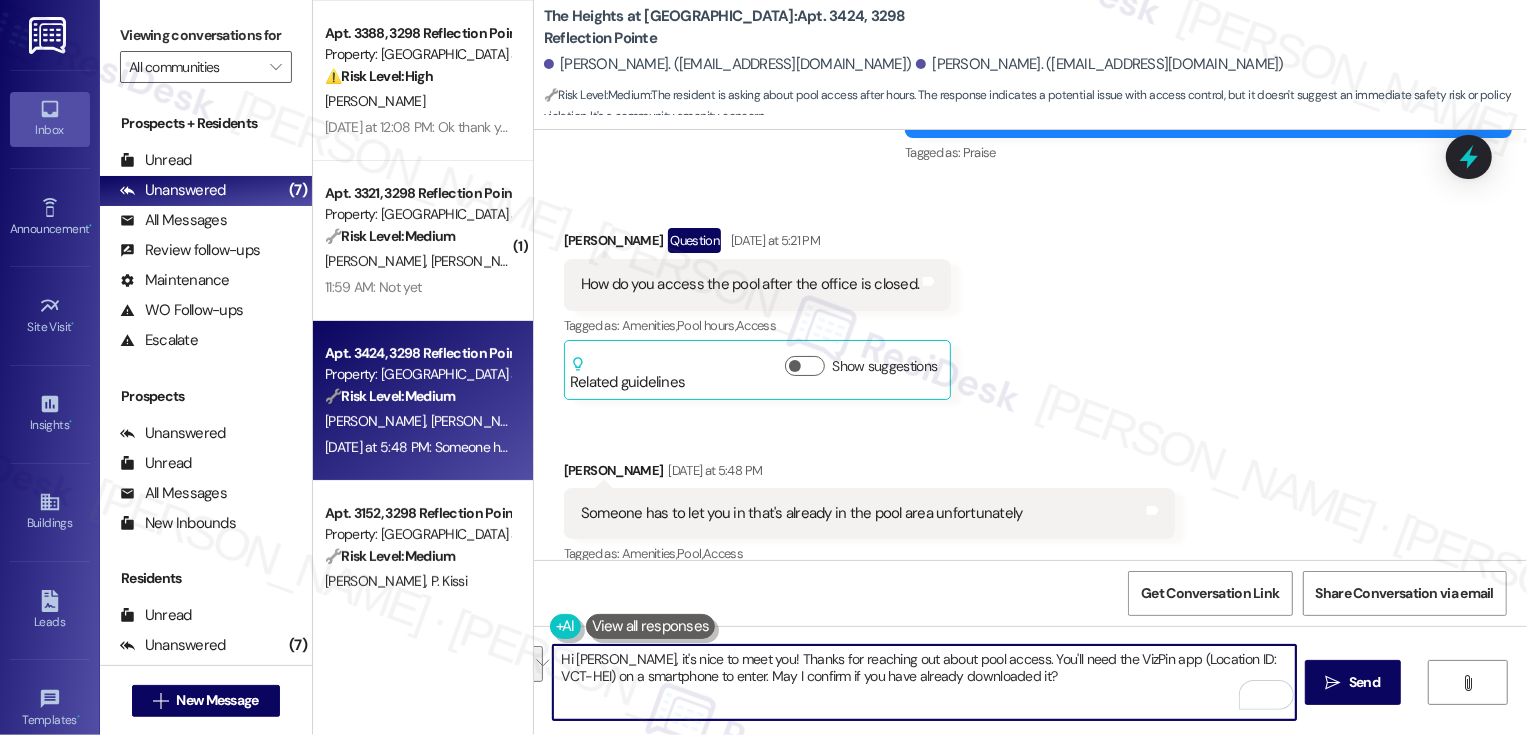 paste on "’s great to meet you! Thanks for reaching out about pool access. To enter, you’ll need to use the VizPin app on your smartphone (Location ID: VCT-HEI). Just to confirm—have you already downloaded the app" 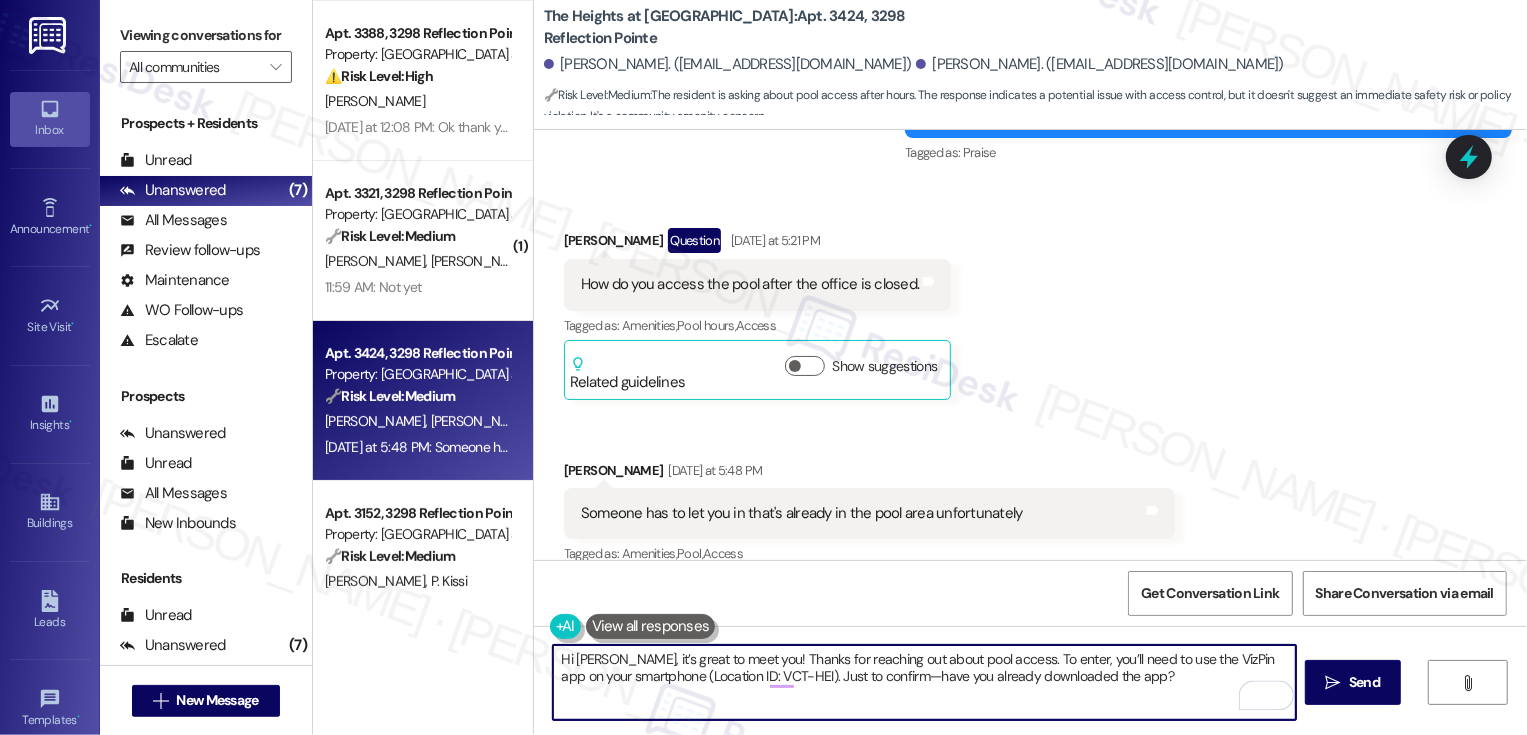 click on "[PERSON_NAME] [DATE] at 5:48 PM" at bounding box center [869, 474] 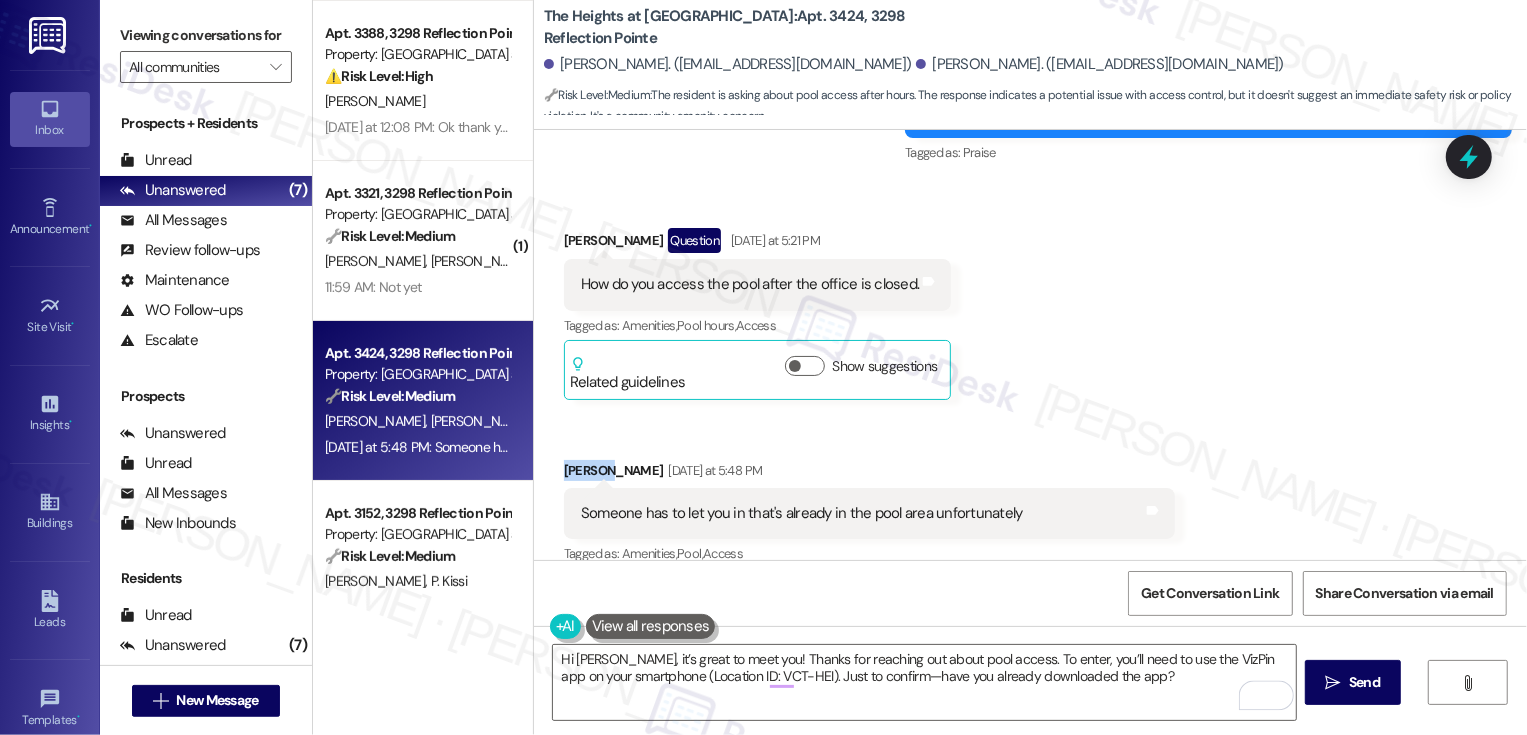 copy on "[PERSON_NAME]" 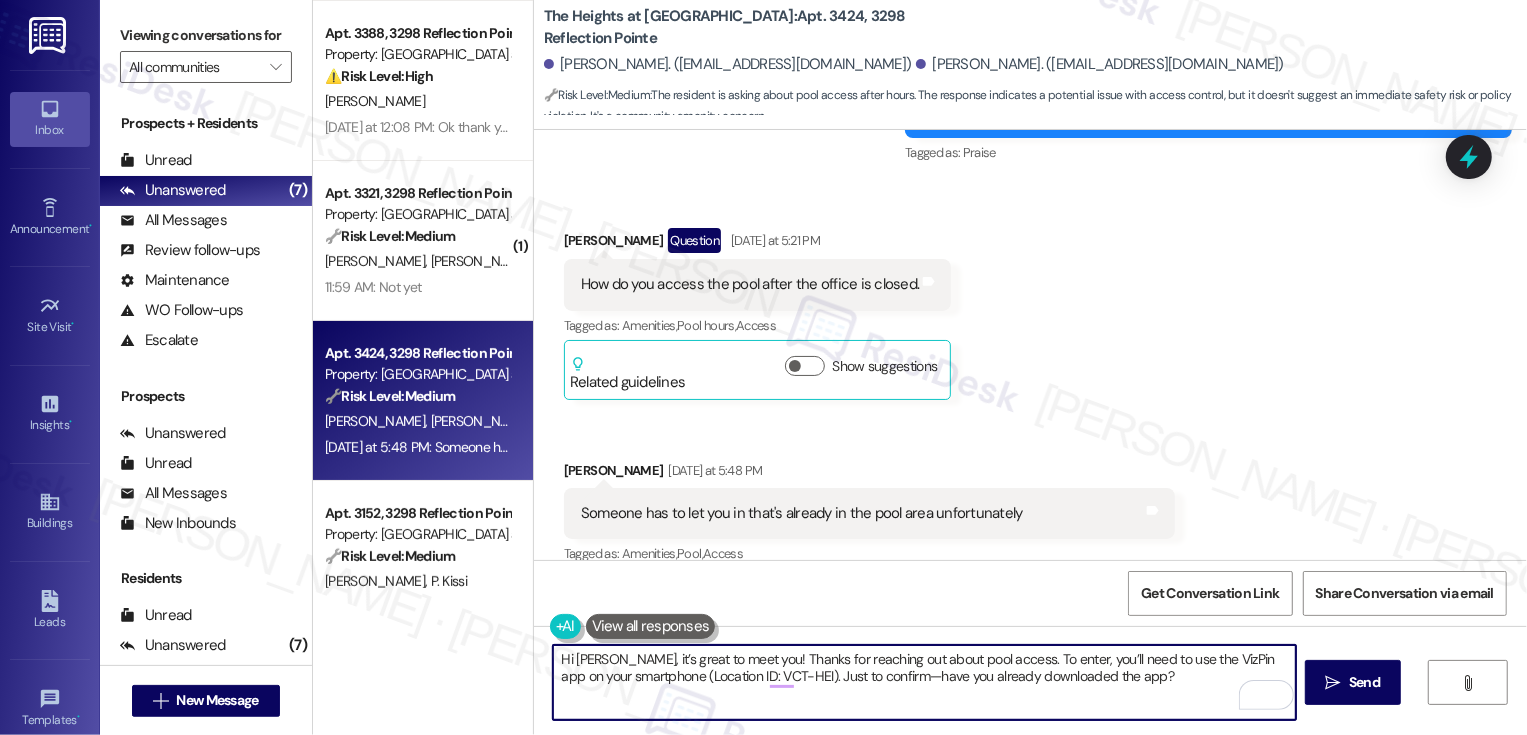 drag, startPoint x: 599, startPoint y: 661, endPoint x: 625, endPoint y: 689, distance: 38.209946 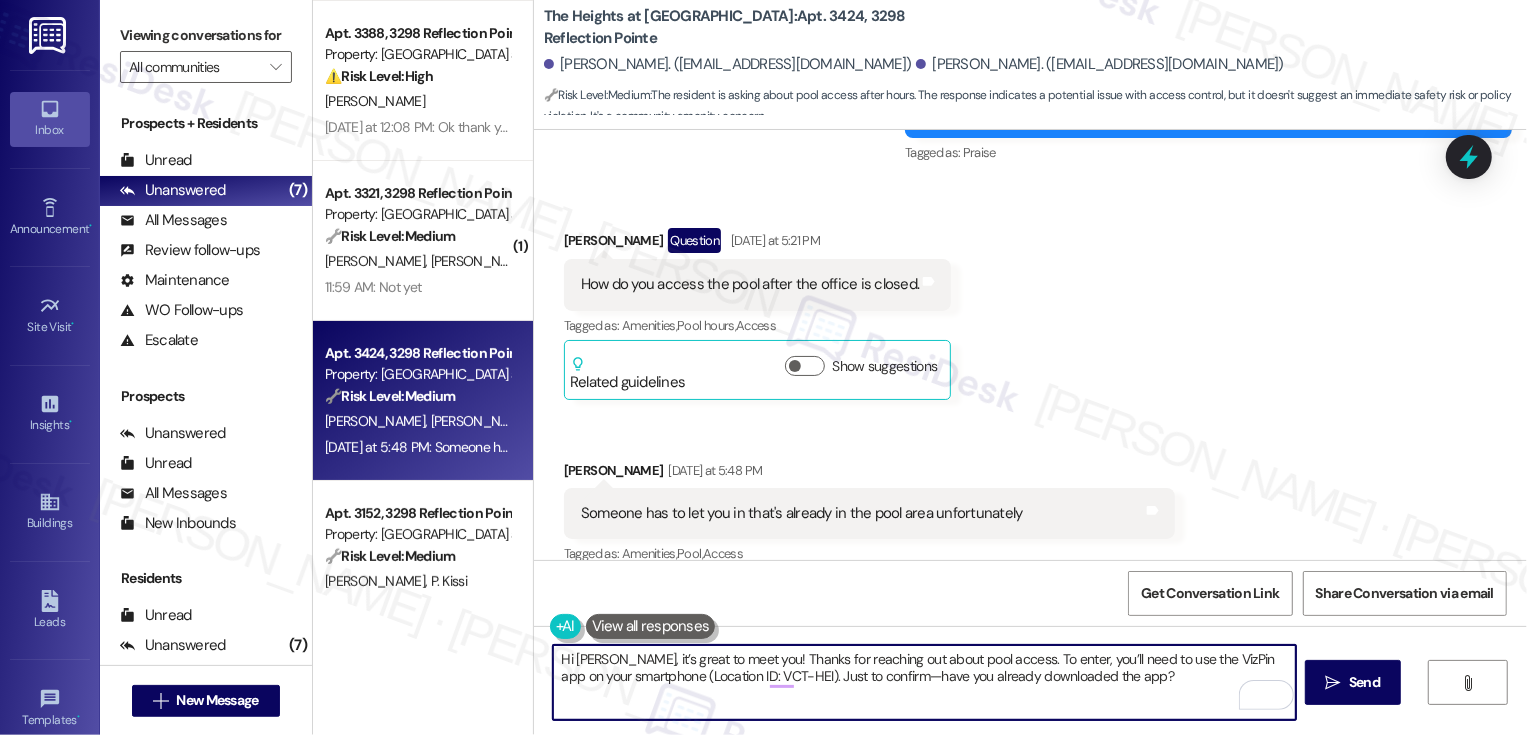 click on "Hi [PERSON_NAME], it’s great to meet you! Thanks for reaching out about pool access. To enter, you’ll need to use the VizPin app on your smartphone (Location ID: VCT-HEI). Just to confirm—have you already downloaded the app?" at bounding box center [924, 682] 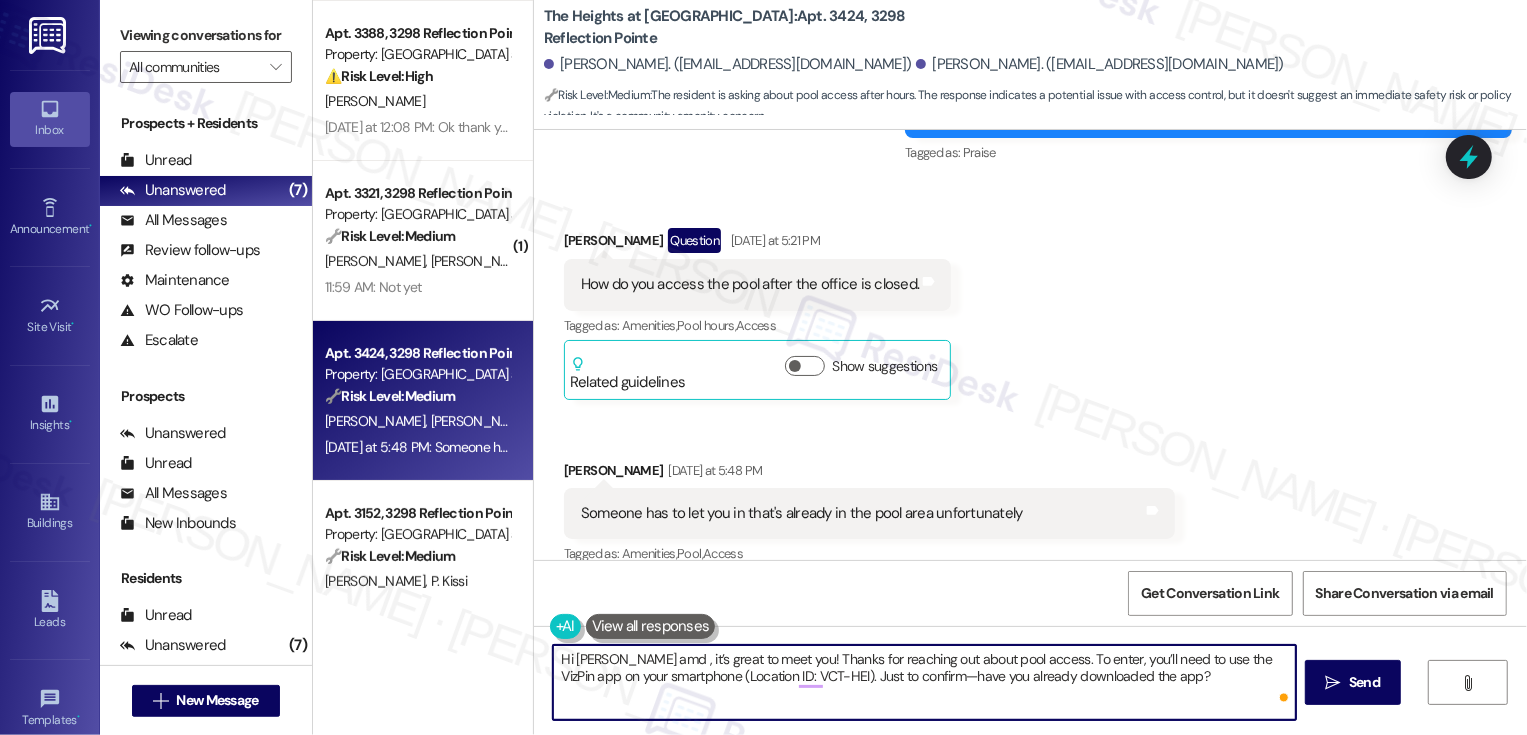 paste on "[PERSON_NAME]" 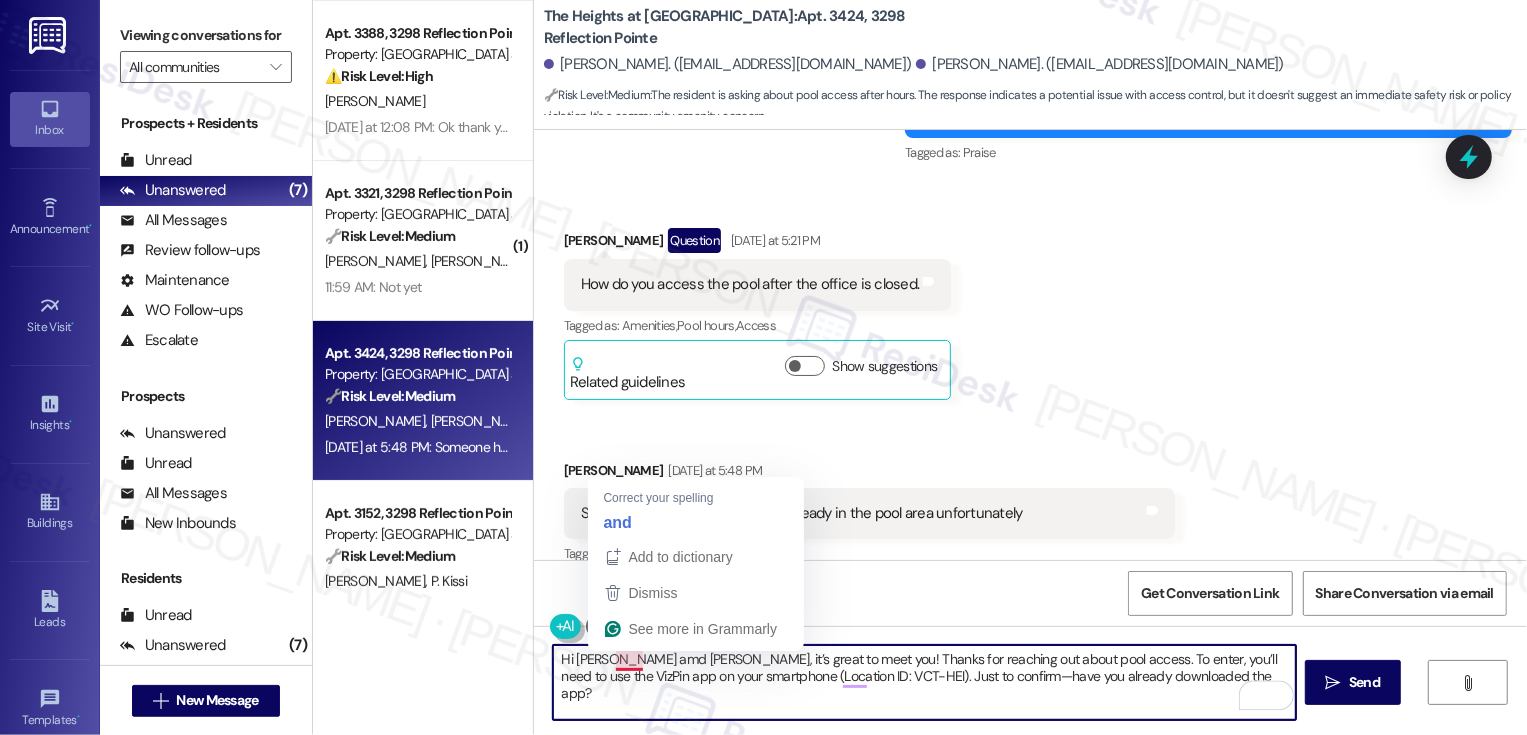 click on "Hi [PERSON_NAME] amd [PERSON_NAME], it’s great to meet you! Thanks for reaching out about pool access. To enter, you’ll need to use the VizPin app on your smartphone (Location ID: VCT-HEI). Just to confirm—have you already downloaded the app?" at bounding box center (924, 682) 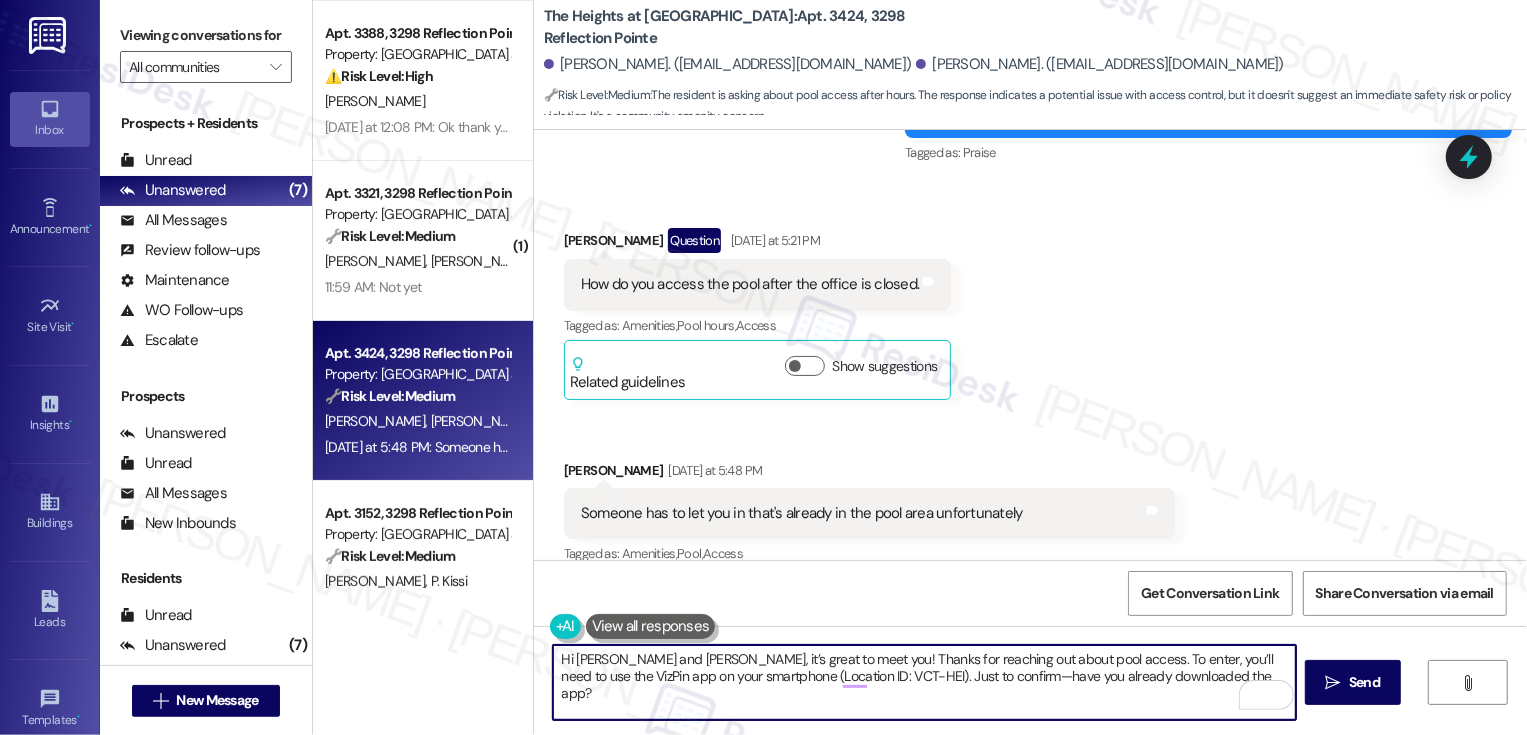 click on "Hi [PERSON_NAME] and [PERSON_NAME], it’s great to meet you! Thanks for reaching out about pool access. To enter, you’ll need to use the VizPin app on your smartphone (Location ID: VCT-HEI). Just to confirm—have you already downloaded the app?" at bounding box center (924, 682) 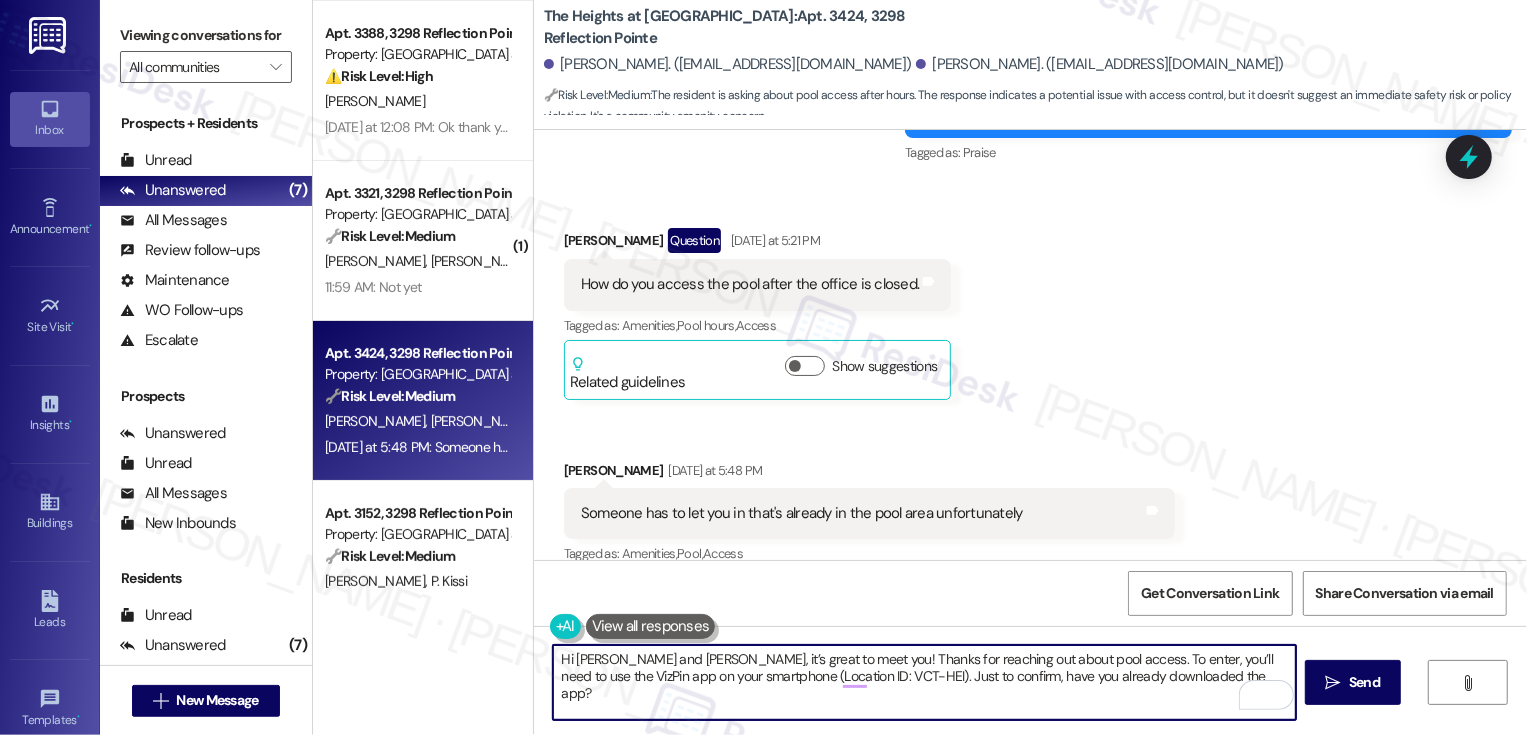 type on "Hi [PERSON_NAME] and [PERSON_NAME], it’s great to meet you! Thanks for reaching out about pool access. To enter, you’ll need to use the VizPin app on your smartphone (Location ID: VCT-HEI). Just to confirm, have you already downloaded the app?" 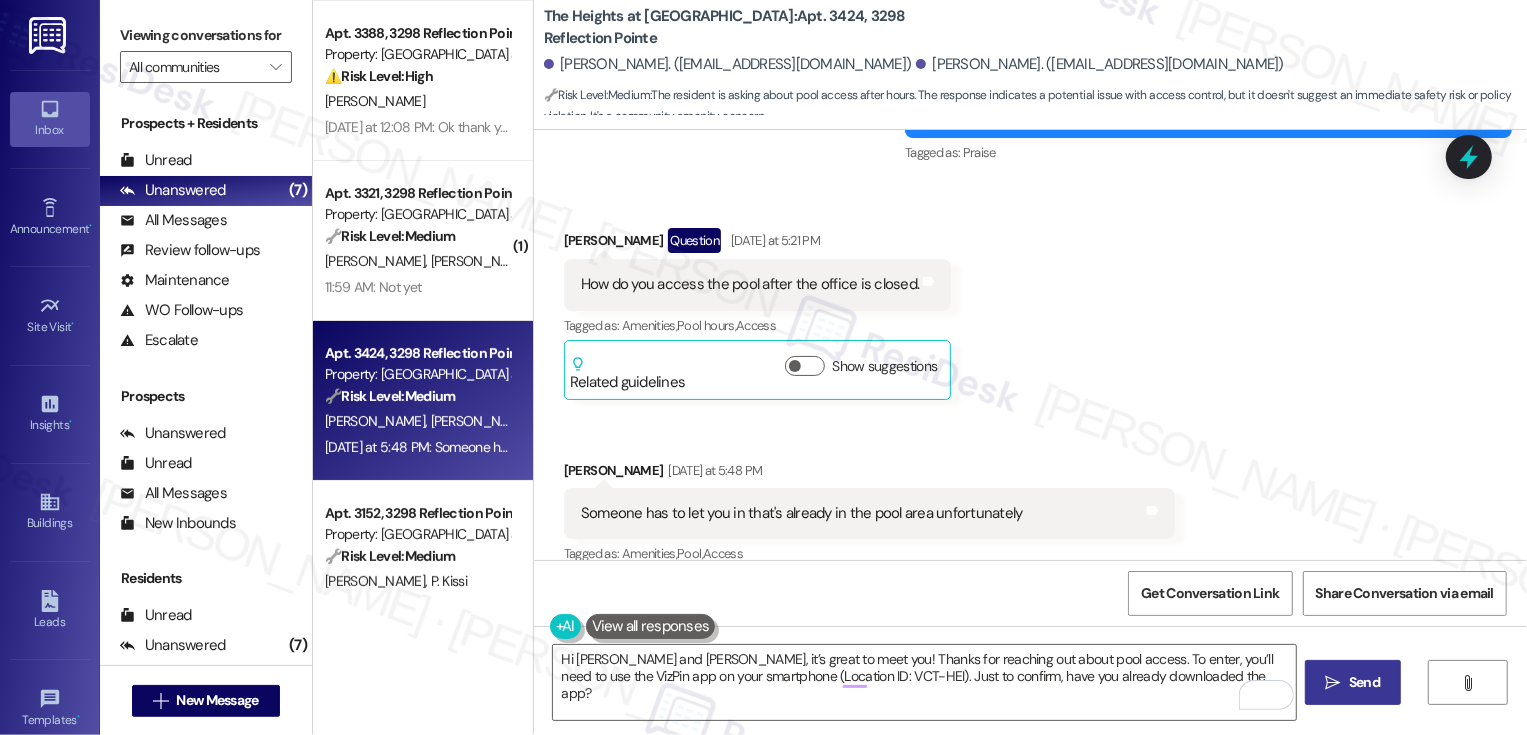 click on " Send" at bounding box center [1353, 682] 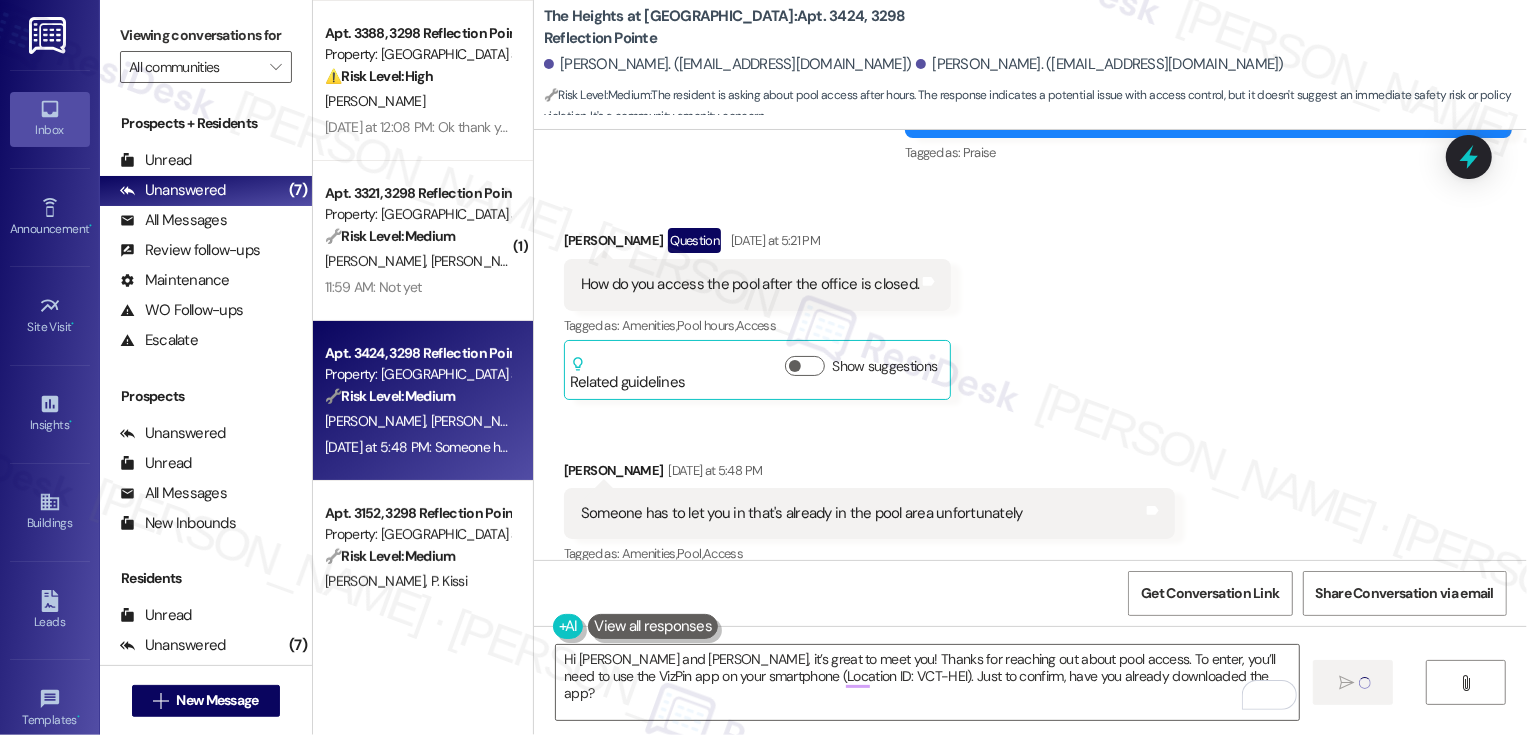 type 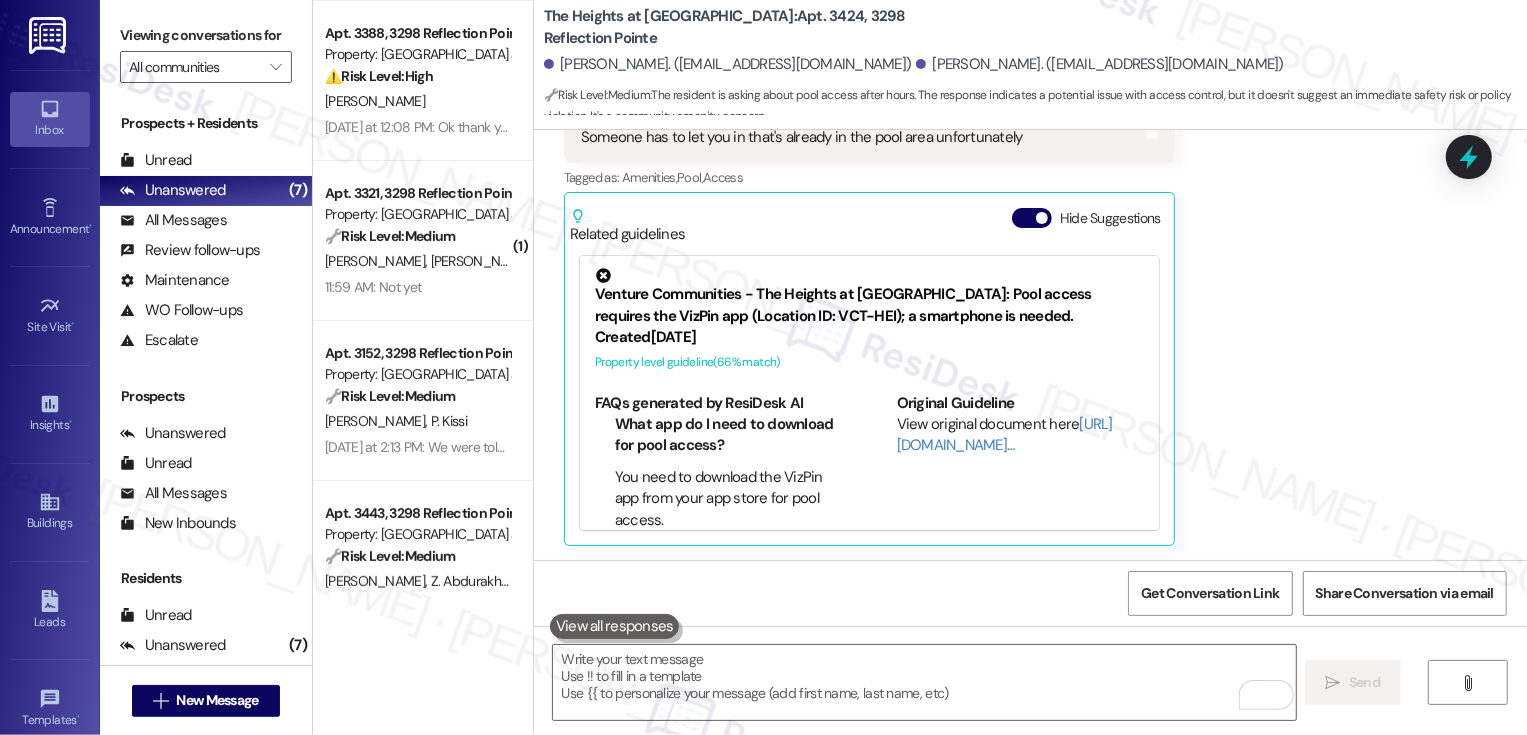 scroll, scrollTop: 1440, scrollLeft: 0, axis: vertical 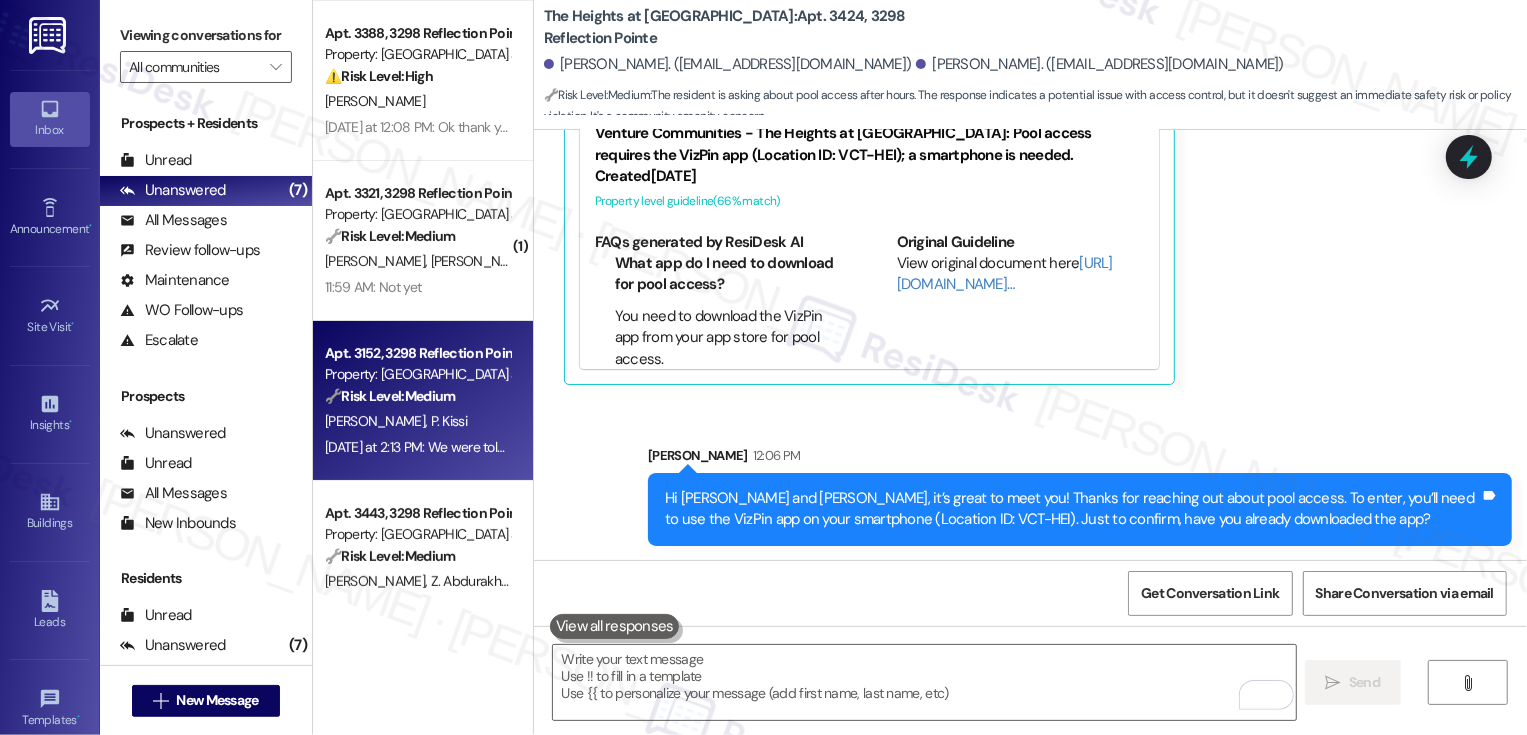 click on "[PERSON_NAME] [PERSON_NAME]" at bounding box center (417, 421) 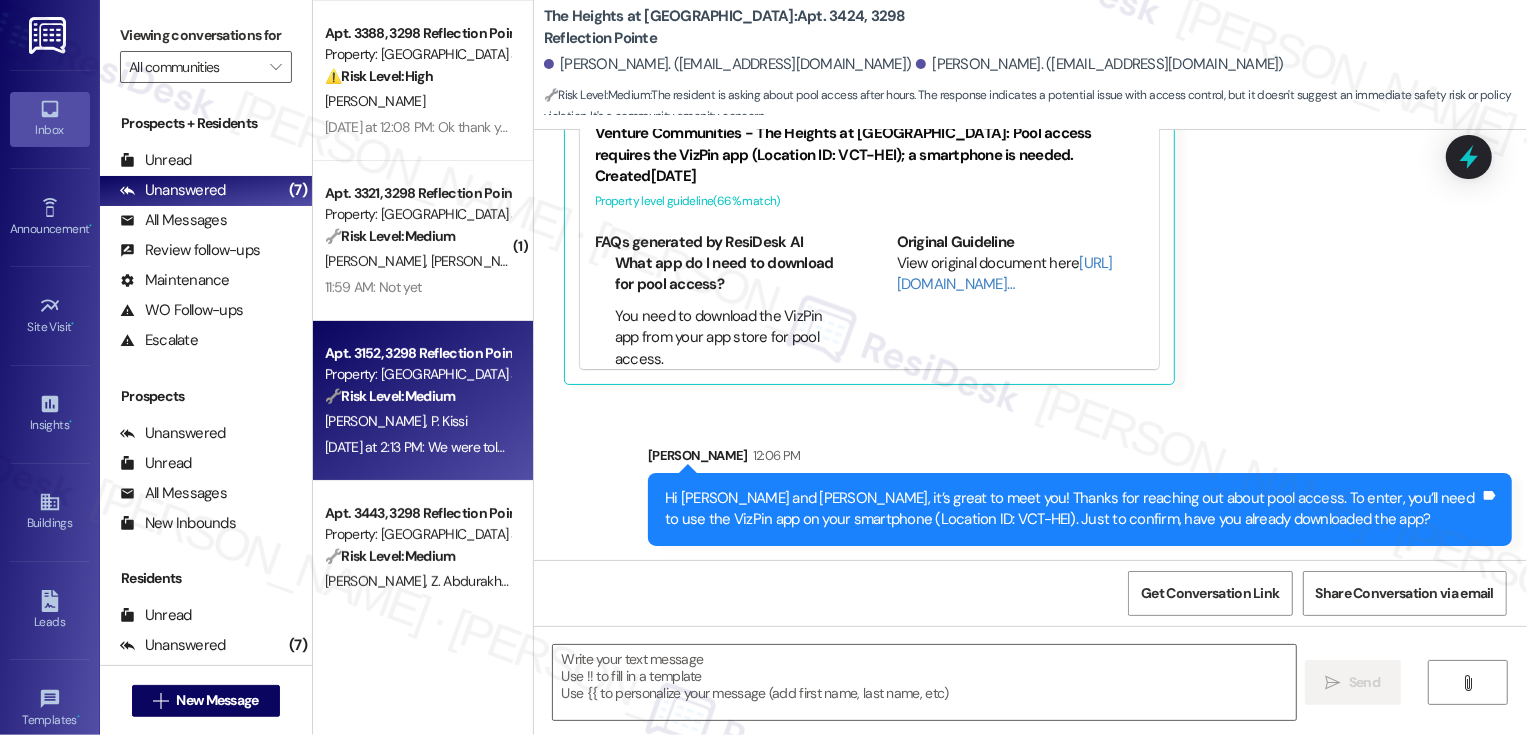 type on "Fetching suggested responses. Please feel free to read through the conversation in the meantime." 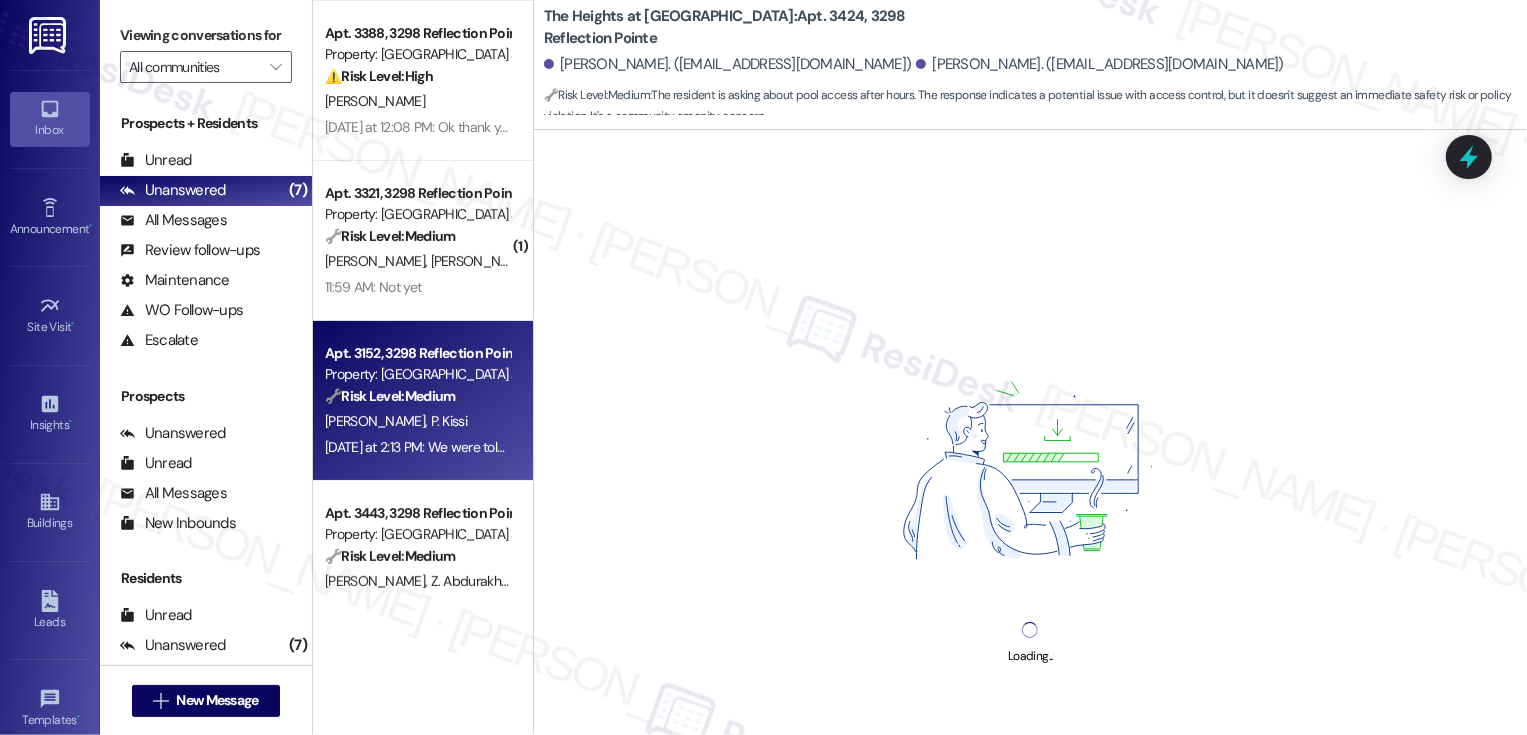 click on "[PERSON_NAME] [PERSON_NAME]" at bounding box center (417, 421) 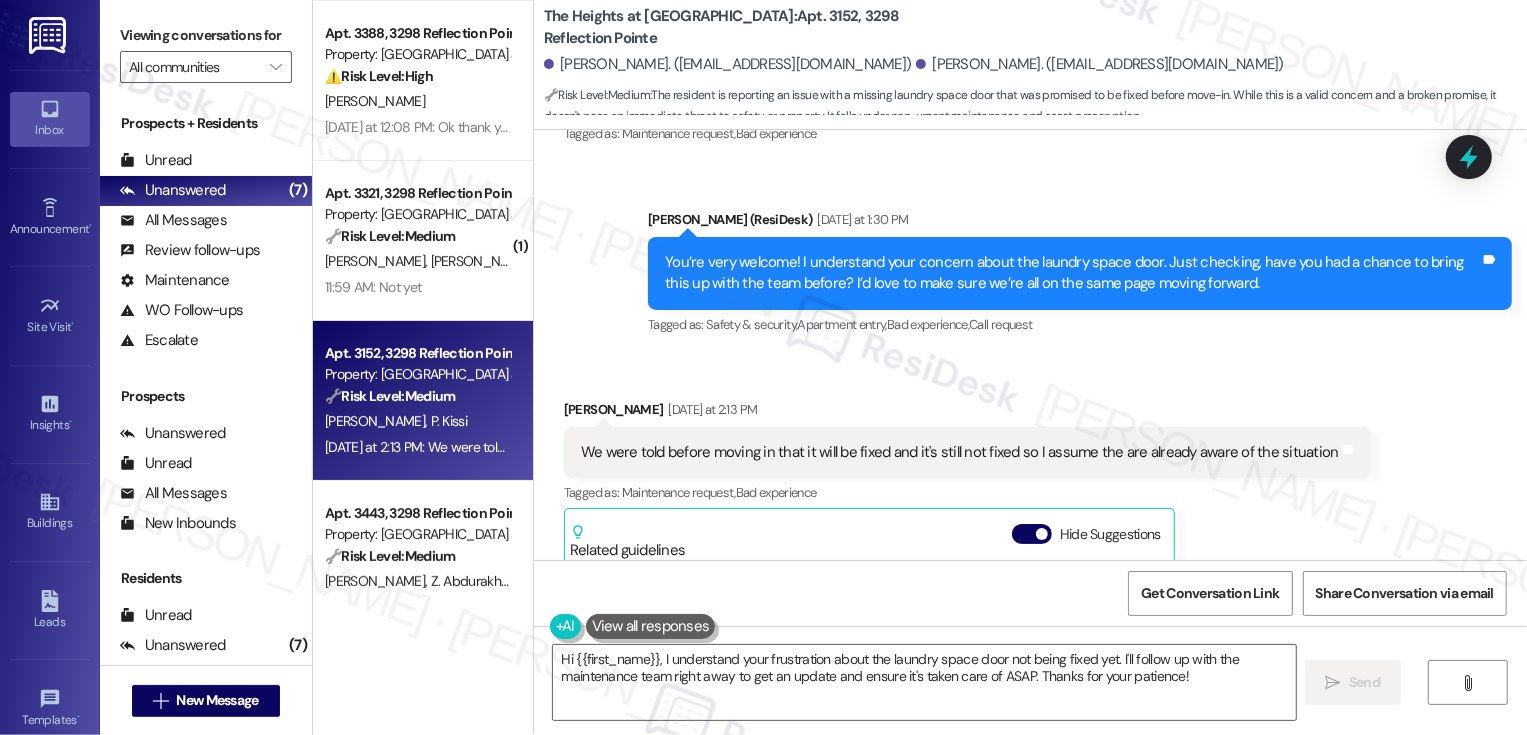 scroll, scrollTop: 1819, scrollLeft: 0, axis: vertical 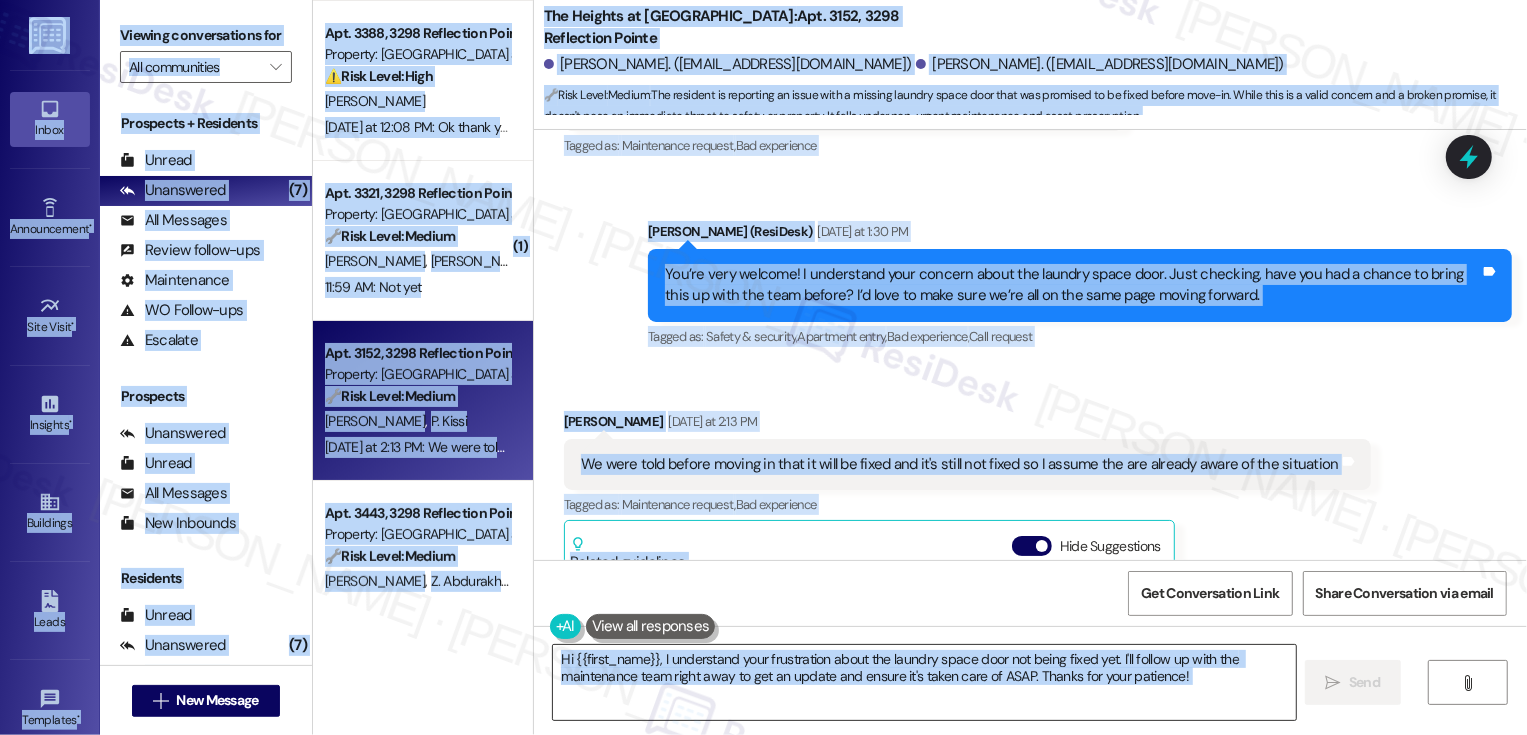 click on "Hi {{first_name}}, I understand your frustration about the laundry space door not being fixed yet. I'll follow up with the maintenance team right away to get an update and ensure it's taken care of ASAP. Thanks for your patience!" at bounding box center (924, 682) 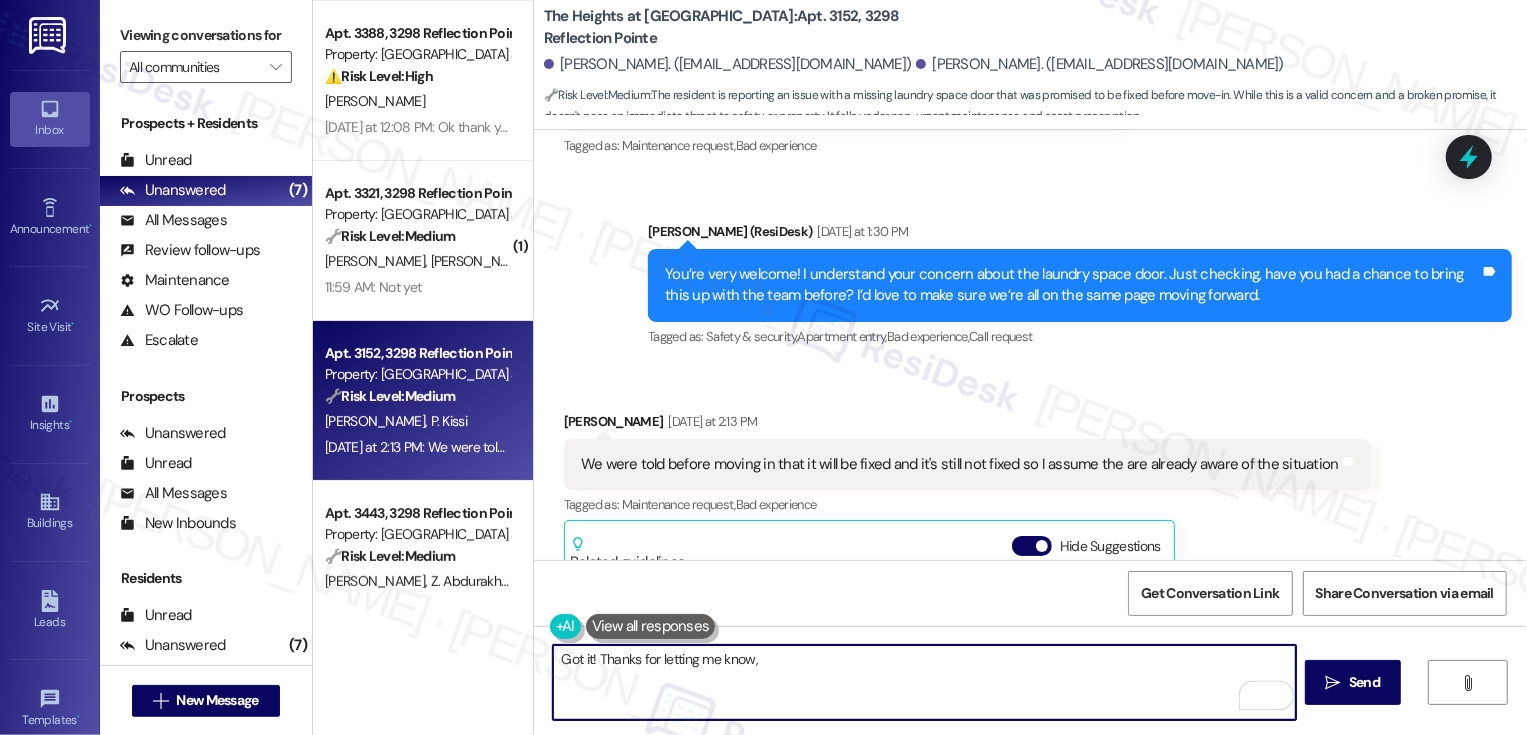 click on "[PERSON_NAME] [DATE] at 2:13 PM" at bounding box center [967, 425] 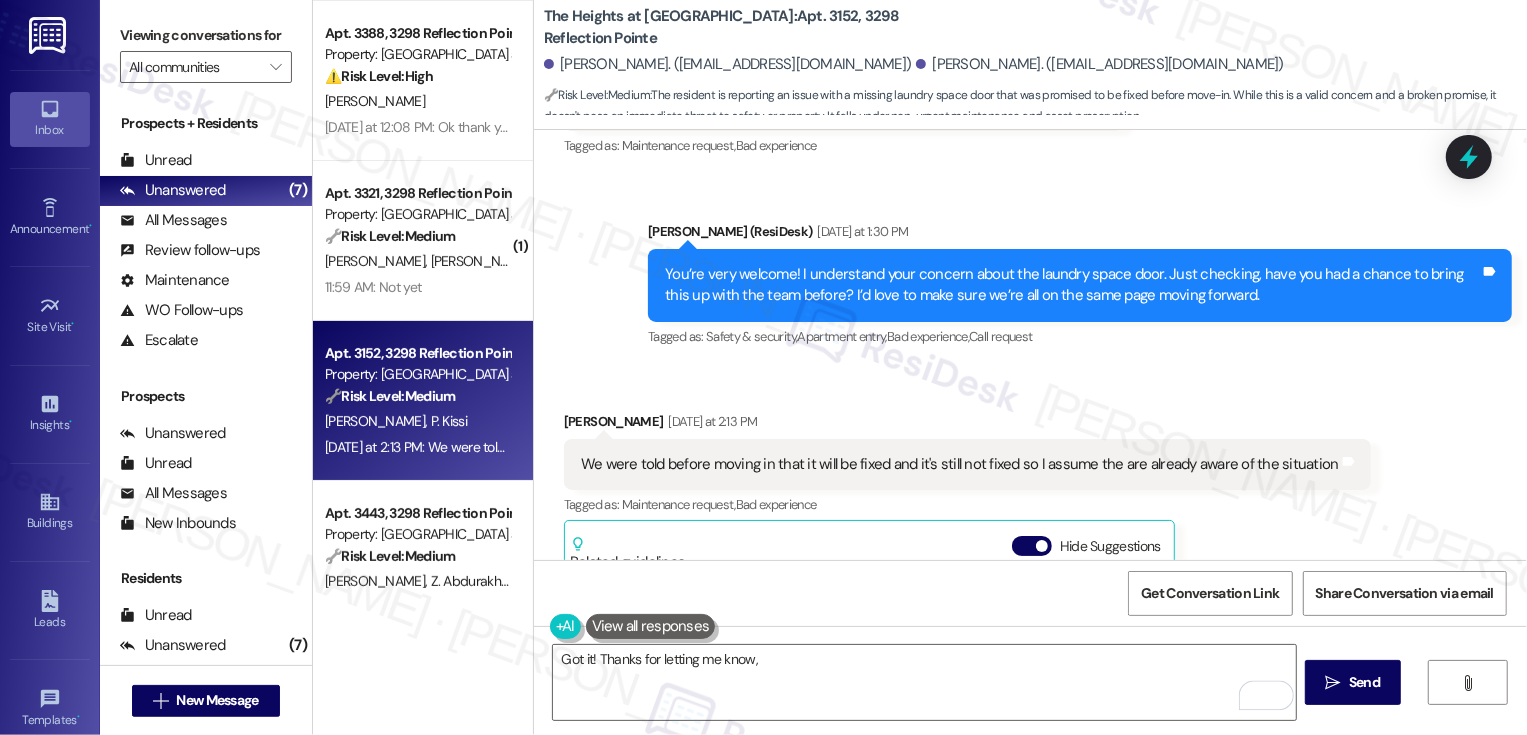 click on "[PERSON_NAME] [DATE] at 2:13 PM" at bounding box center [967, 425] 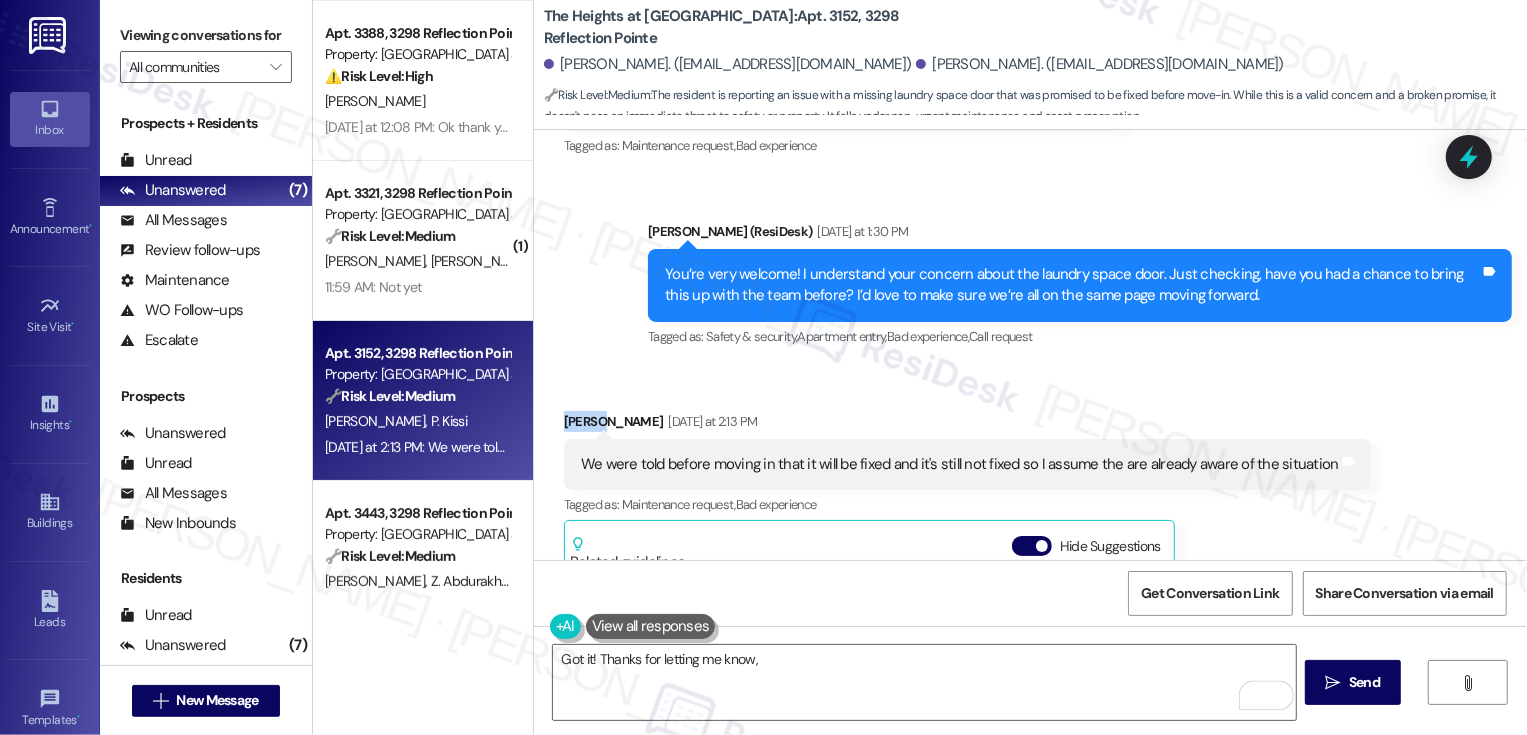 copy on "[PERSON_NAME]" 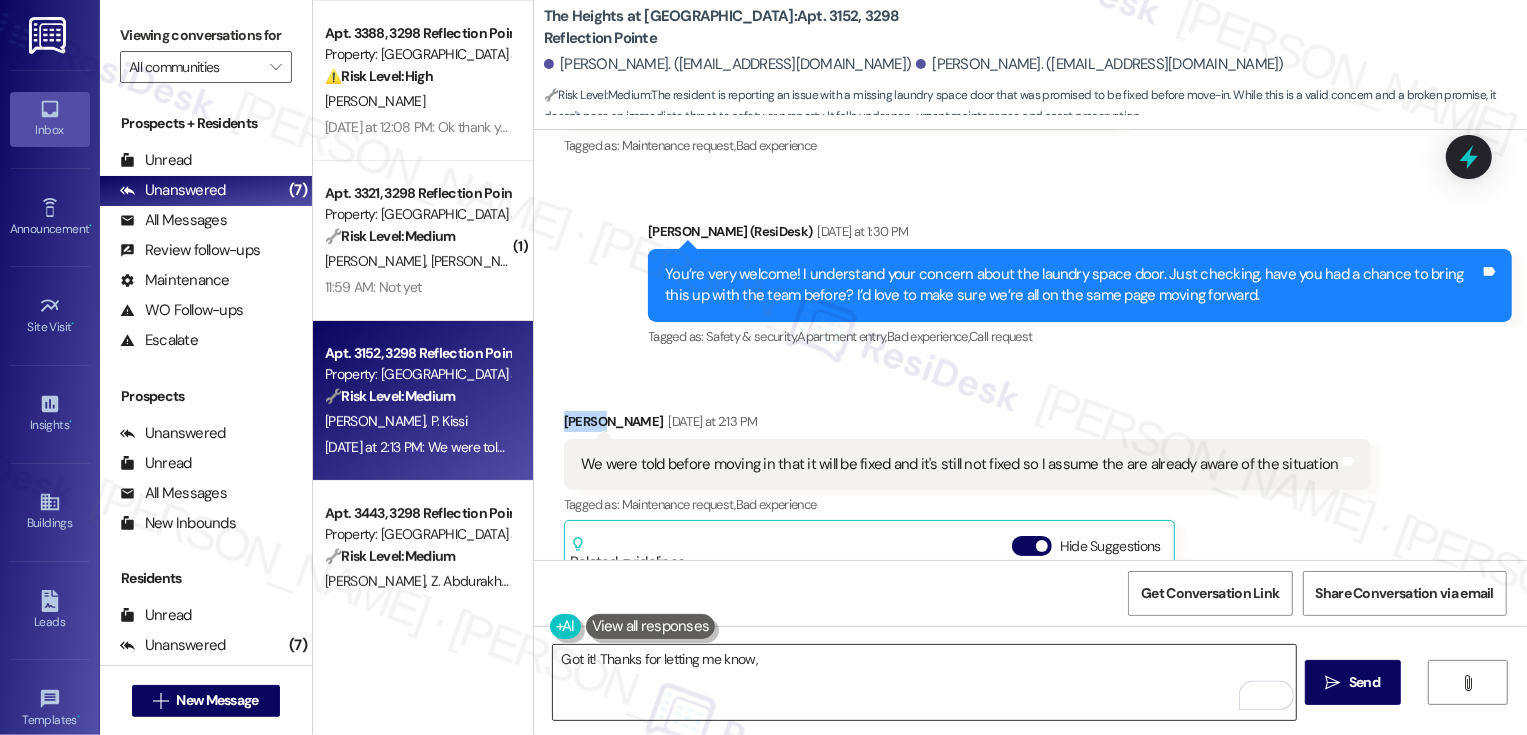 click on "Got it! Thanks for letting me know," at bounding box center [924, 682] 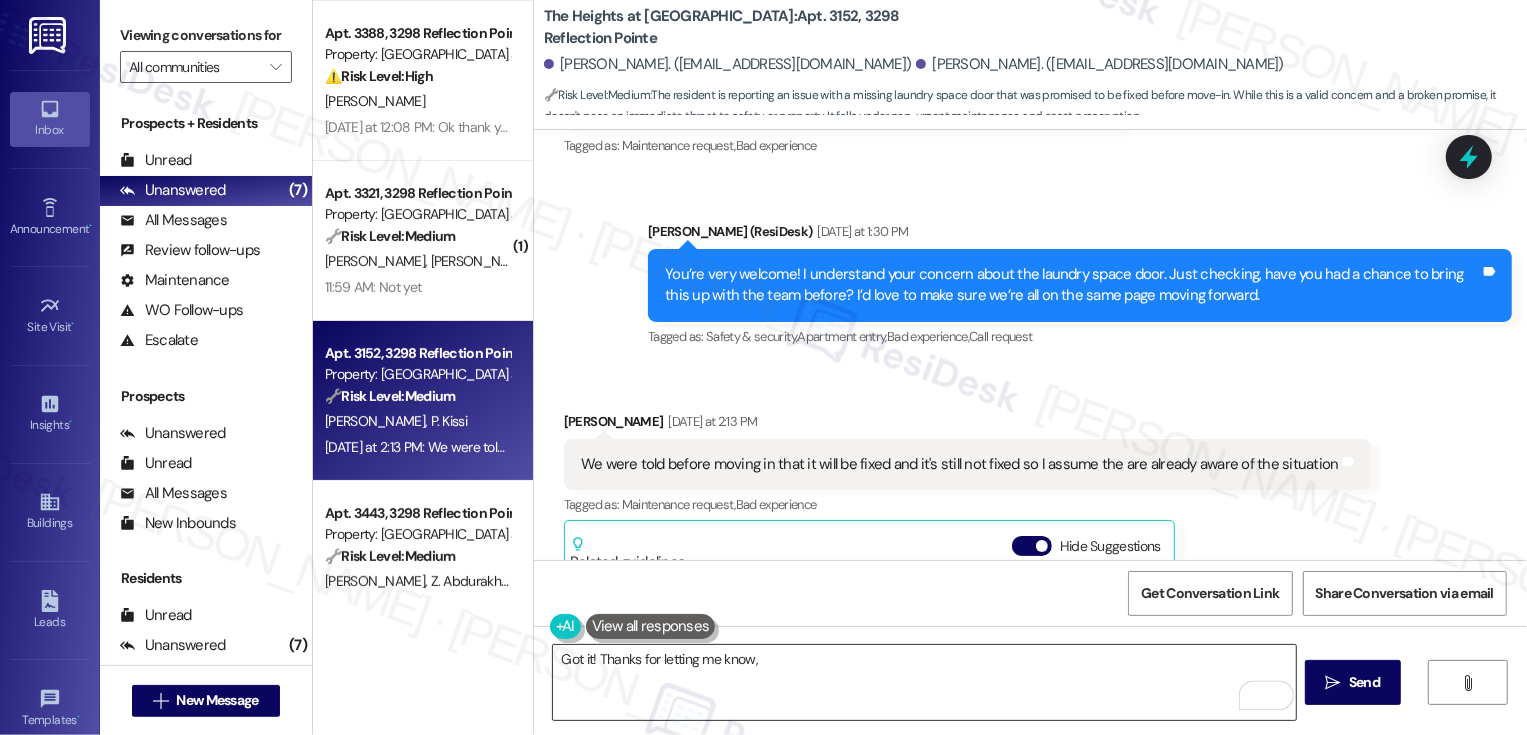 paste on "[PERSON_NAME]" 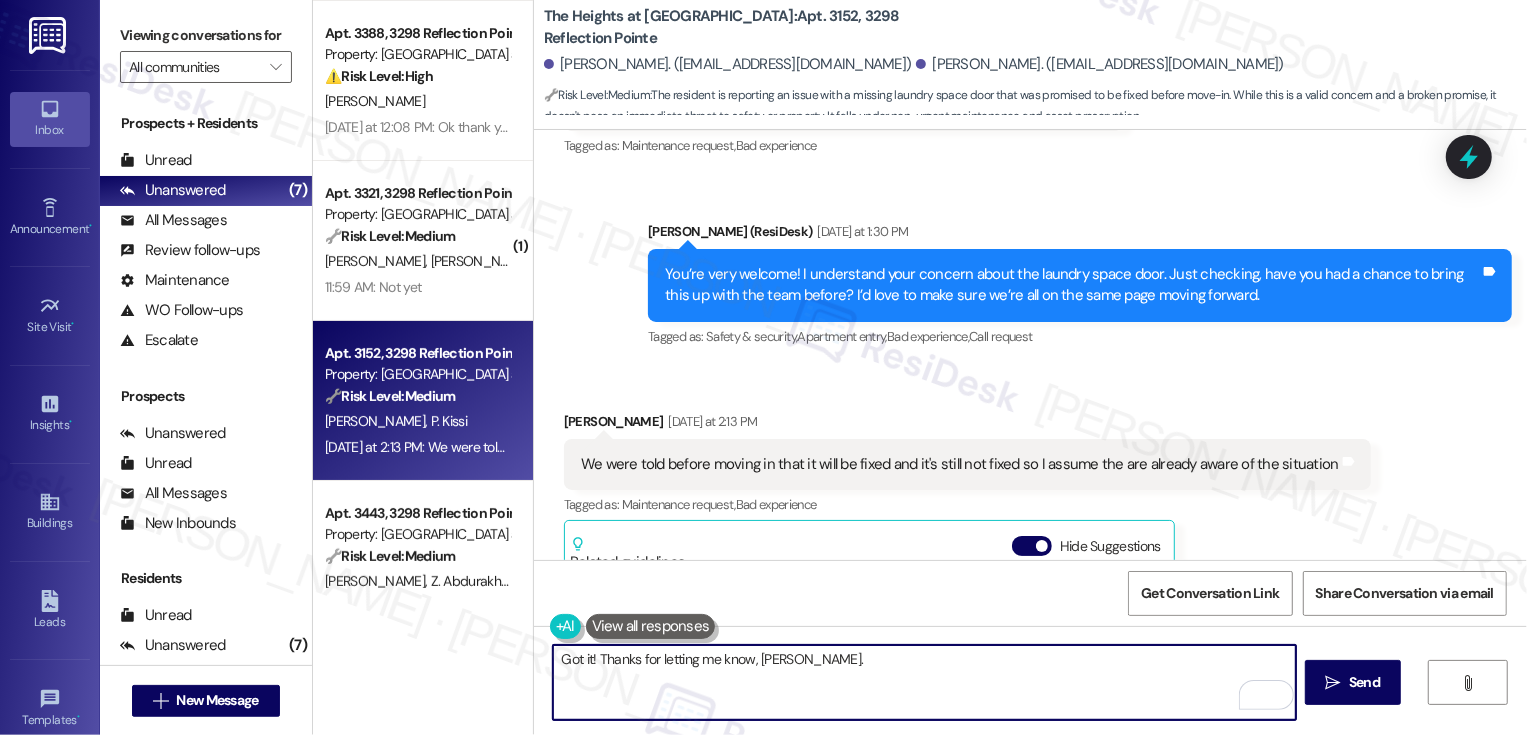 click on "Got it! Thanks for letting me know, [PERSON_NAME]." at bounding box center [924, 682] 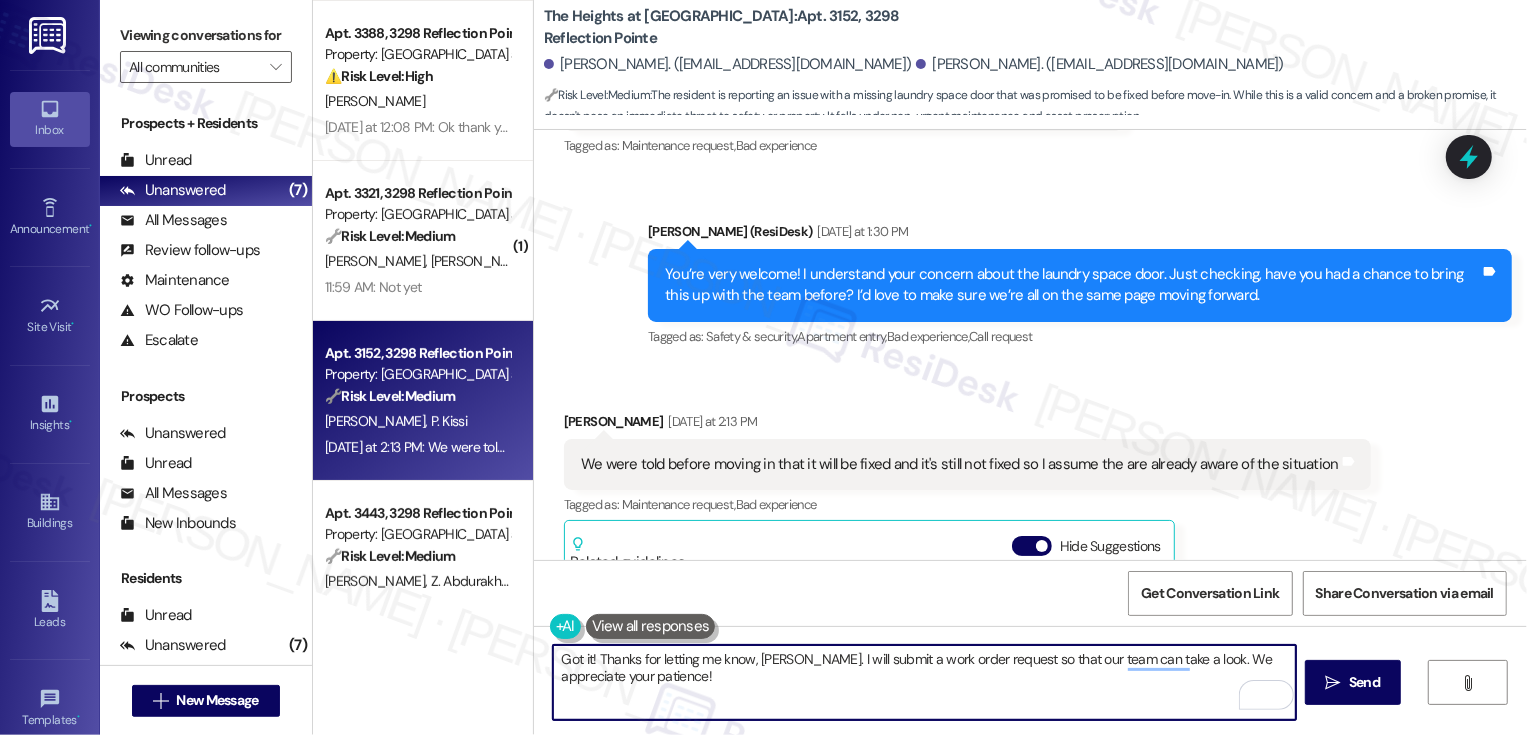 drag, startPoint x: 1185, startPoint y: 655, endPoint x: 1222, endPoint y: 702, distance: 59.816387 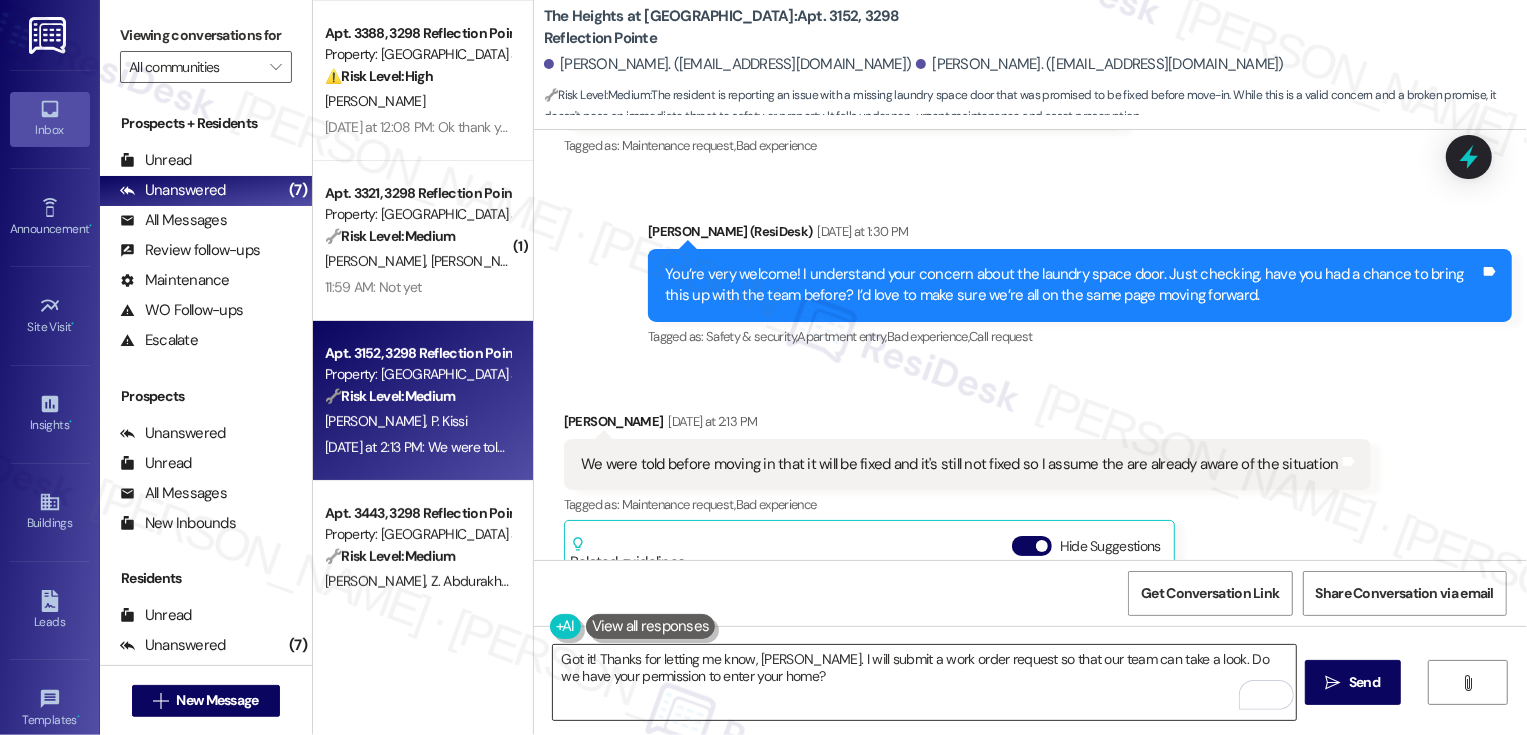 click on "Got it! Thanks for letting me know, [PERSON_NAME]. I will submit a work order request so that our team can take a look. Do we have your permission to enter your home?" at bounding box center [924, 682] 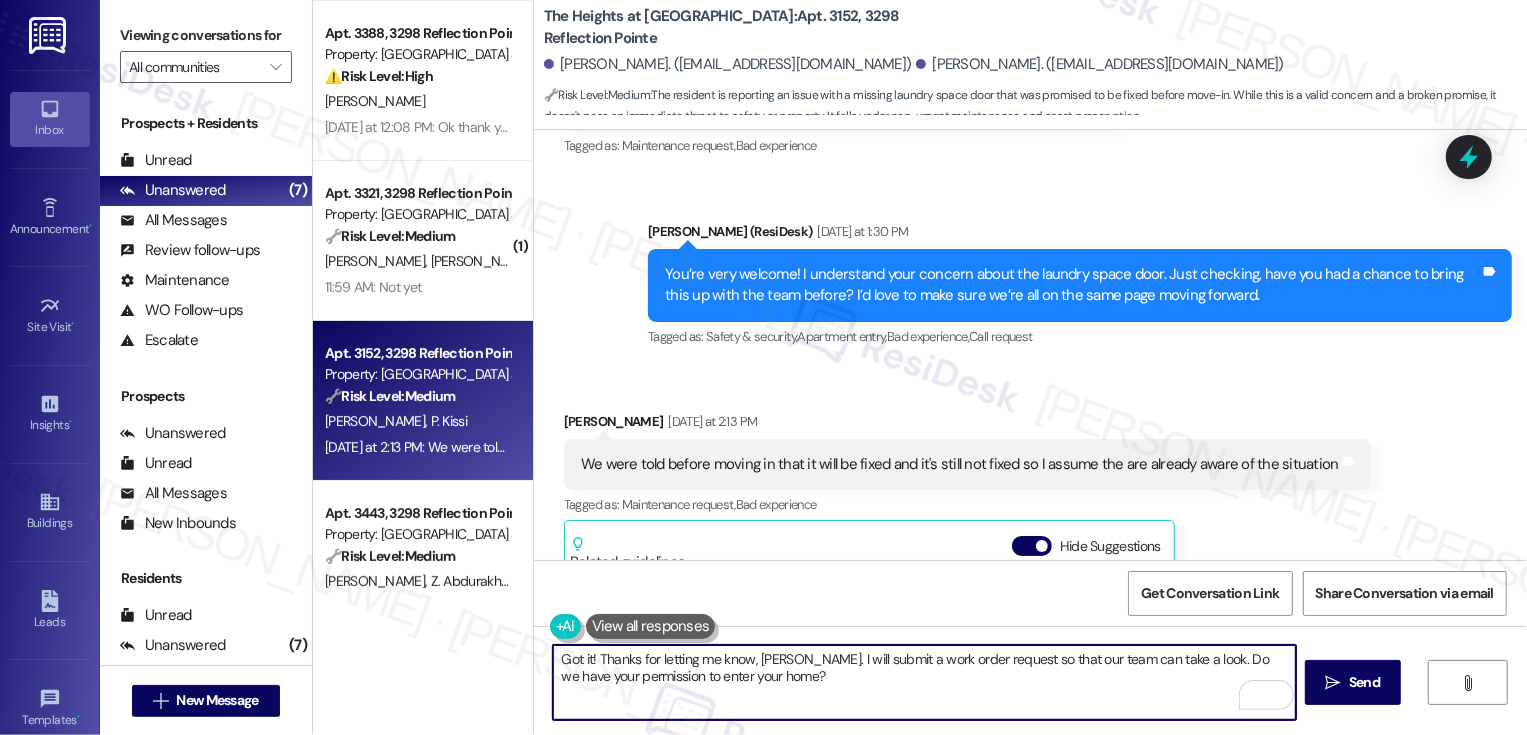 click on "Got it! Thanks for letting me know, [PERSON_NAME]. I will submit a work order request so that our team can take a look. Do we have your permission to enter your home?" at bounding box center (924, 682) 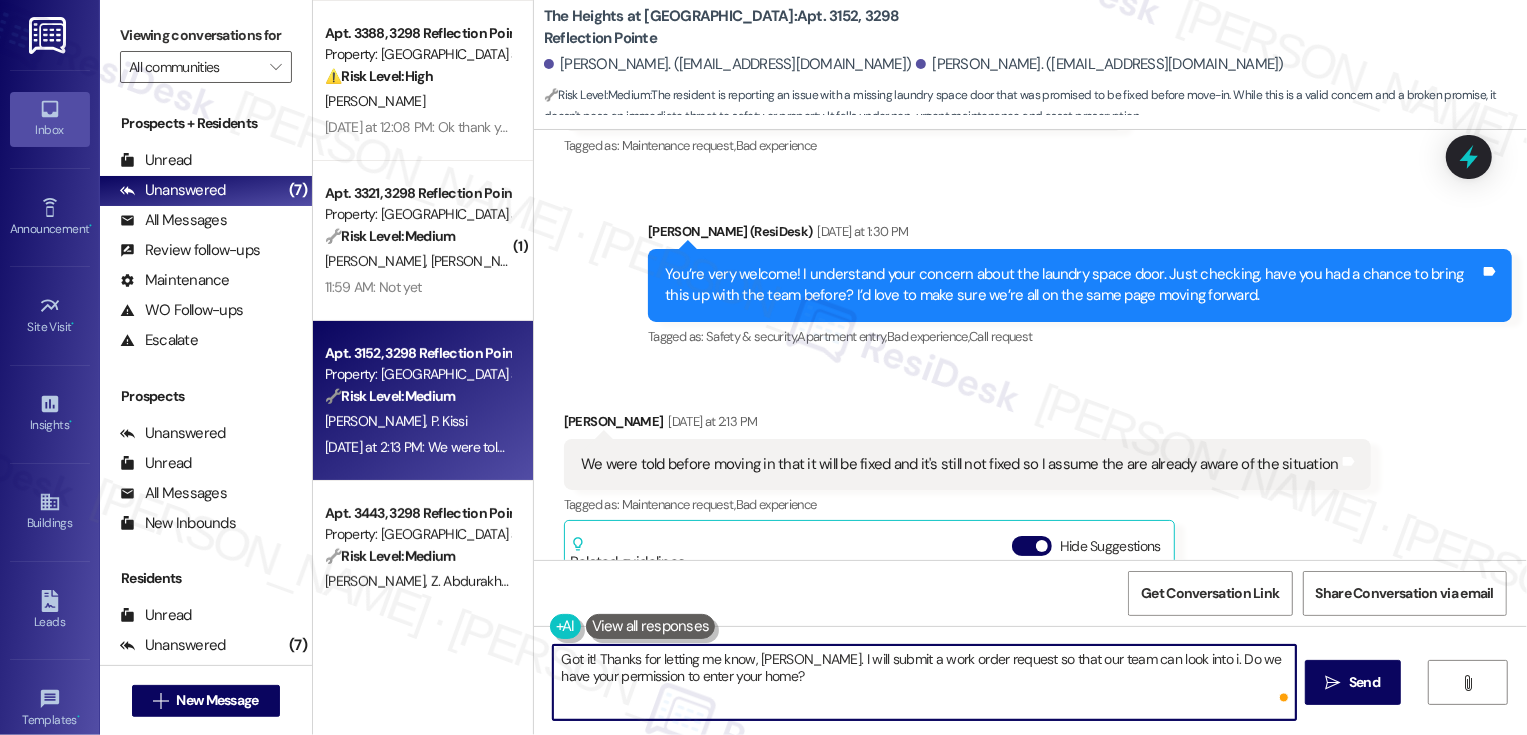 type on "Got it! Thanks for letting me know, [PERSON_NAME]. I will submit a work order request so that our team can look into it. Do we have your permission to enter your home?" 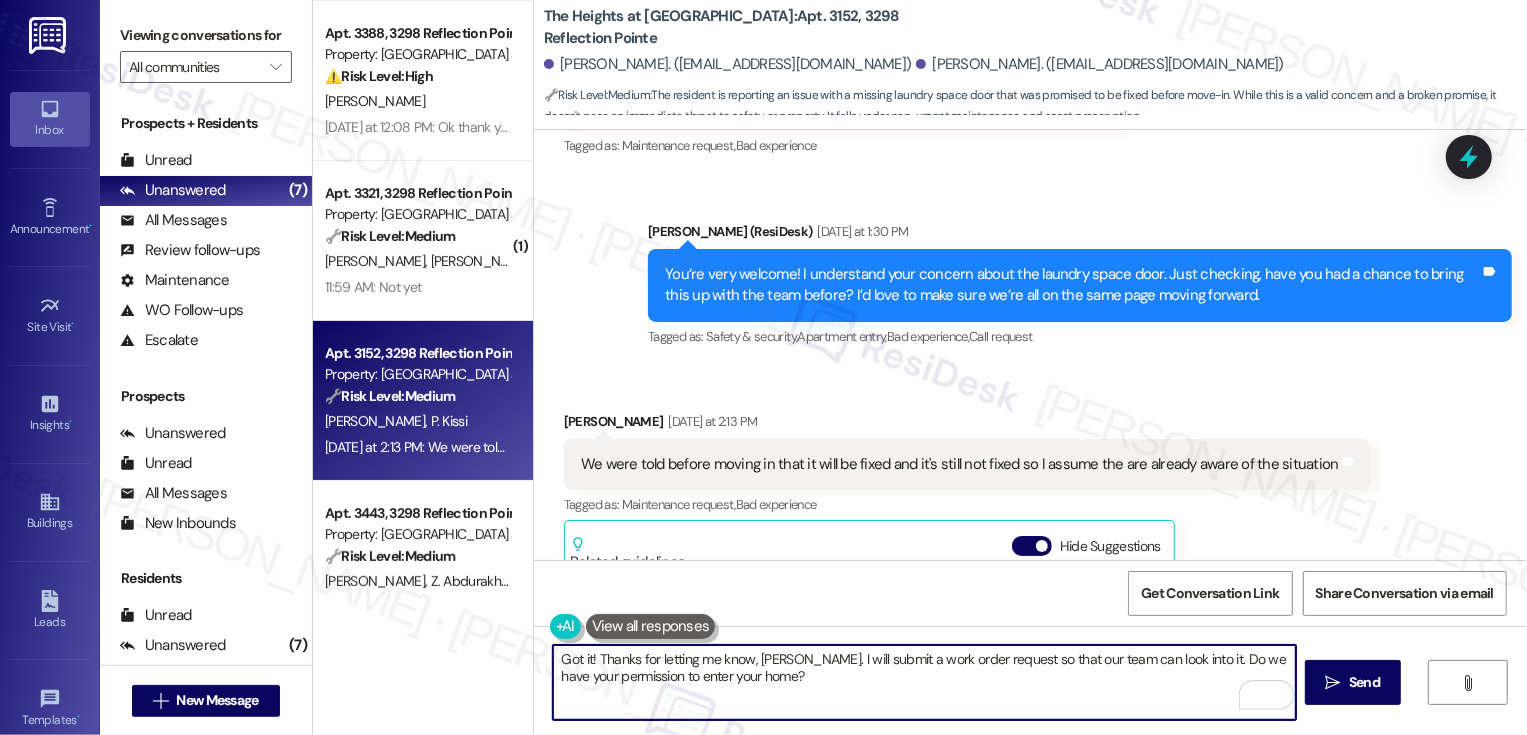 click on "Got it! Thanks for letting me know, [PERSON_NAME]. I will submit a work order request so that our team can look into it. Do we have your permission to enter your home?" at bounding box center (924, 682) 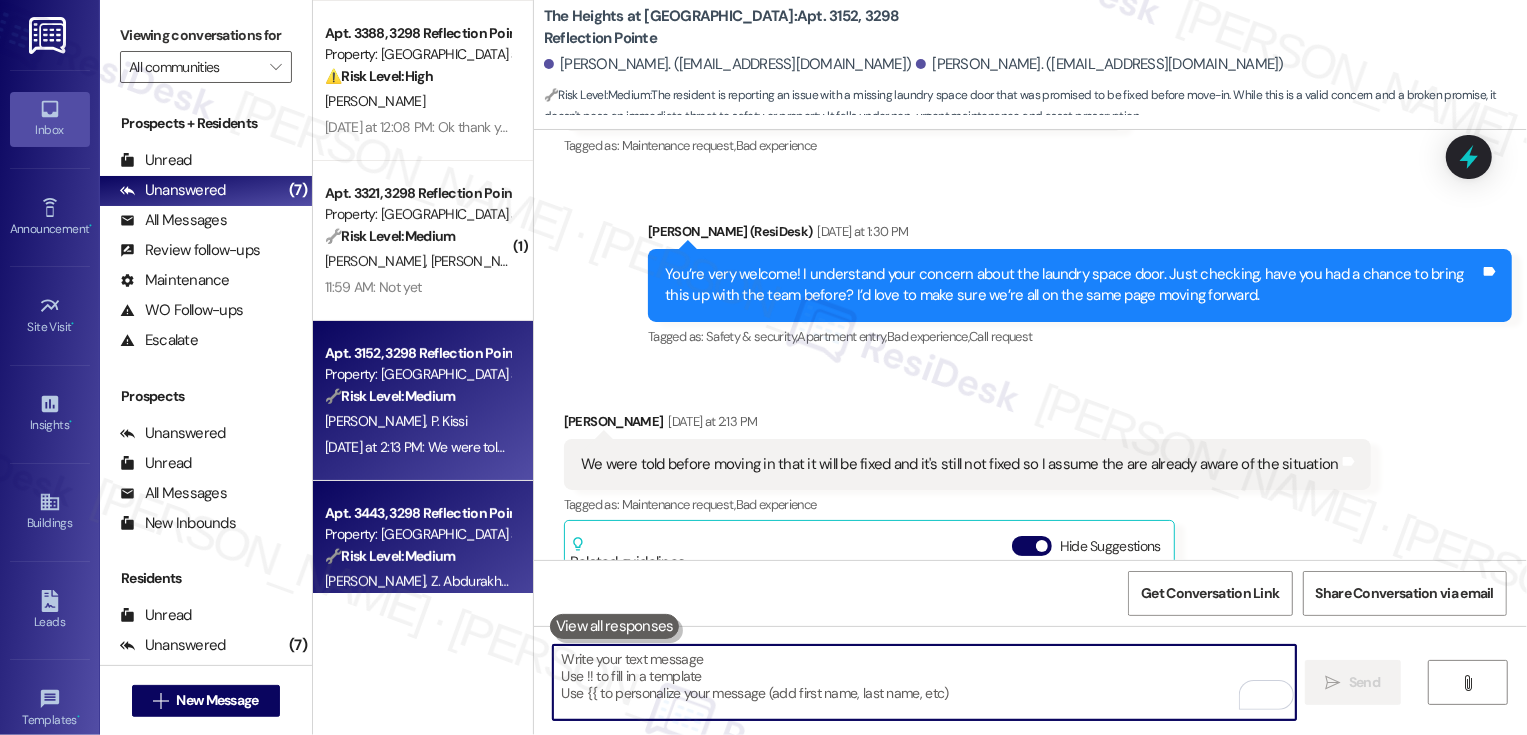scroll, scrollTop: 316, scrollLeft: 0, axis: vertical 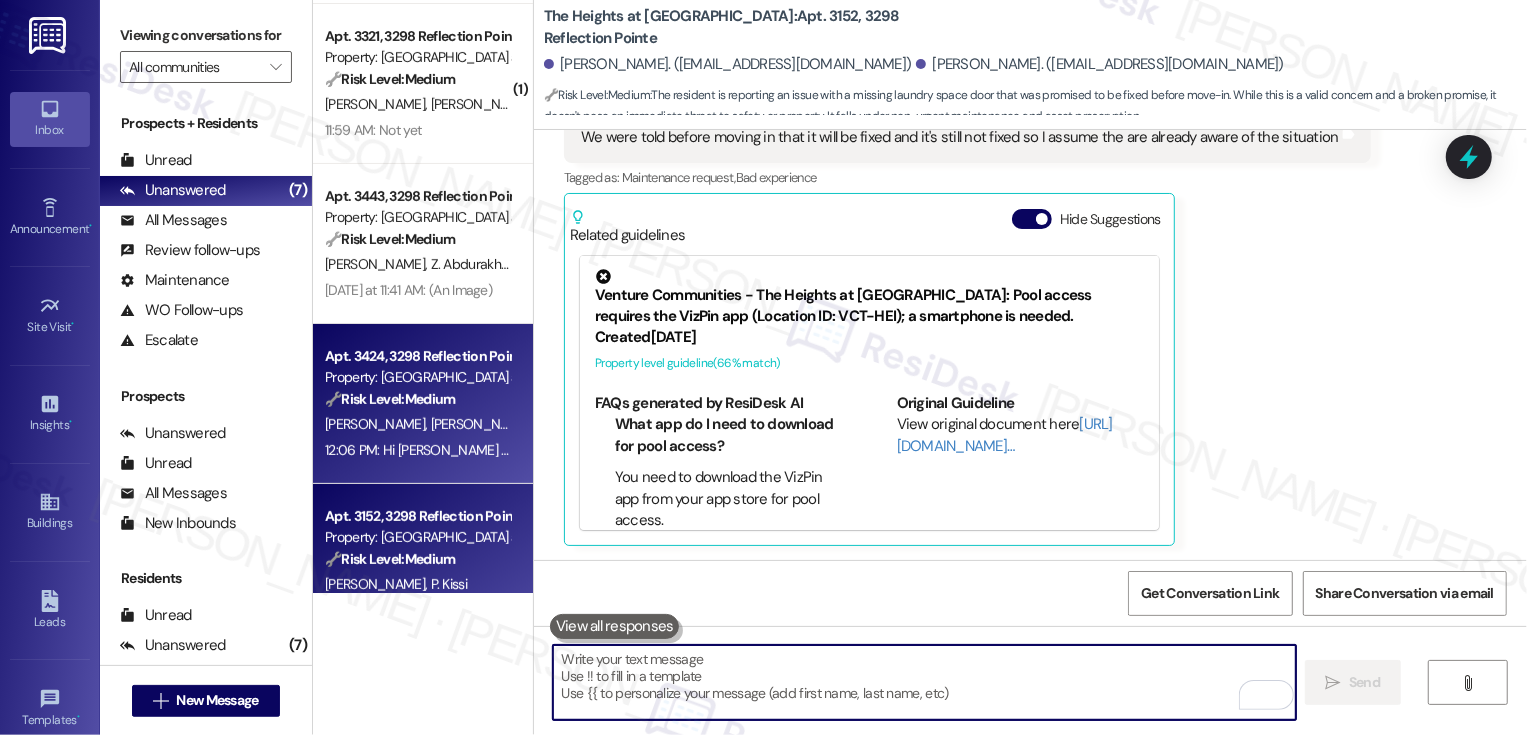 type 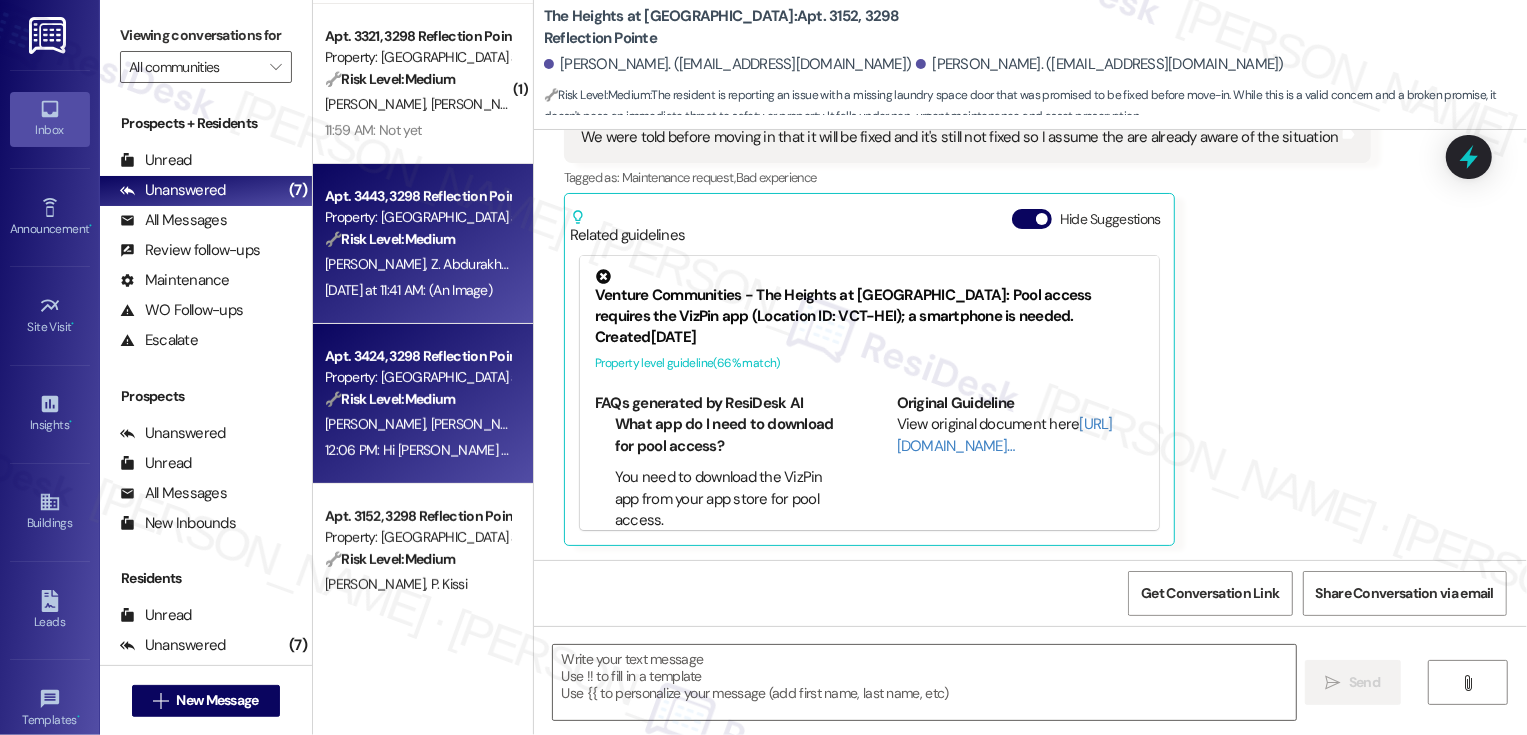 type on "Fetching suggested responses. Please feel free to read through the conversation in the meantime." 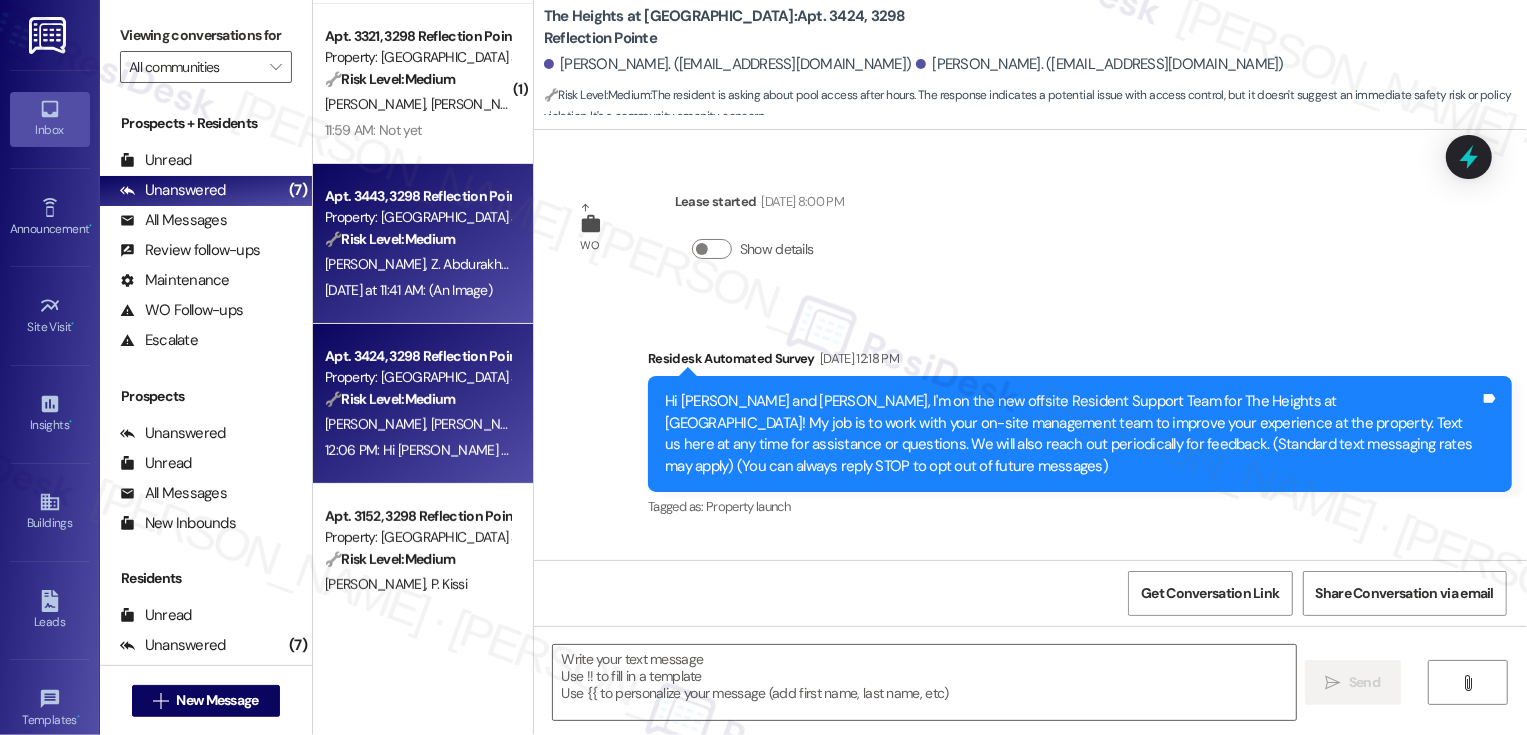 click on "🔧  Risk Level:  Medium" at bounding box center (390, 239) 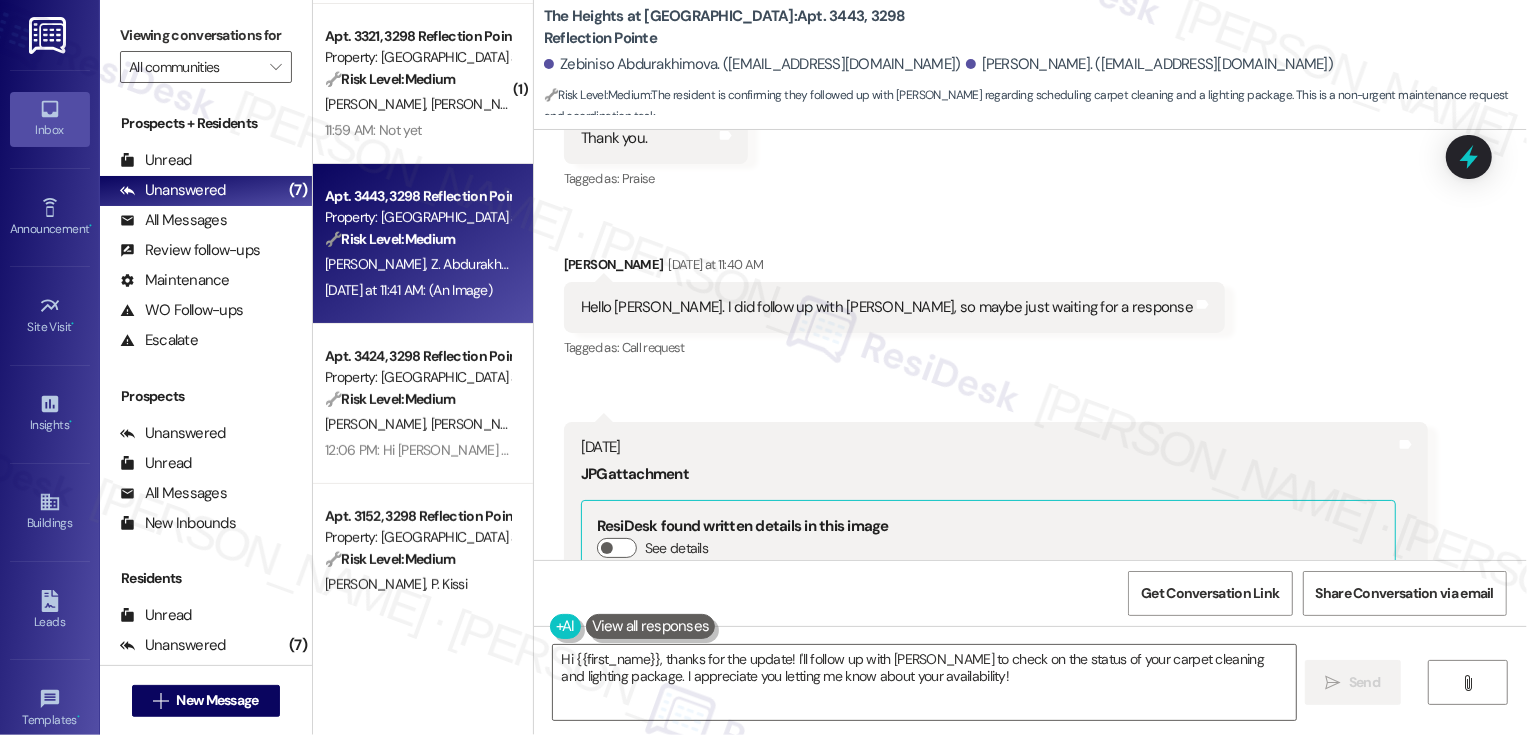 scroll, scrollTop: 4427, scrollLeft: 0, axis: vertical 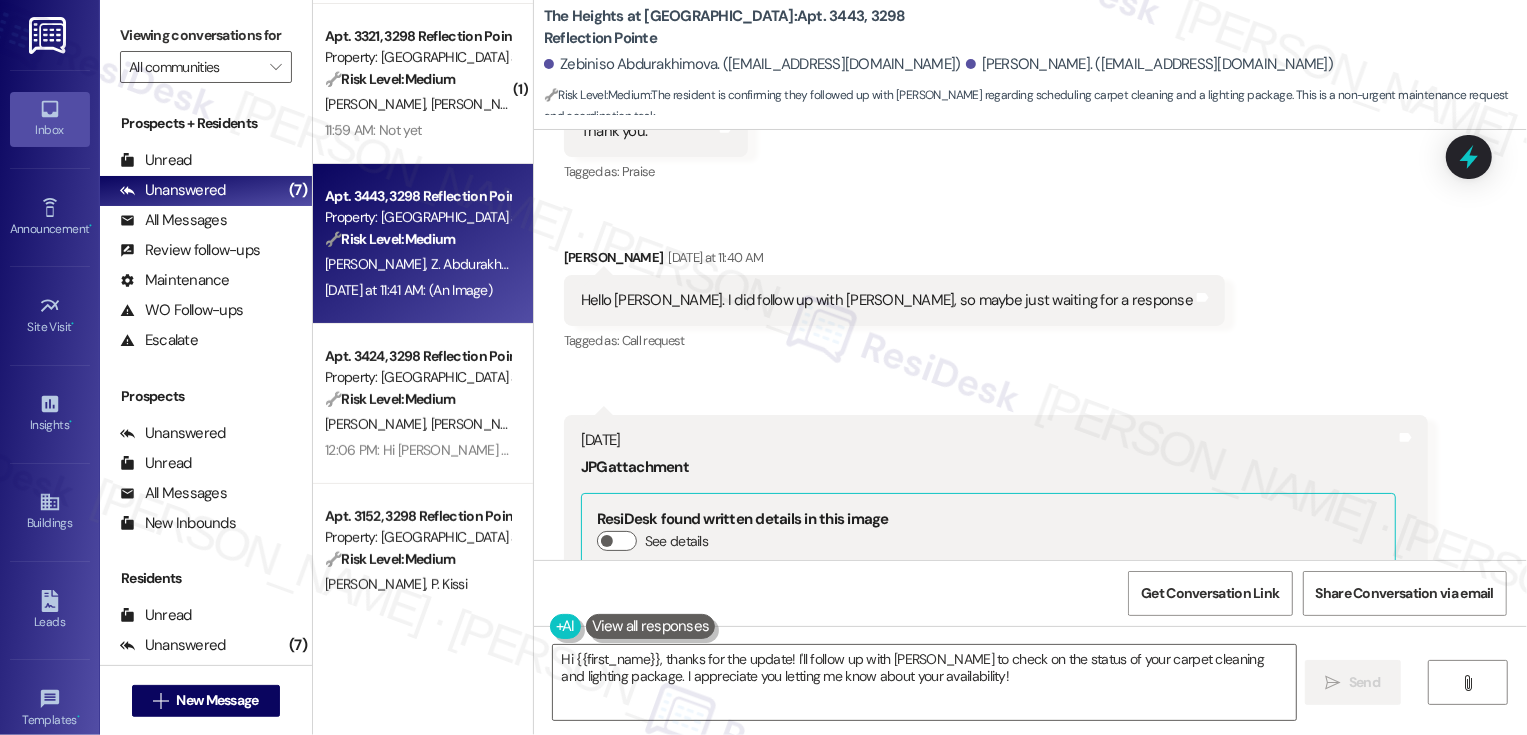 click on "[PERSON_NAME] [DATE] at 11:40 AM" at bounding box center (894, 261) 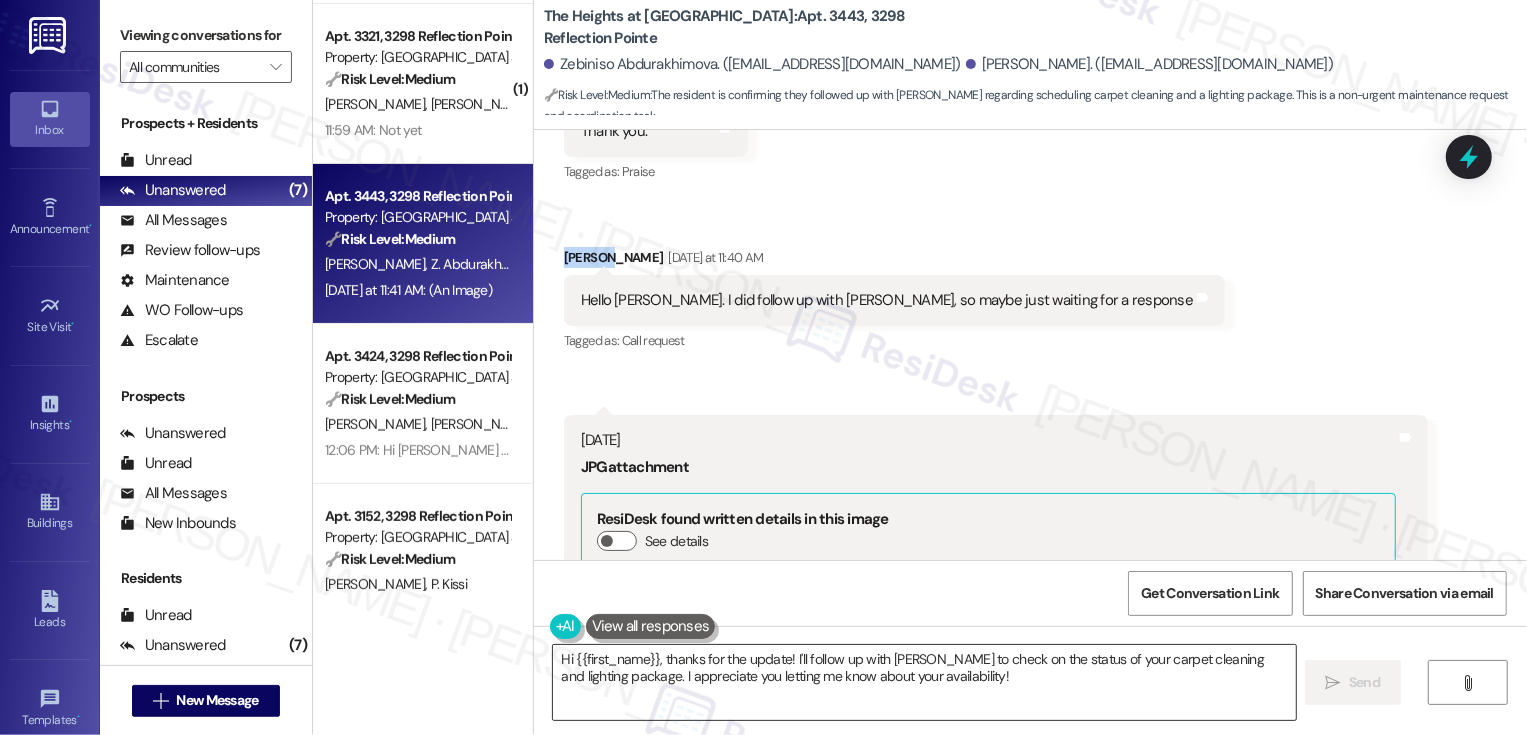 click on "Hi {{first_name}}, thanks for the update! I'll follow up with [PERSON_NAME] to check on the status of your carpet cleaning and lighting package. I appreciate you letting me know about your availability!" at bounding box center (924, 682) 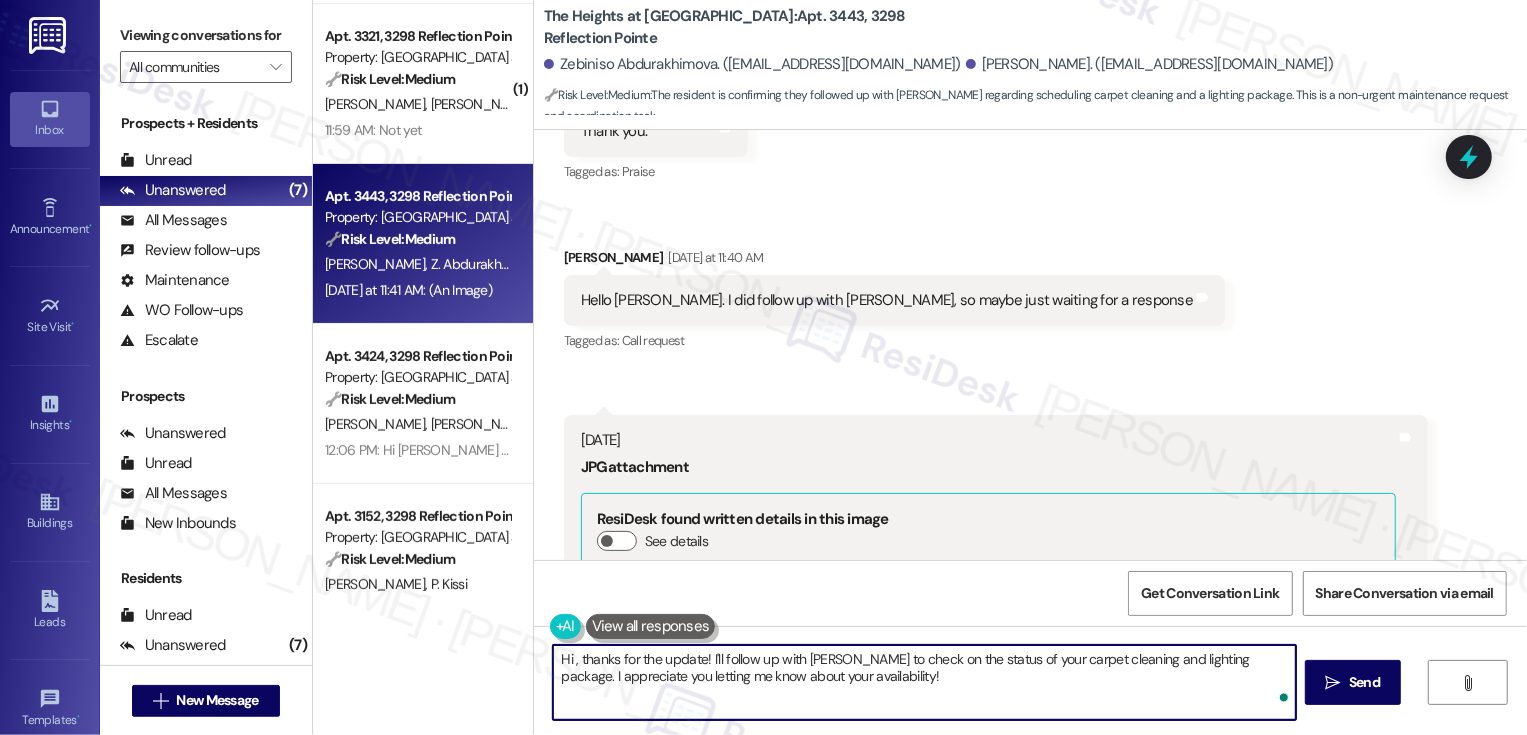 paste on "first_name" 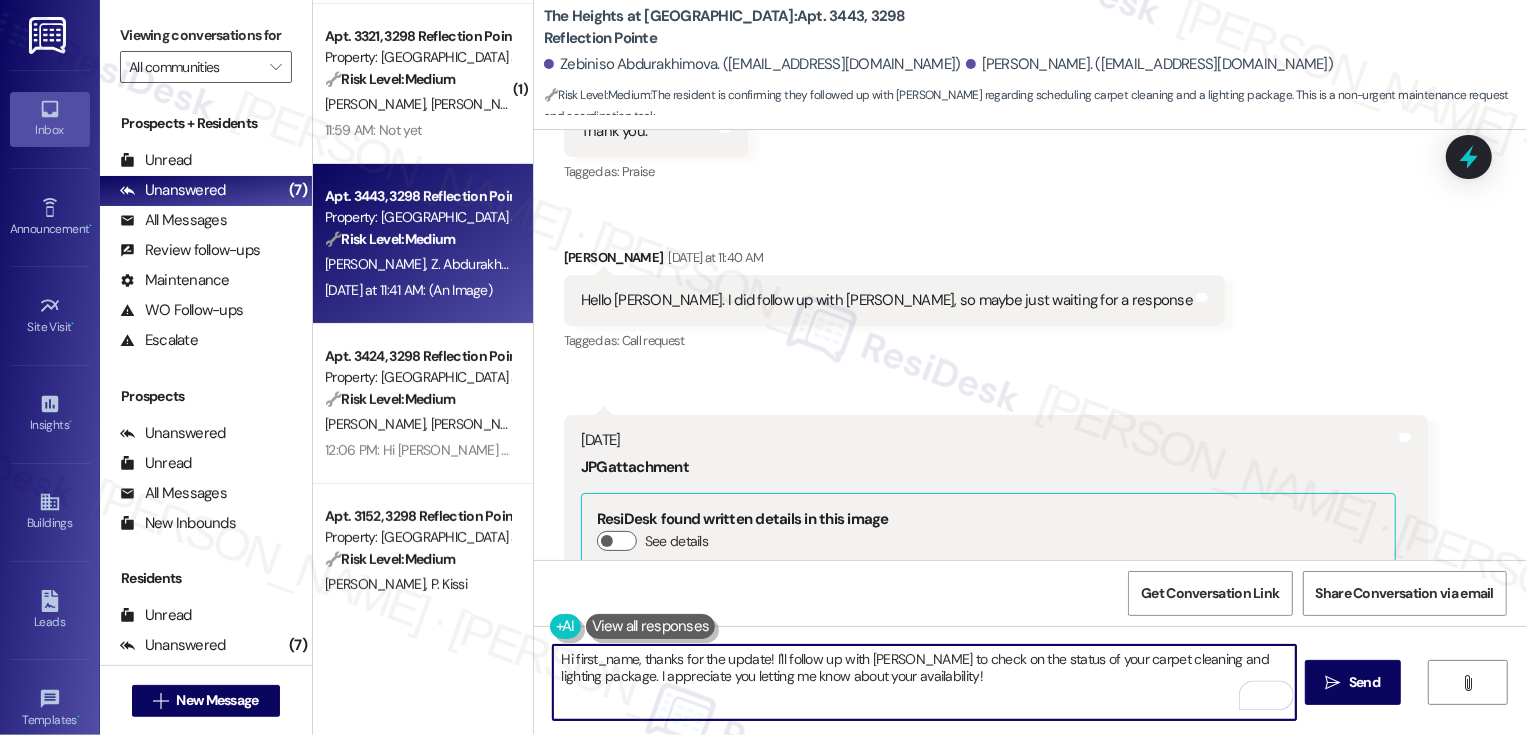 click on "Hi first_name, thanks for the update! I'll follow up with [PERSON_NAME] to check on the status of your carpet cleaning and lighting package. I appreciate you letting me know about your availability!" at bounding box center (924, 682) 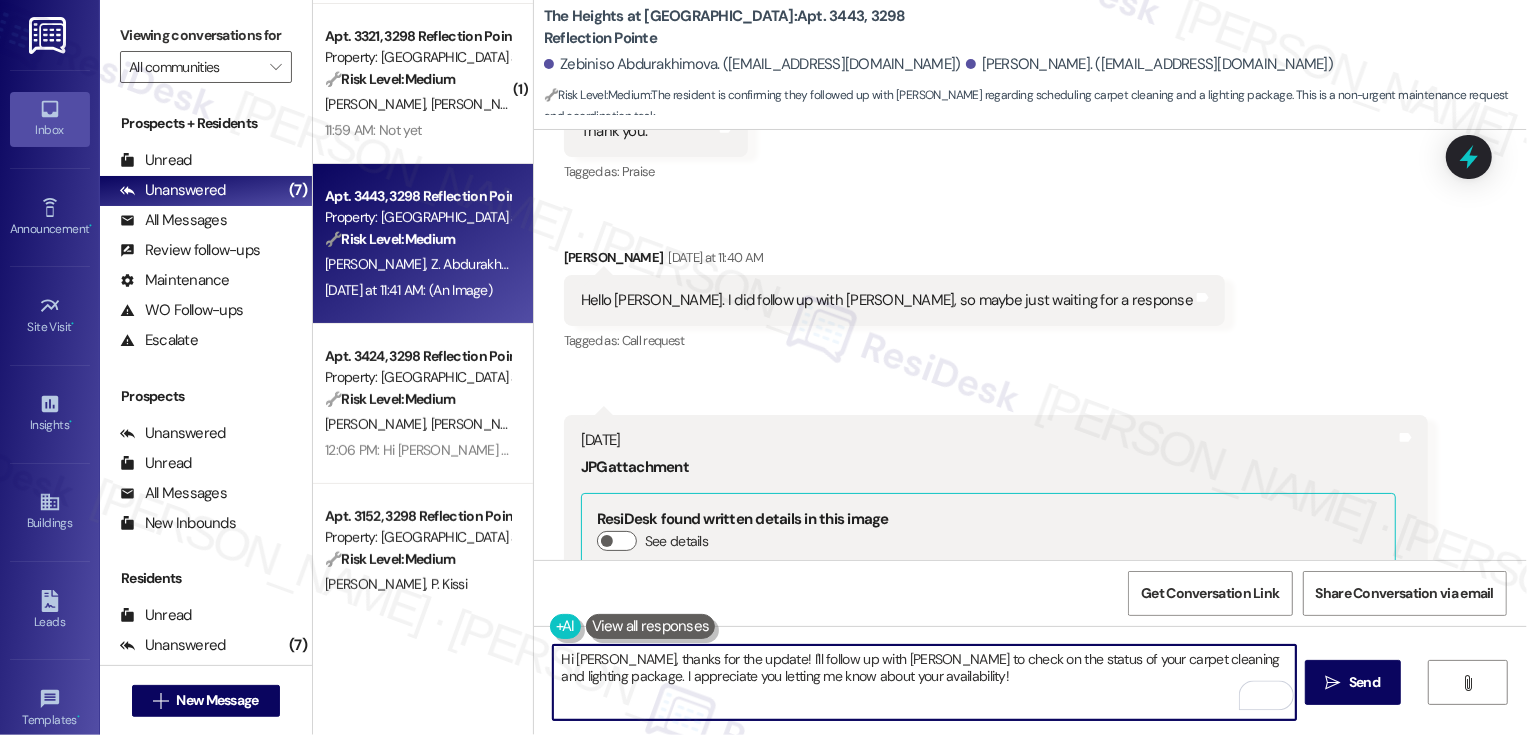 drag, startPoint x: 745, startPoint y: 655, endPoint x: 983, endPoint y: 708, distance: 243.82986 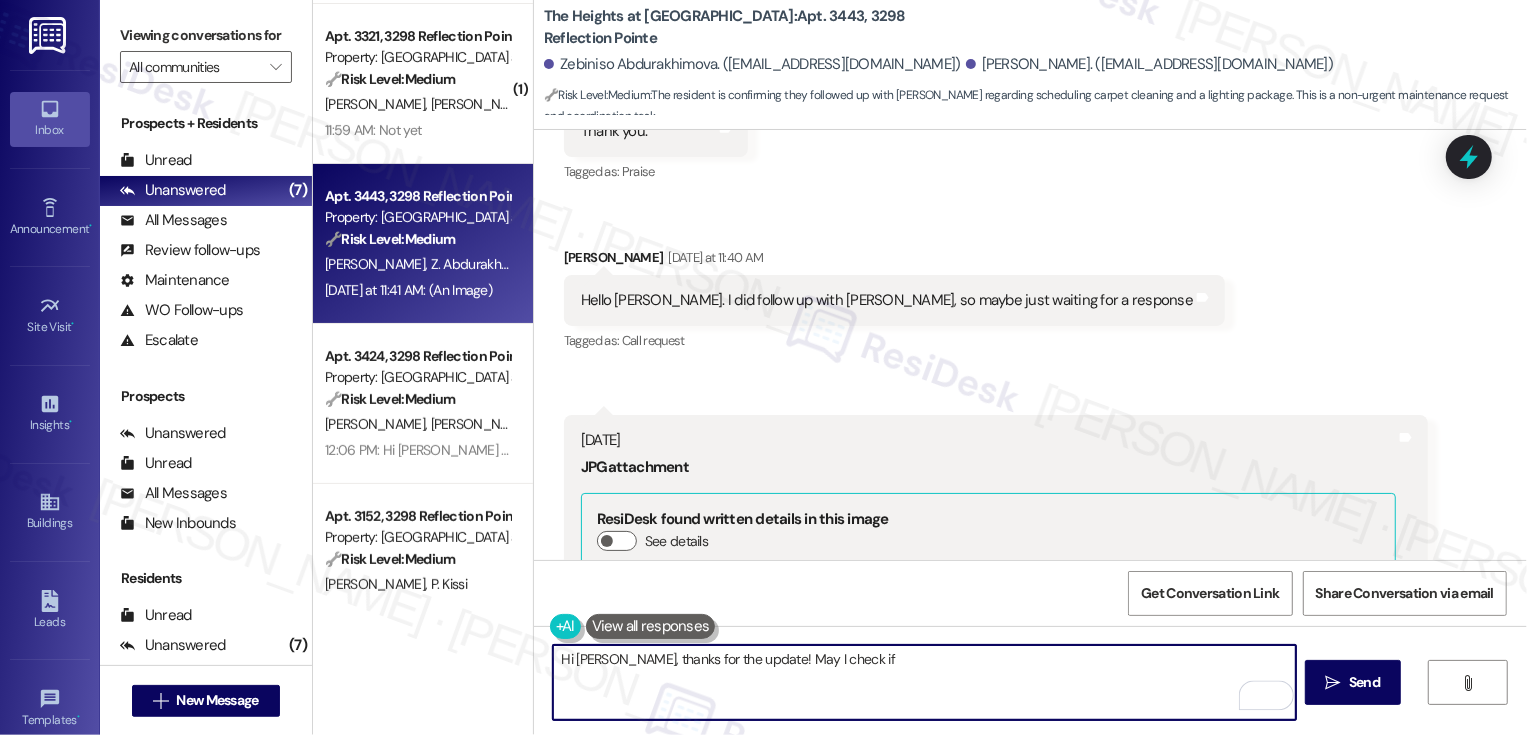 click on "Hello [PERSON_NAME].  I did follow up with [PERSON_NAME], so maybe just waiting for a response" at bounding box center (887, 300) 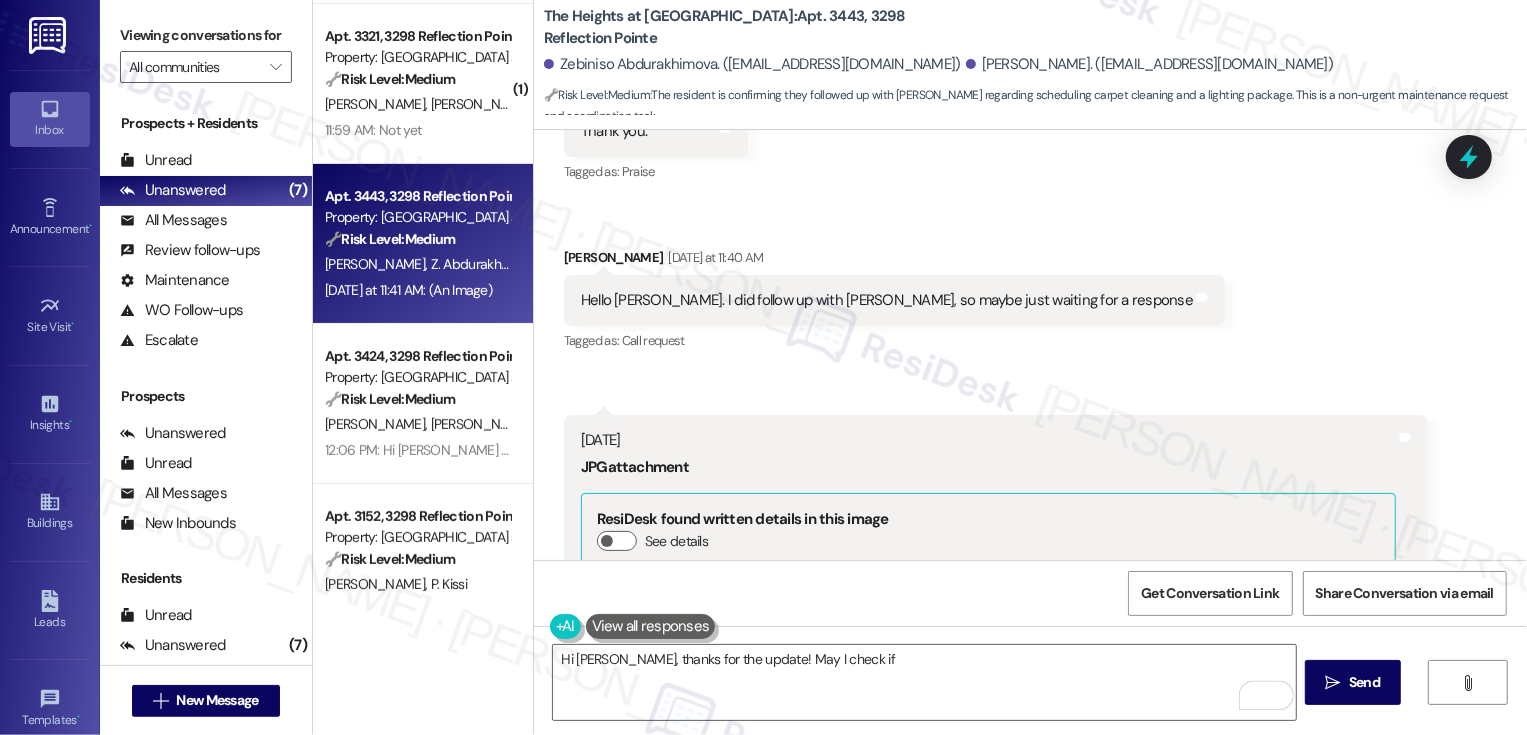 click on "Hello [PERSON_NAME].  I did follow up with [PERSON_NAME], so maybe just waiting for a response" at bounding box center [887, 300] 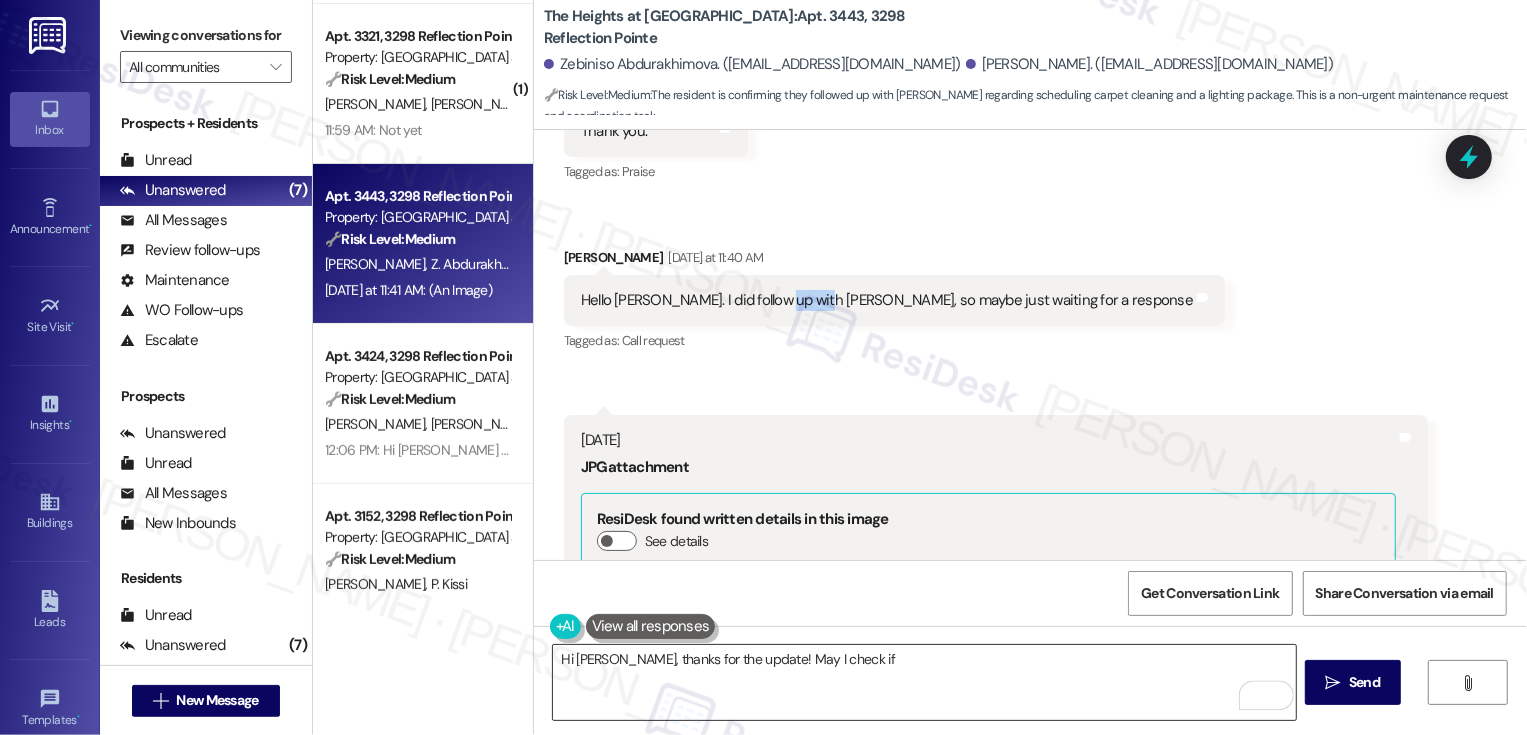 click on "Hi [PERSON_NAME], thanks for the update! May I check if" at bounding box center [924, 682] 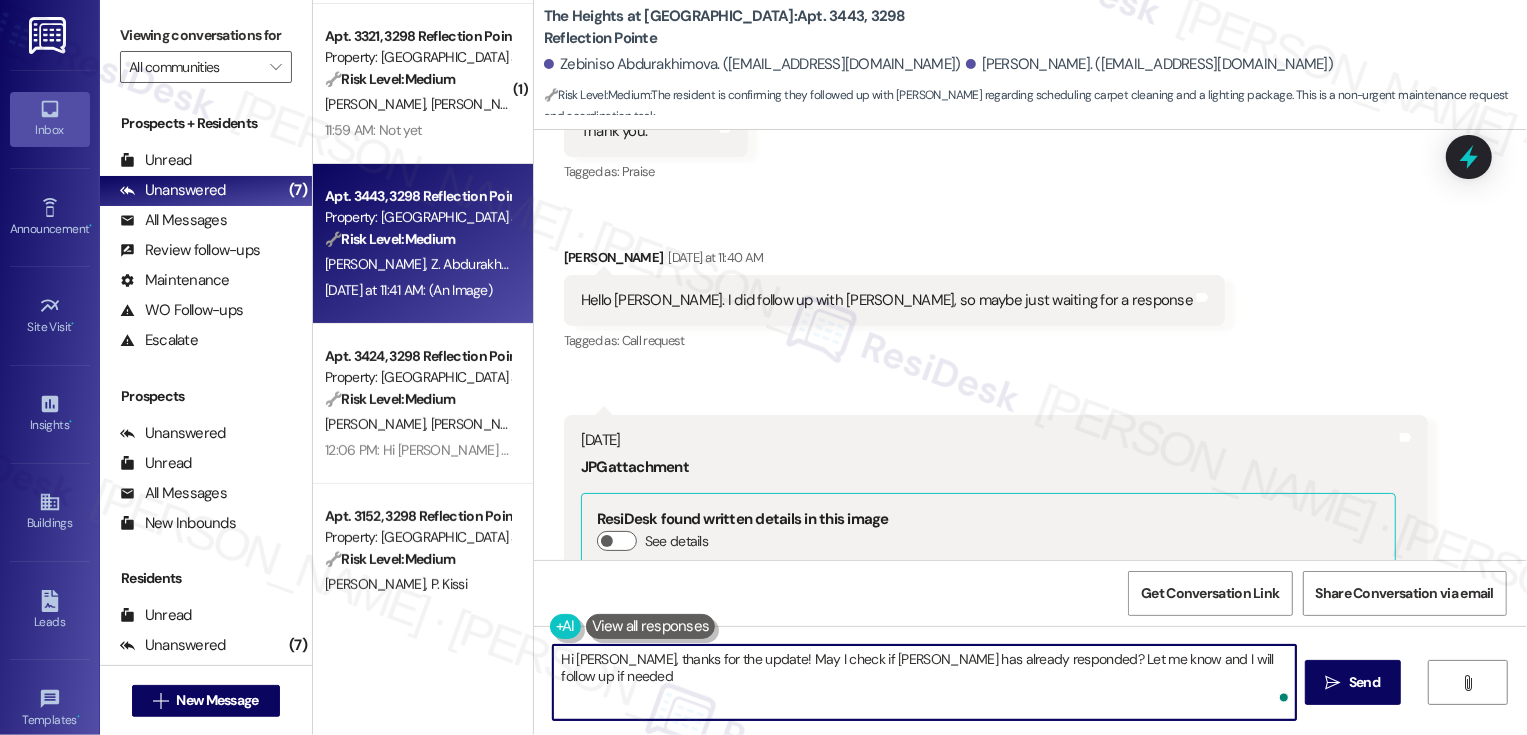 type on "Hi [PERSON_NAME], thanks for the update! May I check if [PERSON_NAME] has already responded? Let me know and I will follow up if needed!" 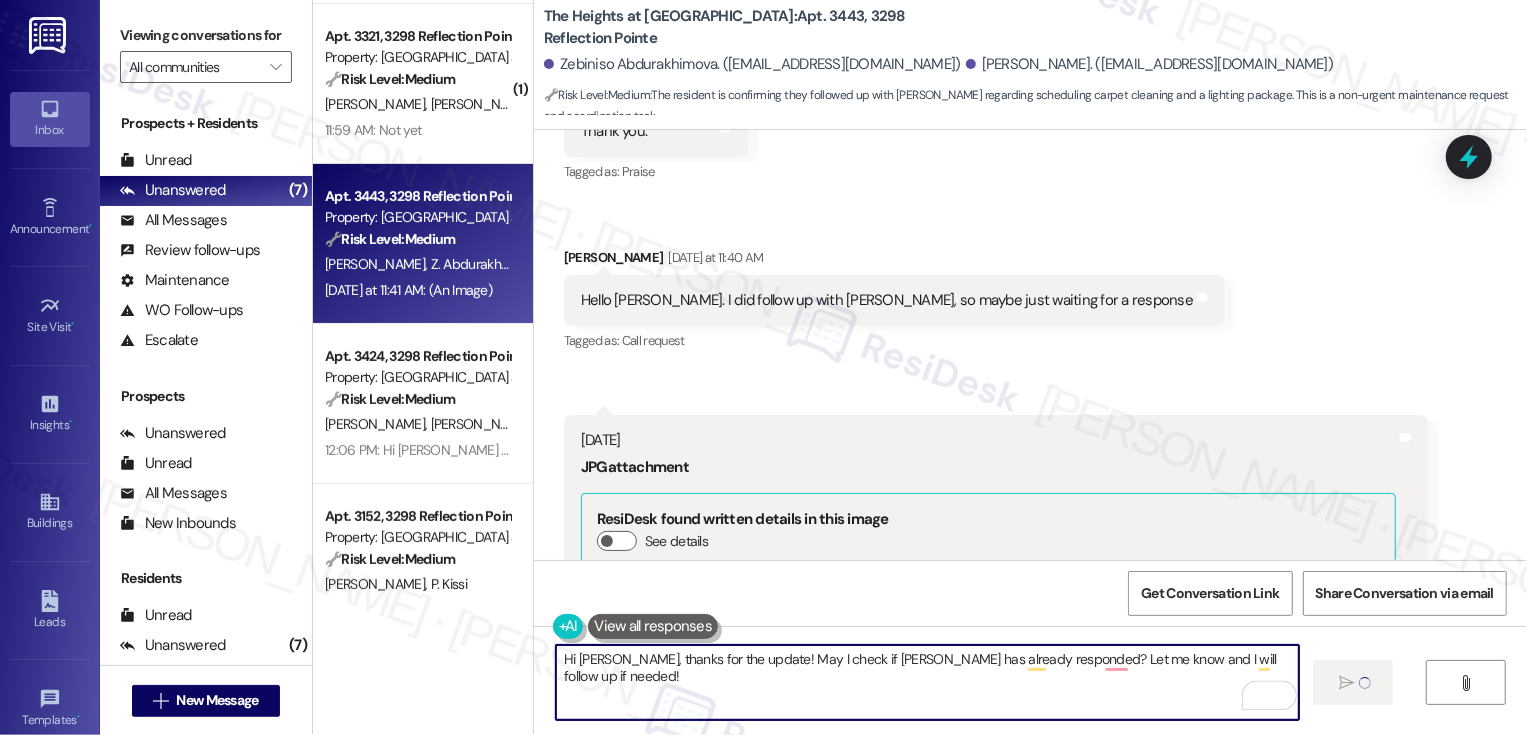 type 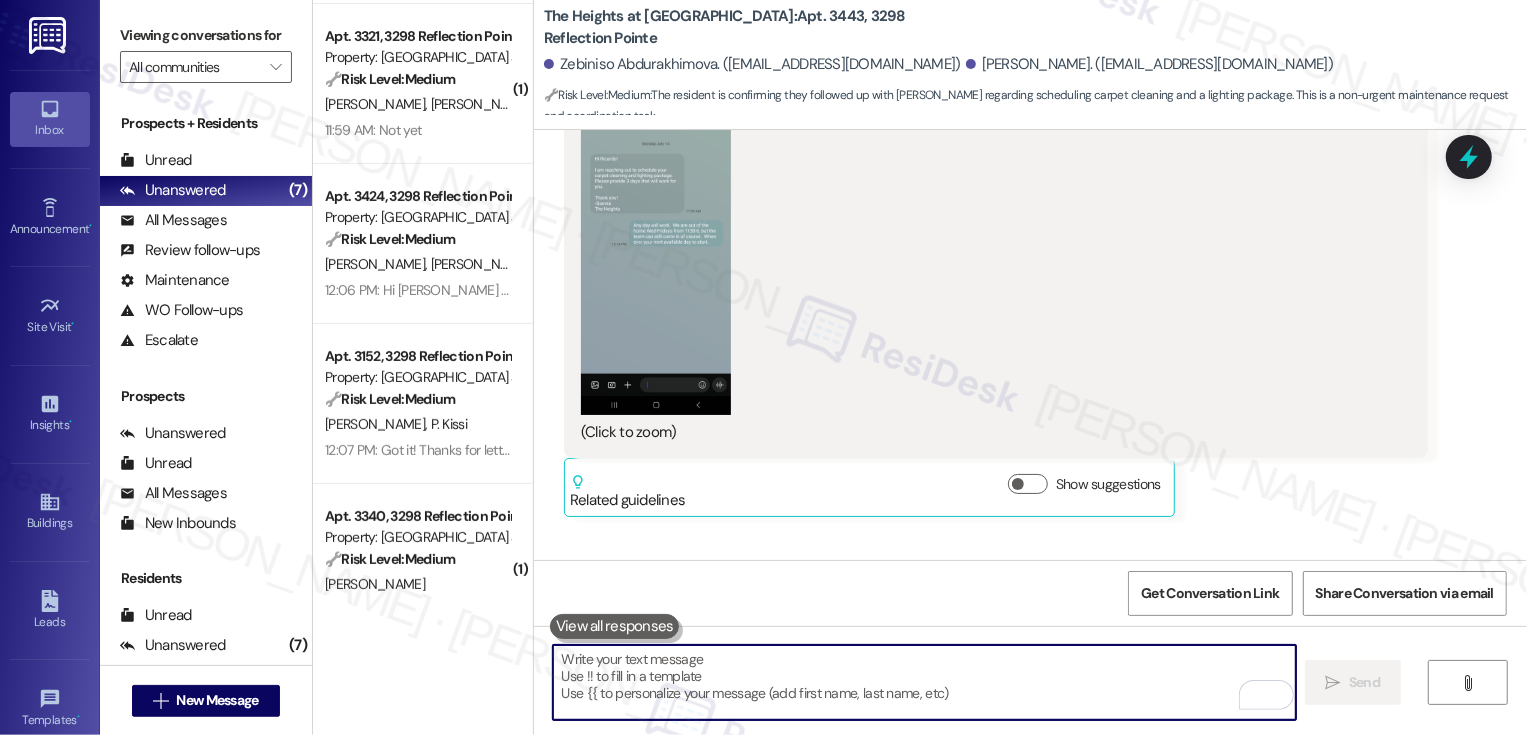 scroll, scrollTop: 5007, scrollLeft: 0, axis: vertical 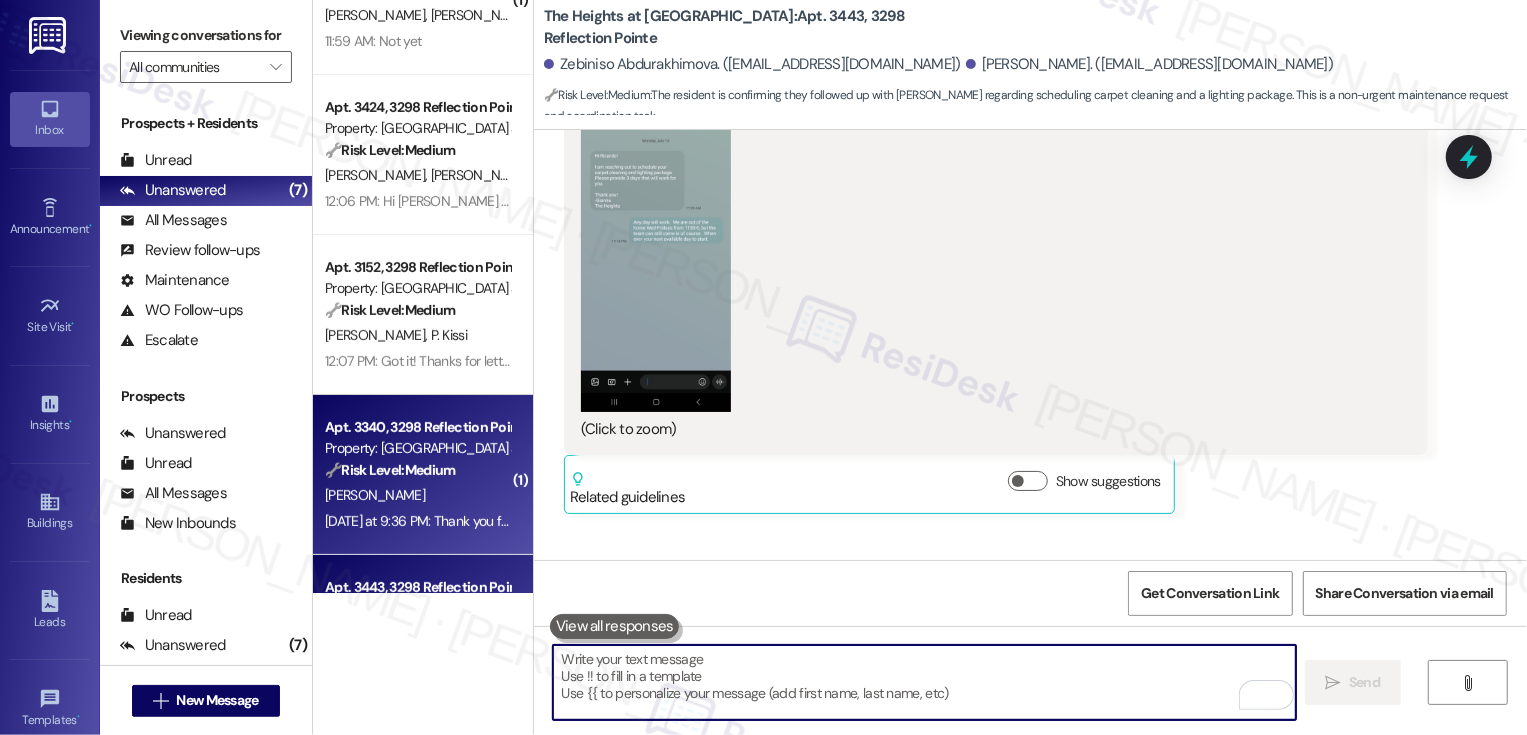 click on "Property: [GEOGRAPHIC_DATA] at [GEOGRAPHIC_DATA]" at bounding box center [417, 448] 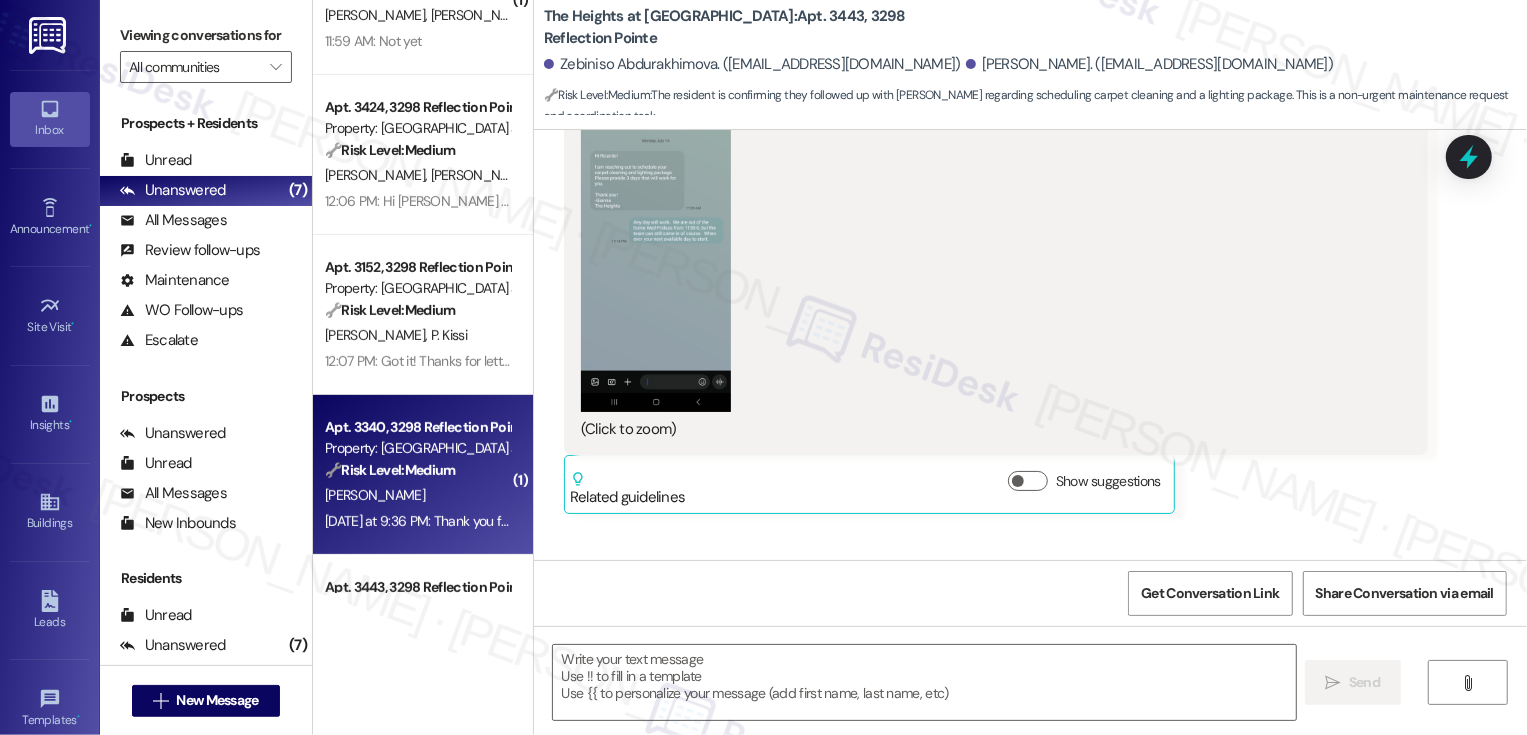 type on "Fetching suggested responses. Please feel free to read through the conversation in the meantime." 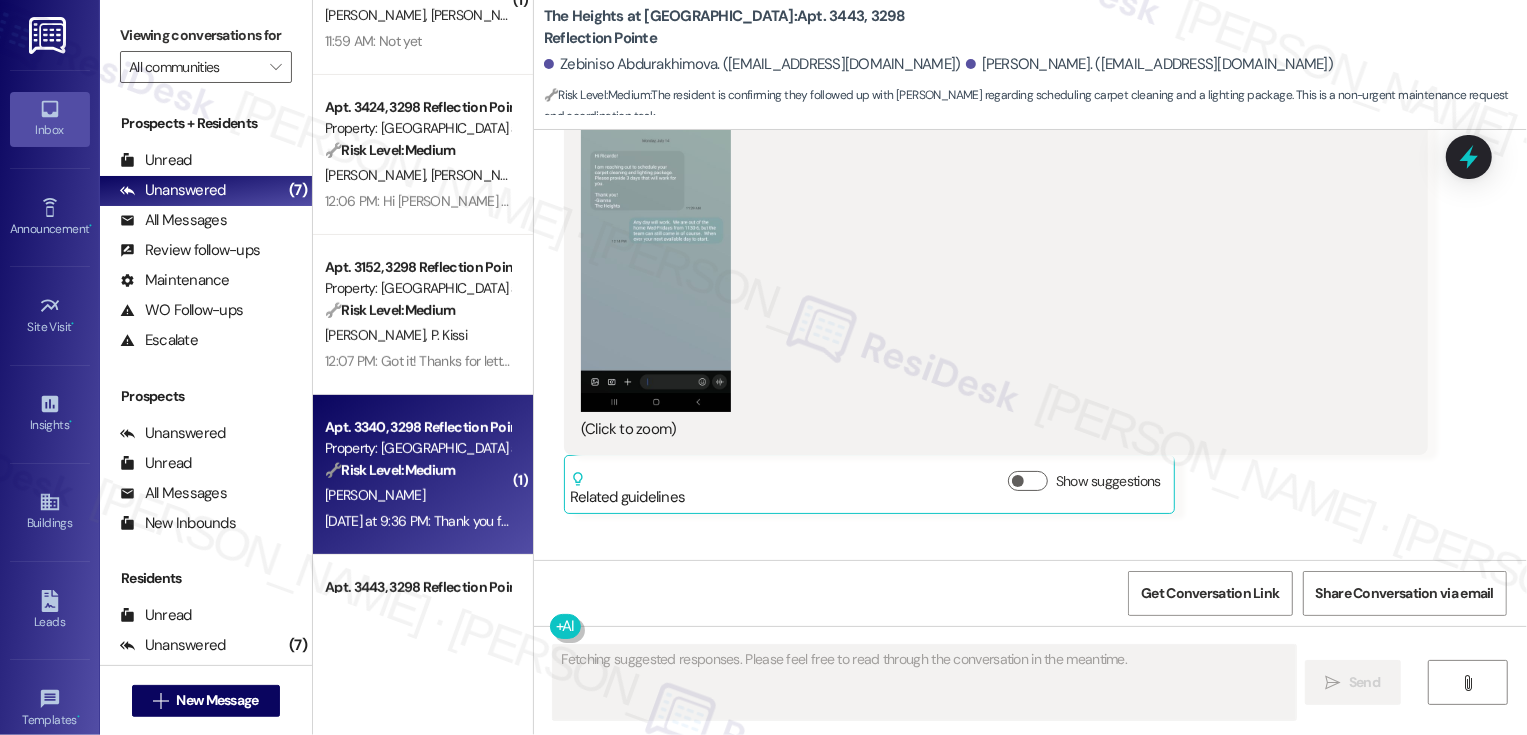 scroll, scrollTop: 526, scrollLeft: 0, axis: vertical 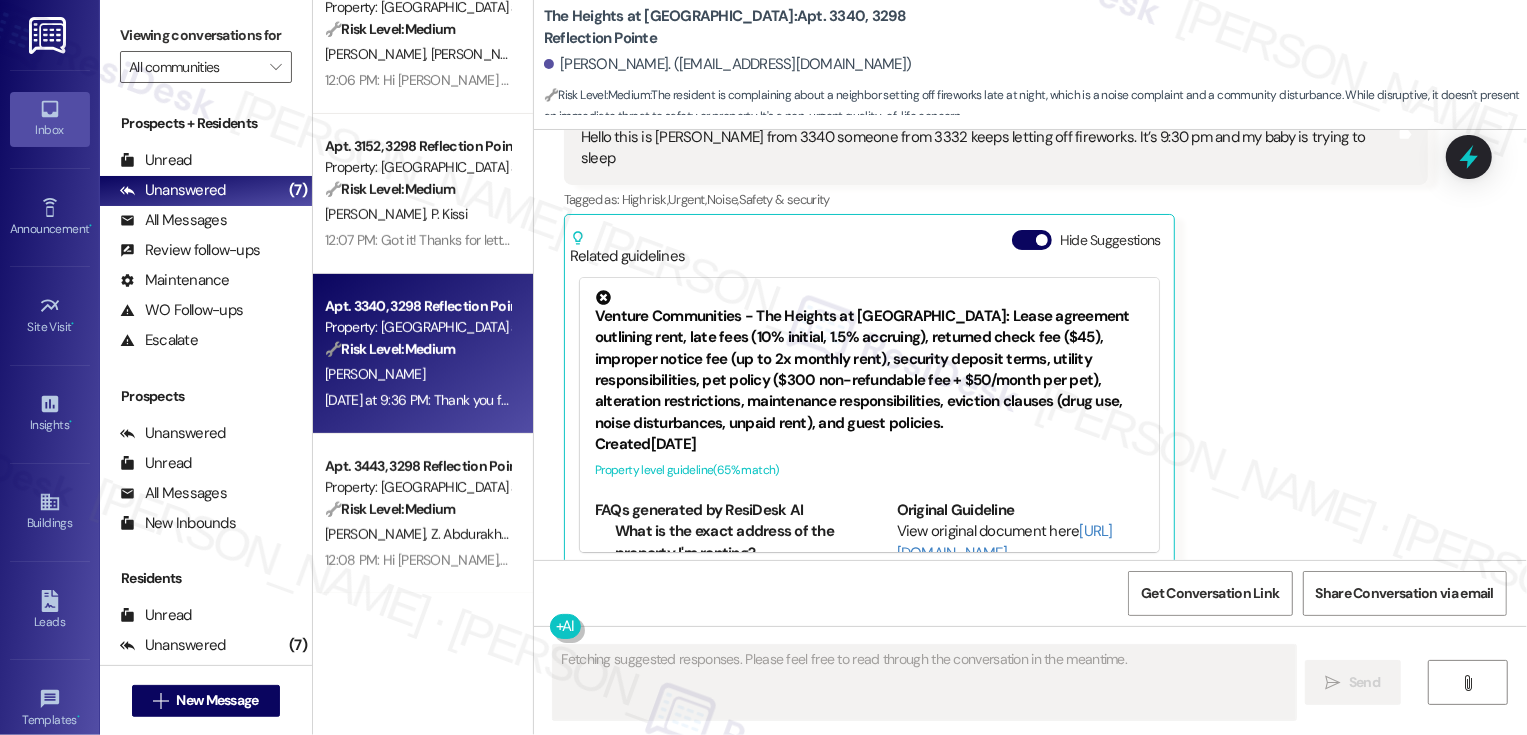 click on "[PERSON_NAME]" at bounding box center [417, 374] 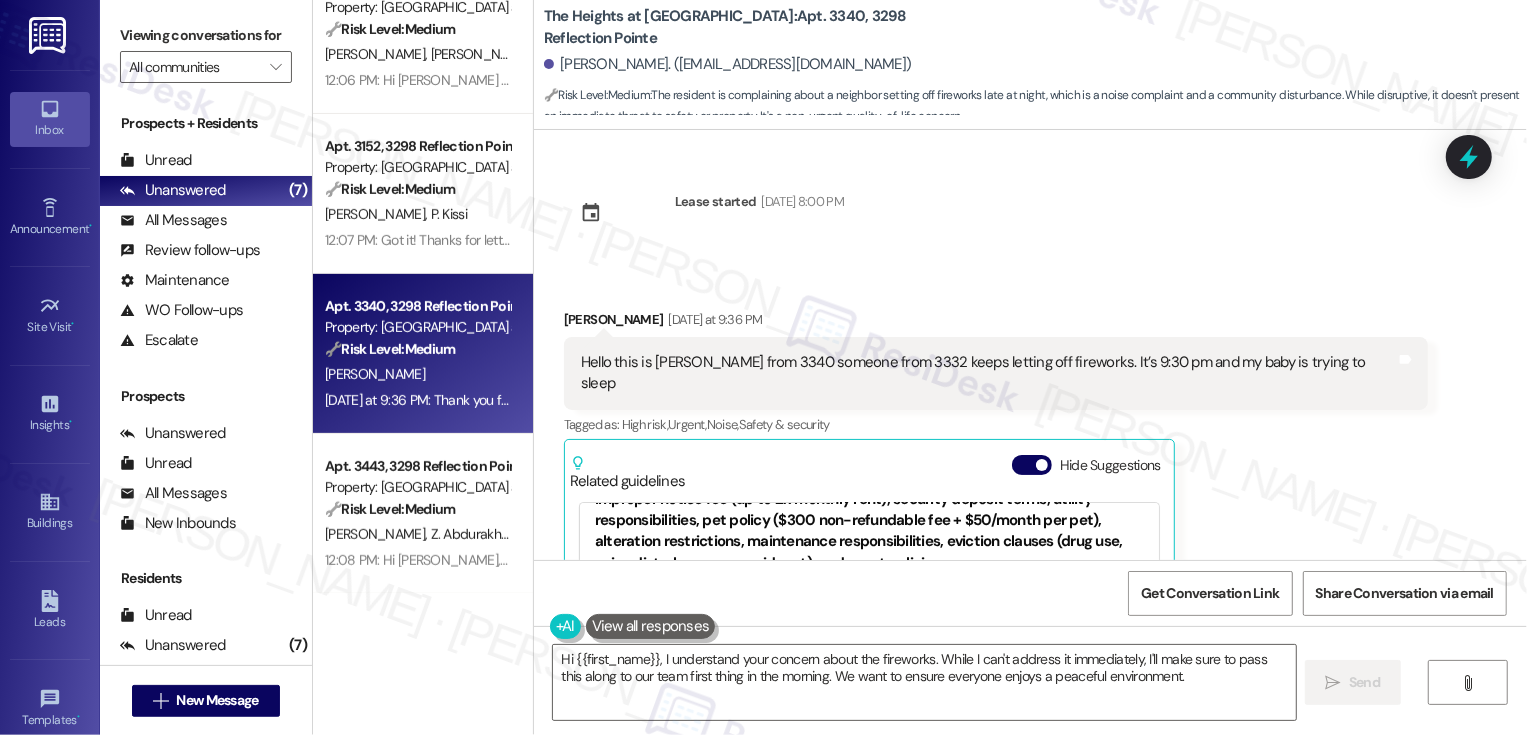 scroll, scrollTop: 117, scrollLeft: 0, axis: vertical 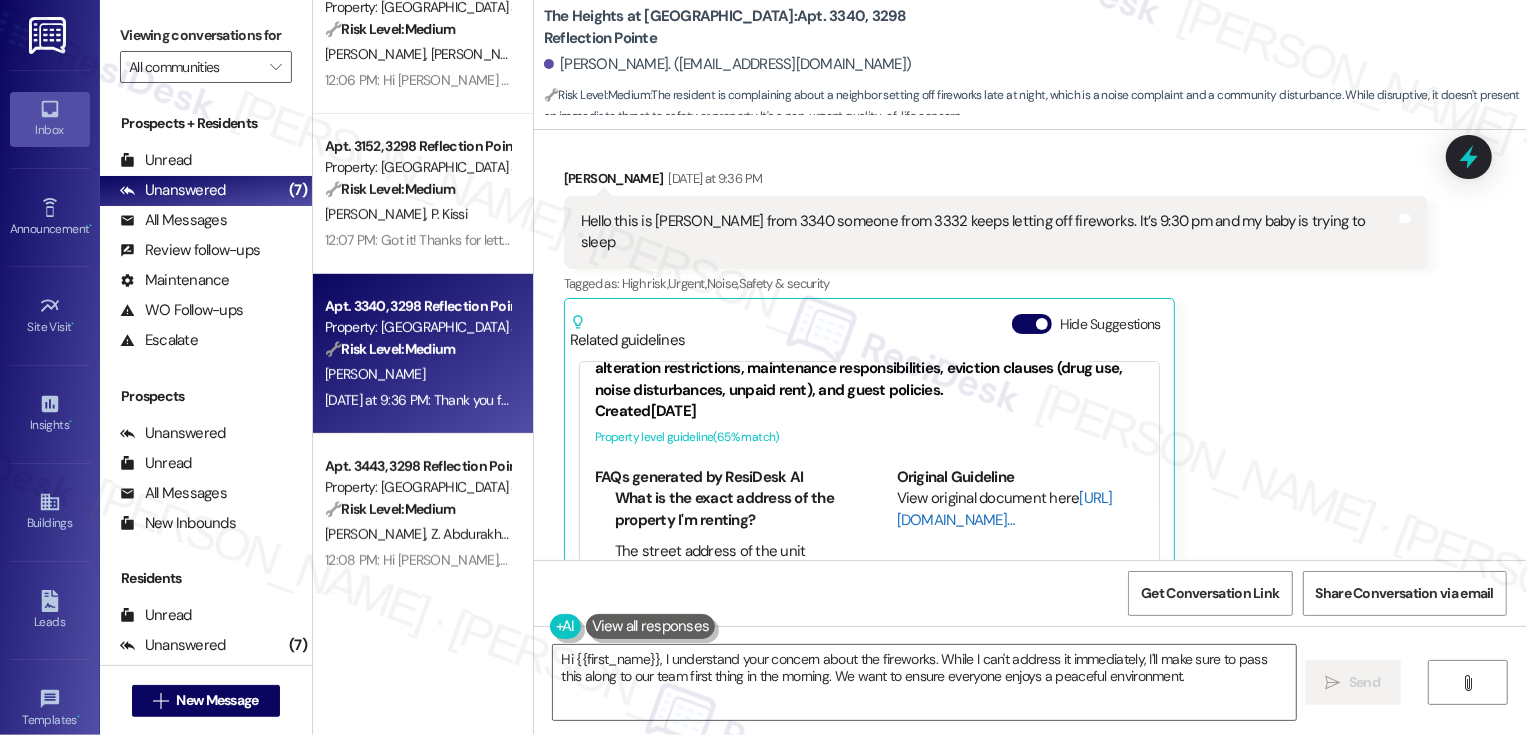 click on "[URL][DOMAIN_NAME]…" at bounding box center [1005, 508] 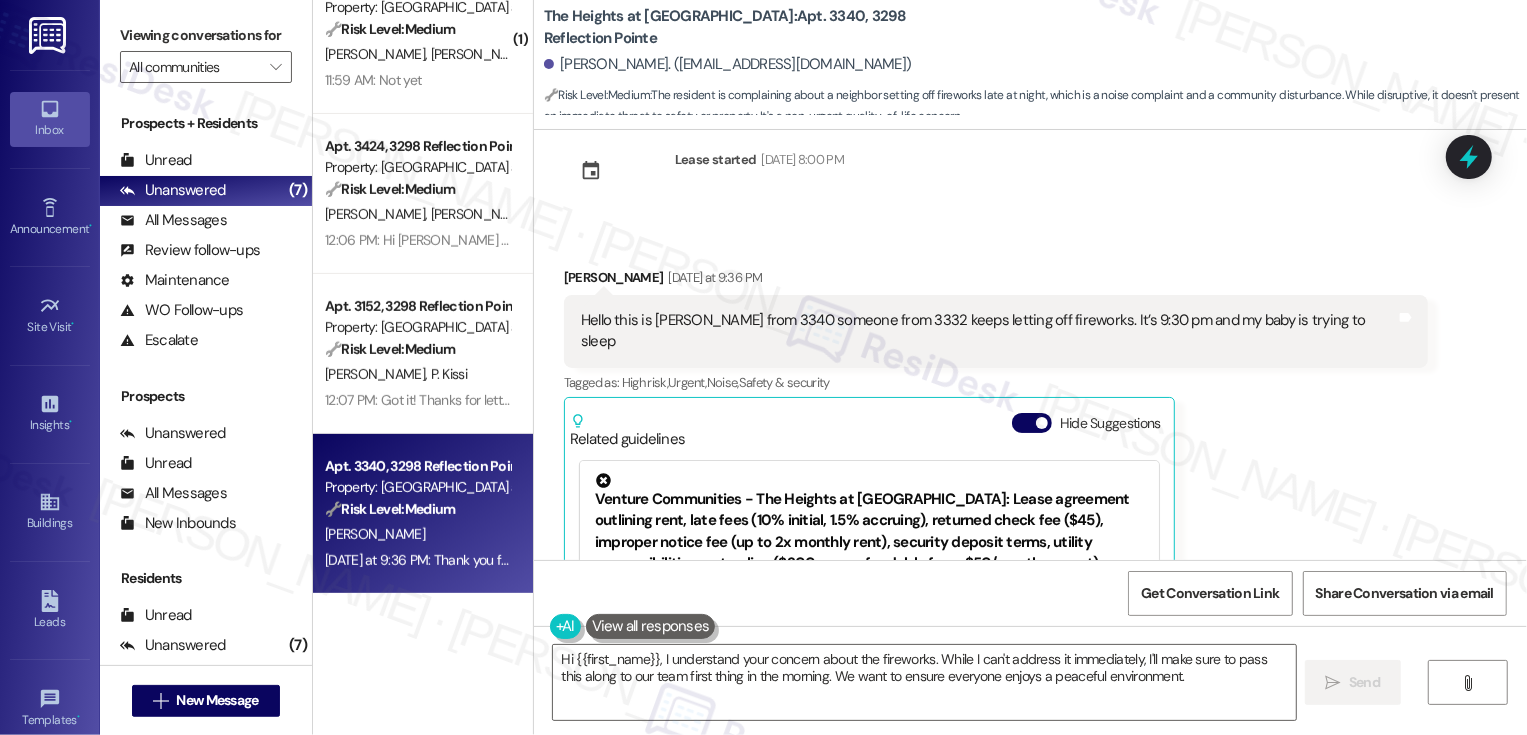scroll, scrollTop: 1, scrollLeft: 0, axis: vertical 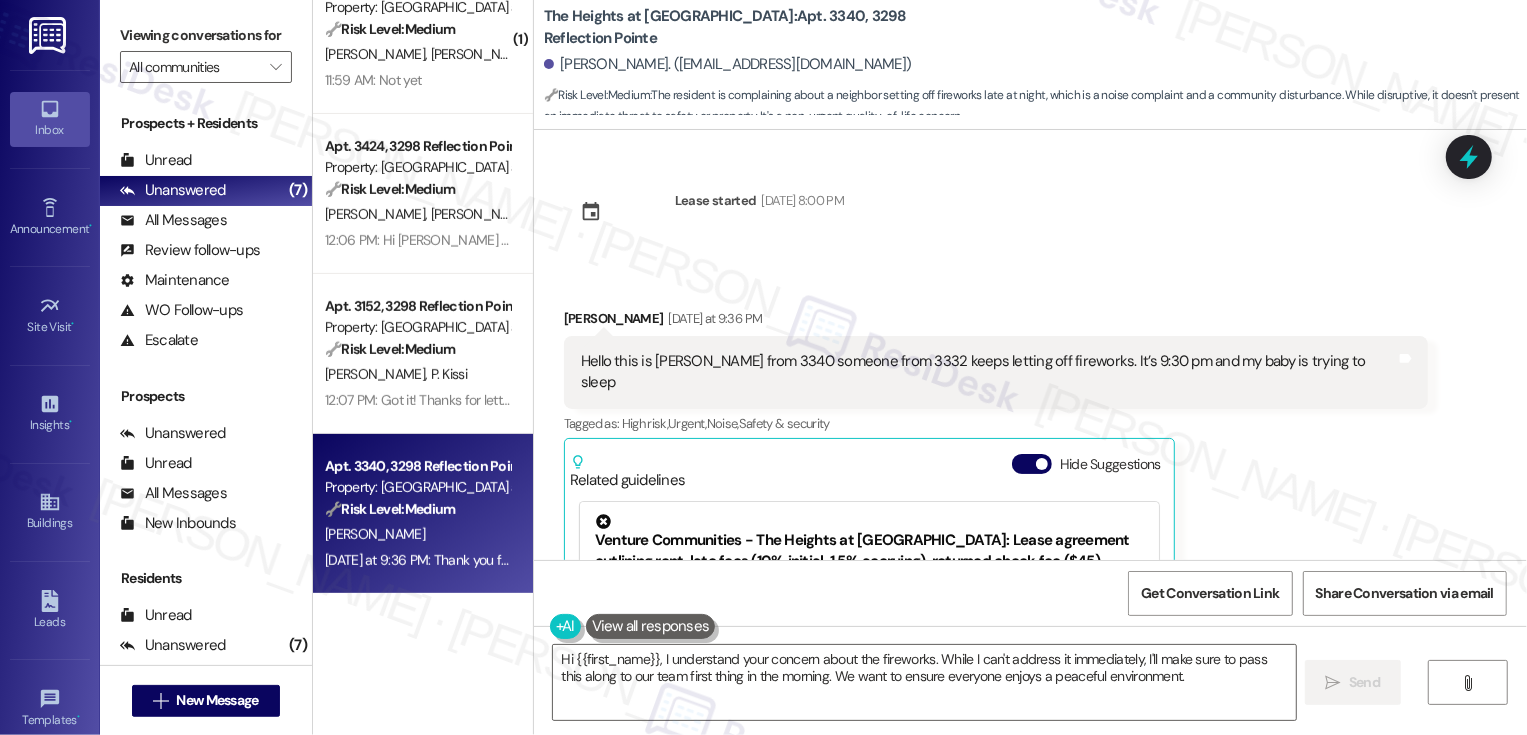 click on "[PERSON_NAME] [DATE] at 9:36 PM" at bounding box center [996, 322] 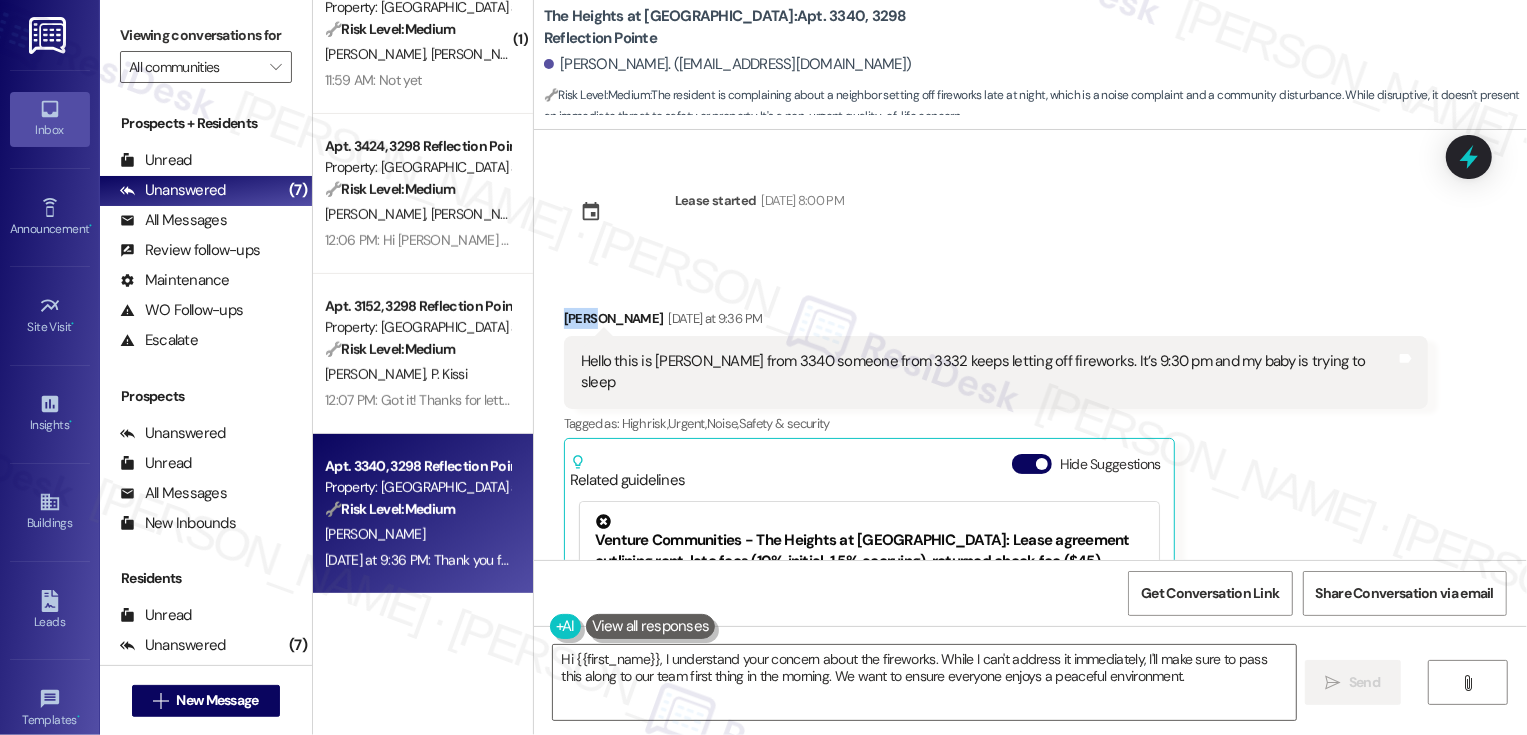 click on "Hello this is [PERSON_NAME] from 3340 someone from 3332 keeps letting off fireworks. It’s 9:30 pm and my baby is trying to sleep" at bounding box center (988, 372) 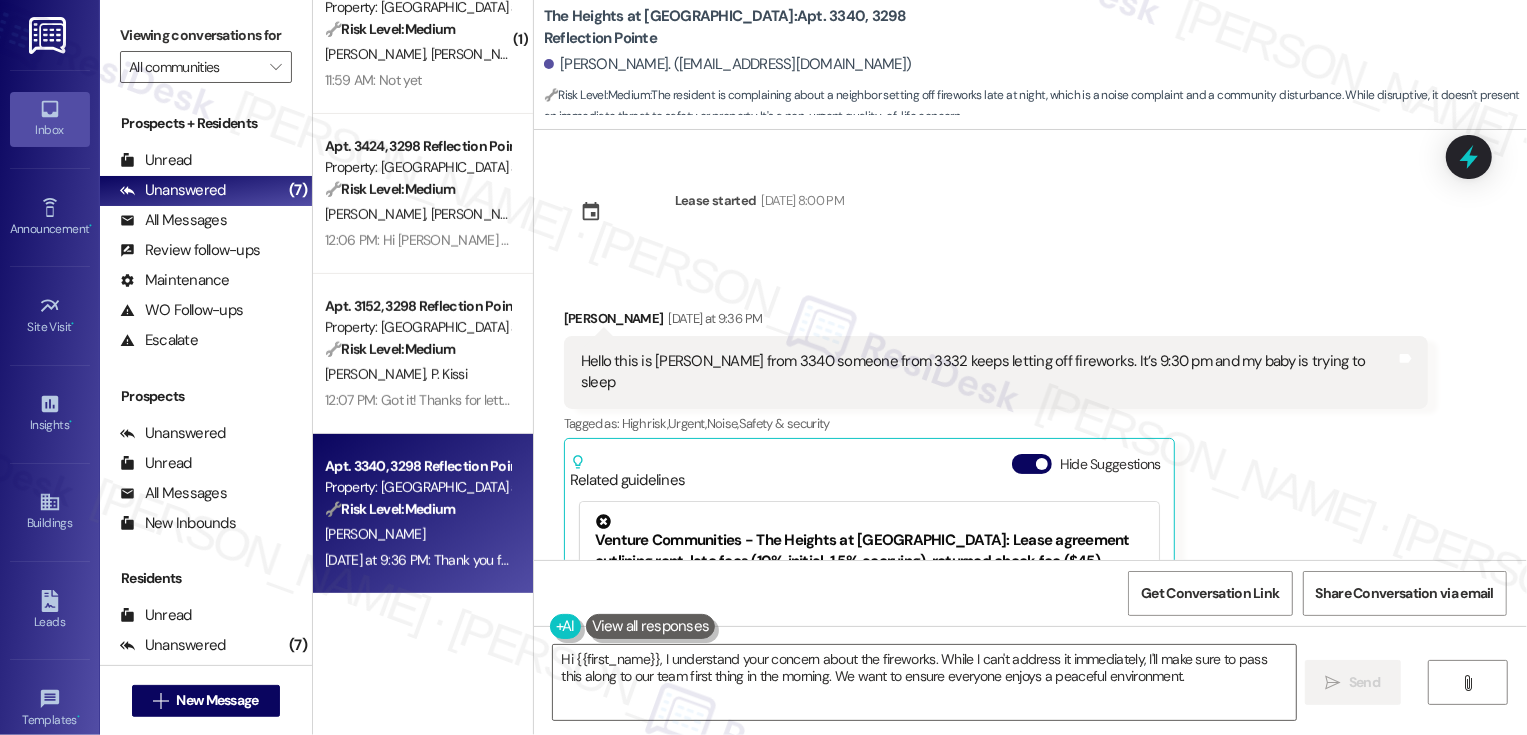 click on "Hello this is [PERSON_NAME] from 3340 someone from 3332 keeps letting off fireworks. It’s 9:30 pm and my baby is trying to sleep" at bounding box center [988, 372] 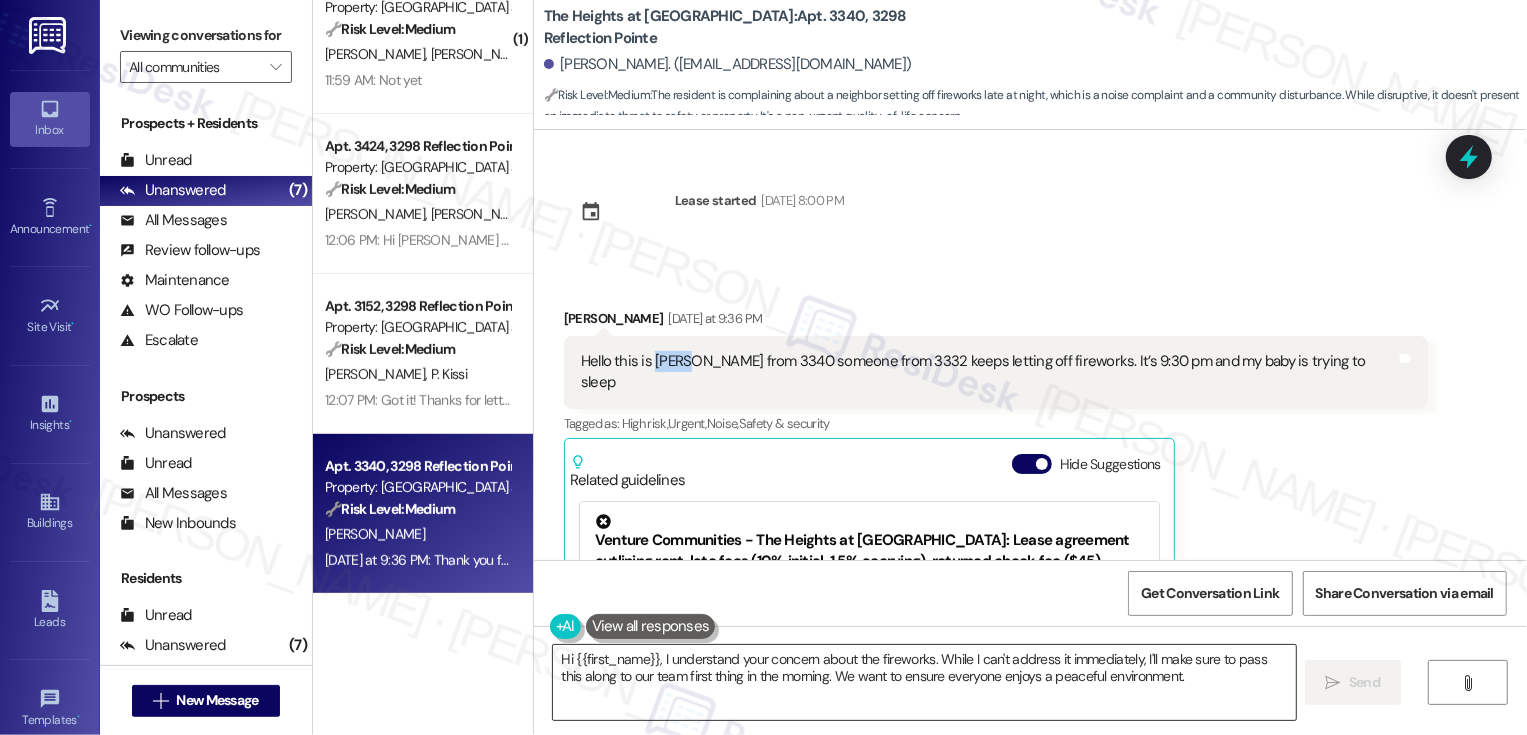 click on "Hi {{first_name}}, I understand your concern about the fireworks. While I can't address it immediately, I'll make sure to pass this along to our team first thing in the morning. We want to ensure everyone enjoys a peaceful environment." at bounding box center [924, 682] 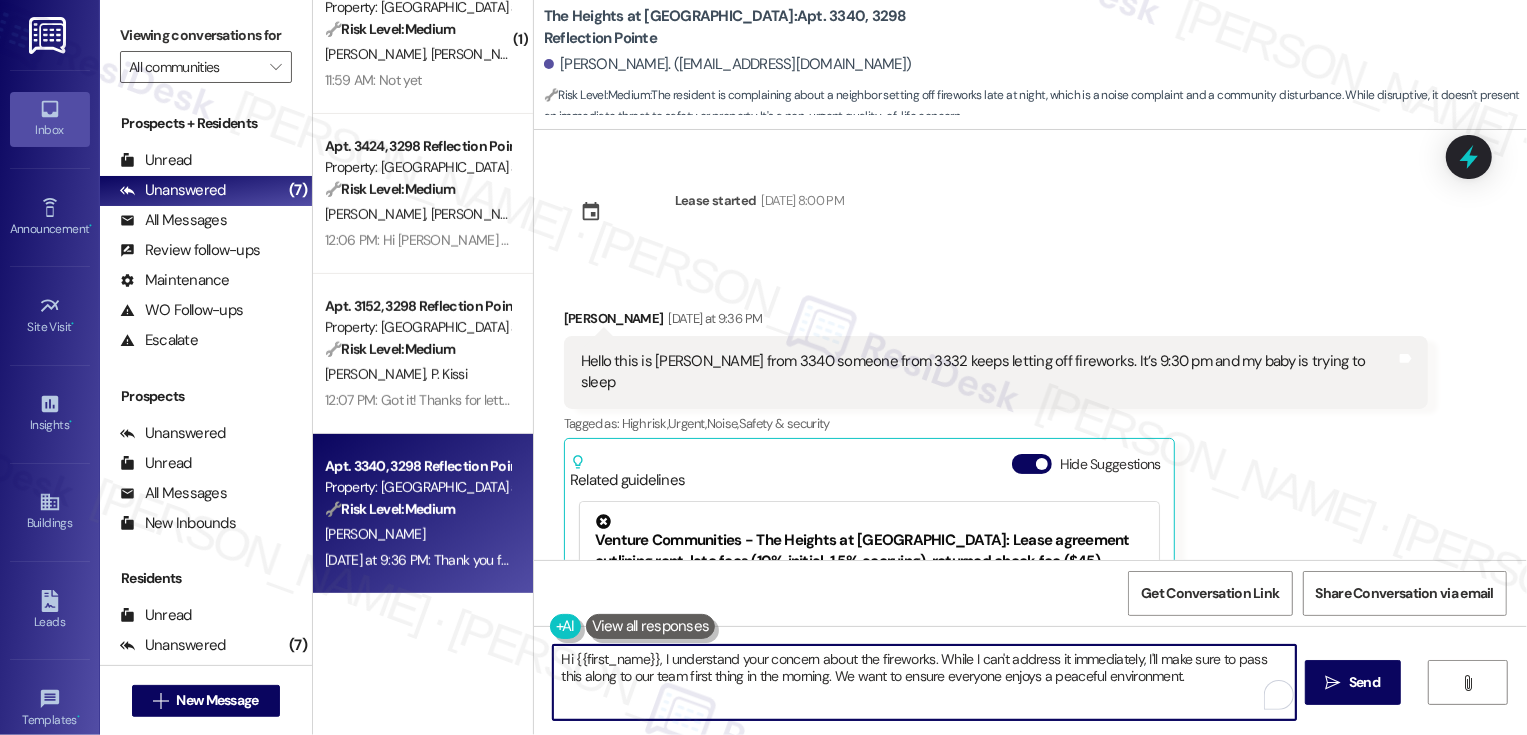click on "Hi {{first_name}}, I understand your concern about the fireworks. While I can't address it immediately, I'll make sure to pass this along to our team first thing in the morning. We want to ensure everyone enjoys a peaceful environment." at bounding box center (924, 682) 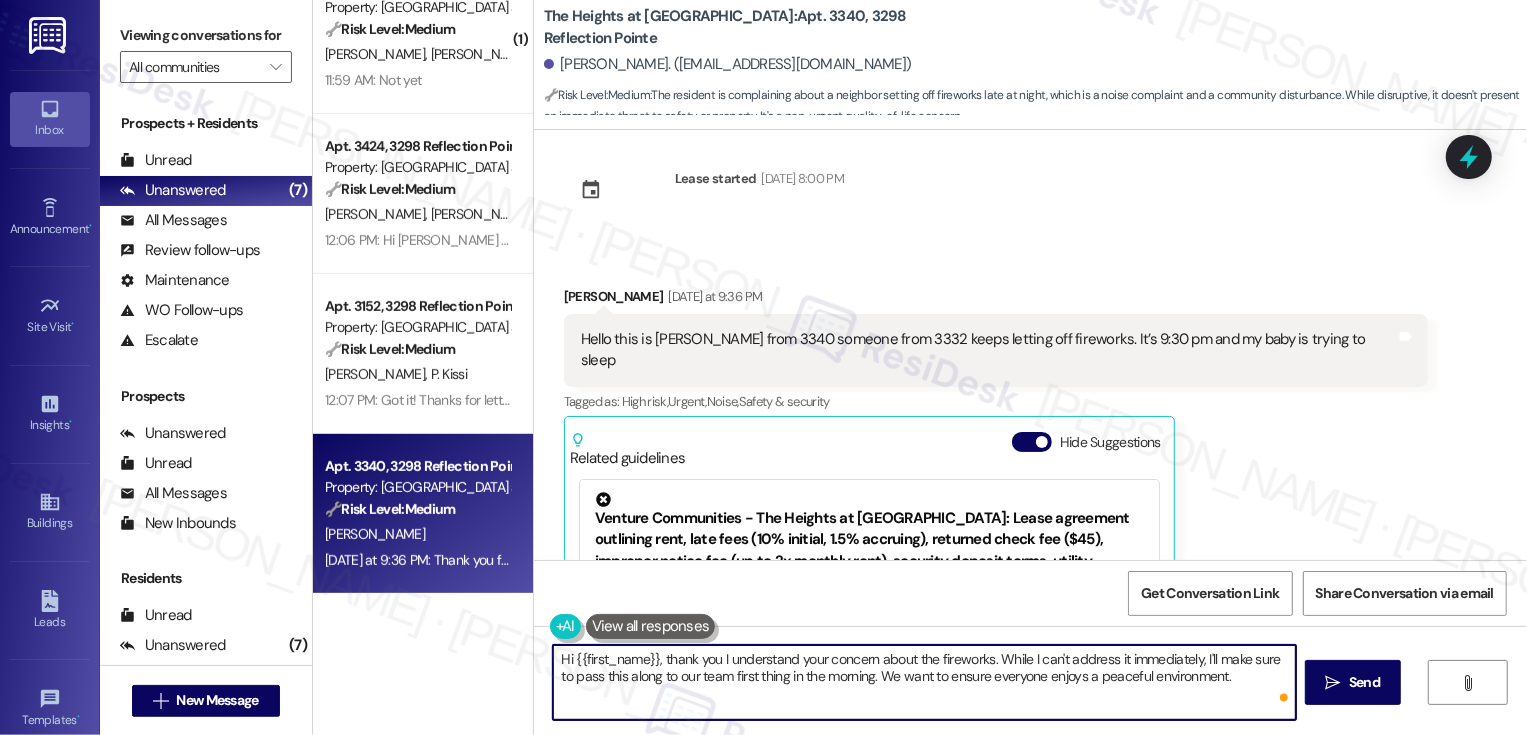 scroll, scrollTop: 22, scrollLeft: 0, axis: vertical 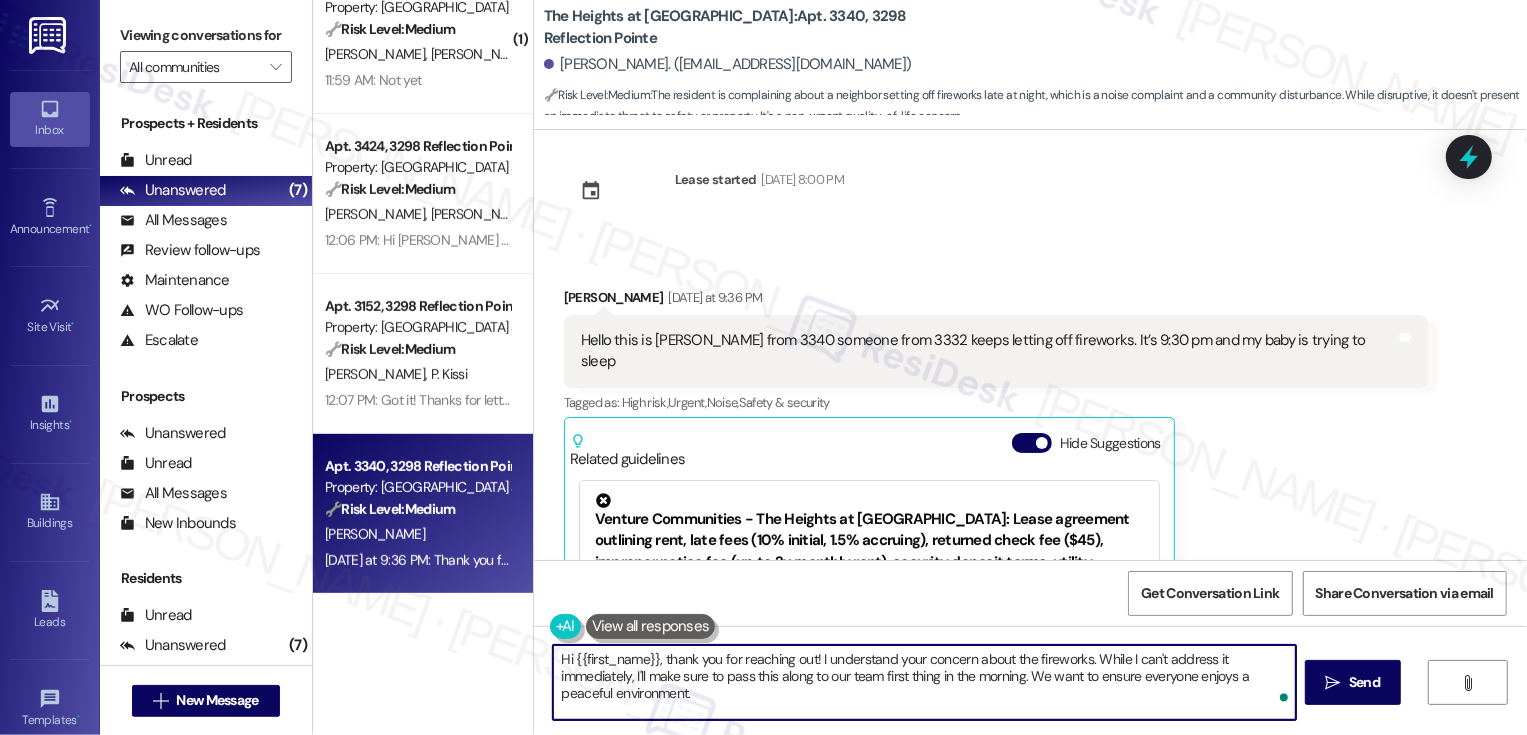 click on "Hi {{first_name}}, thank you for reaching out! I understand your concern about the fireworks. While I can't address it immediately, I'll make sure to pass this along to our team first thing in the morning. We want to ensure everyone enjoys a peaceful environment." at bounding box center (924, 682) 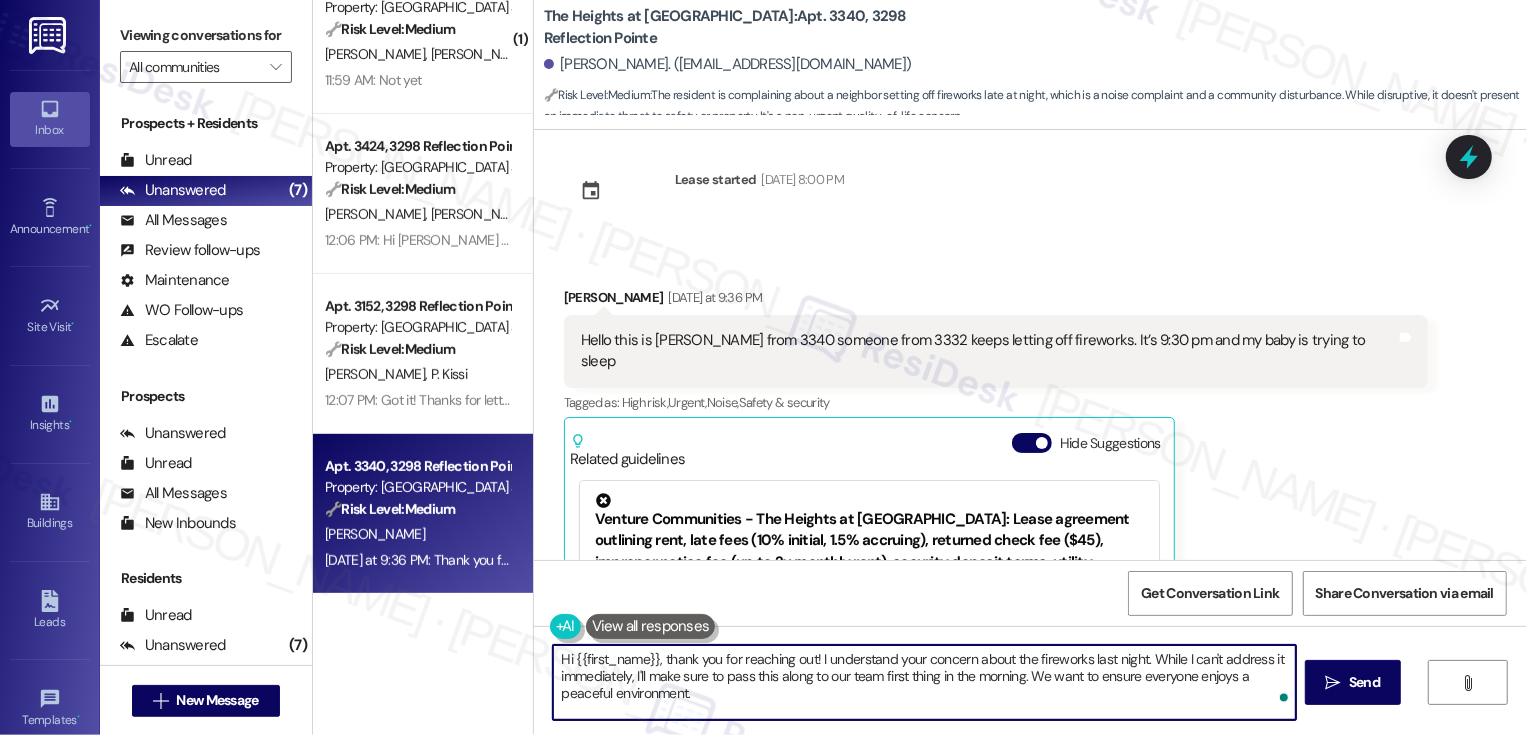 drag, startPoint x: 1140, startPoint y: 658, endPoint x: 1173, endPoint y: 731, distance: 80.11242 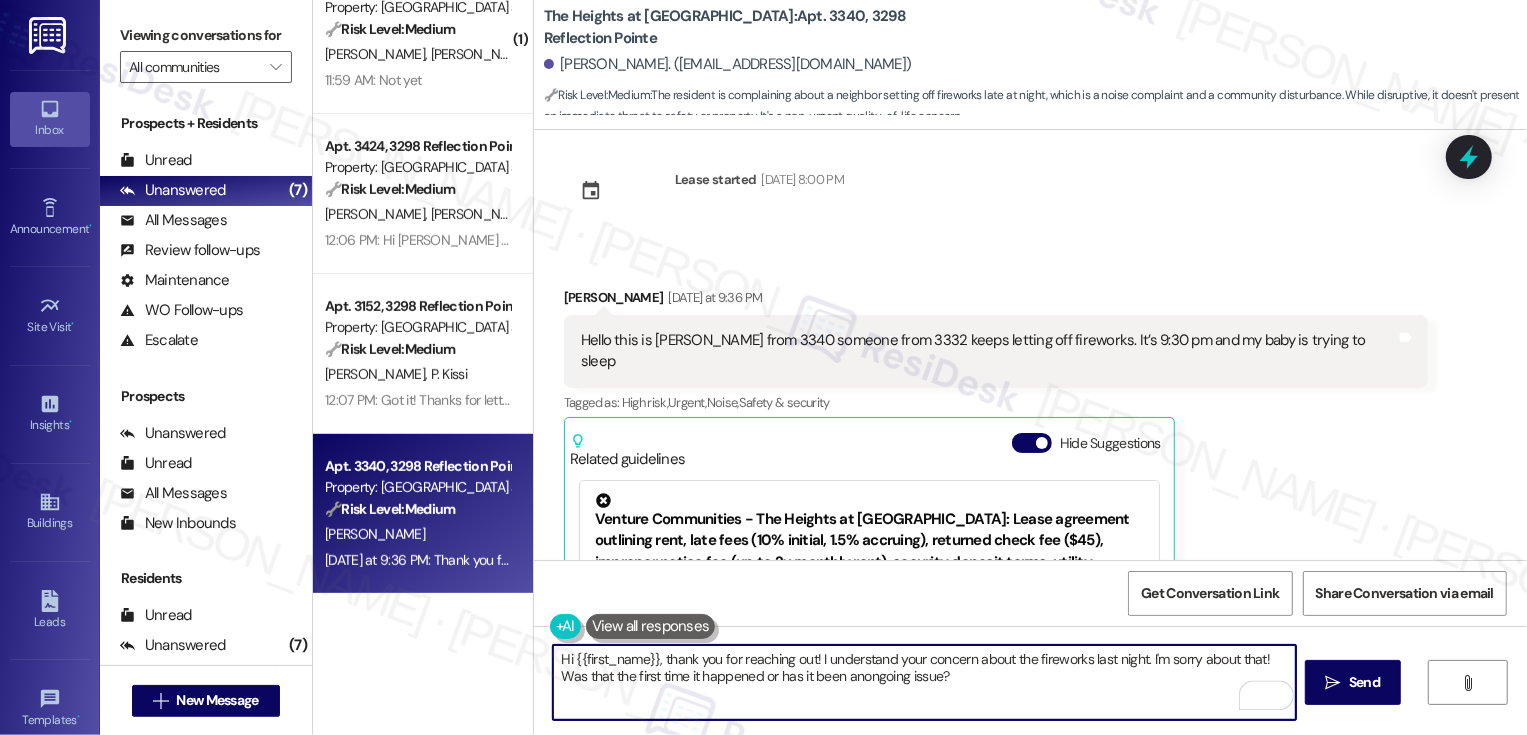 click on "Hi {{first_name}}, thank you for reaching out! I understand your concern about the fireworks last night. I'm sorry about that! Was that the first time it happened or has it been anongoing issue?" at bounding box center [924, 682] 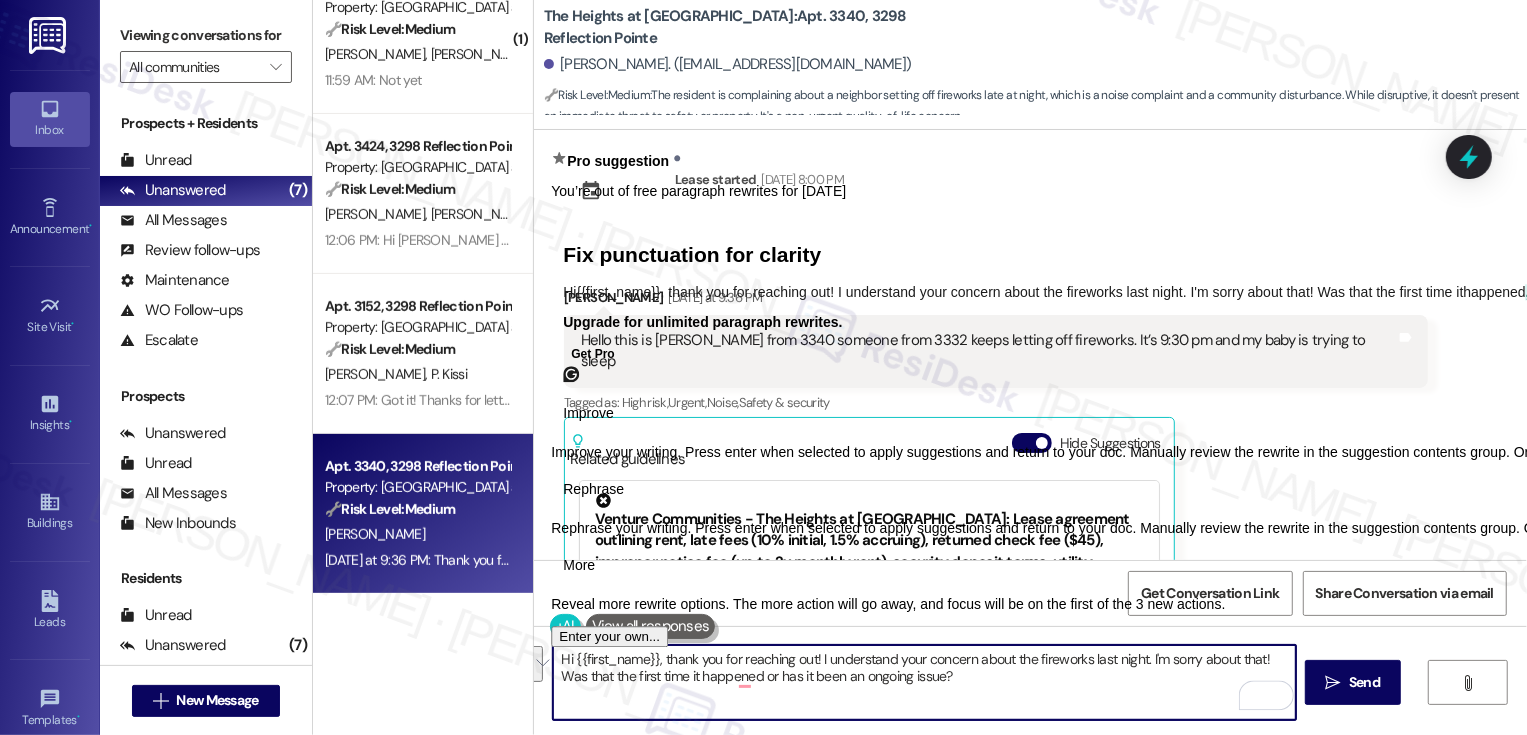 type on "Hi {{first_name}}, thank you for reaching out! I understand your concern about the fireworks last night. I'm sorry about that! Was that the first time it happened or has it been an ongoing issue?" 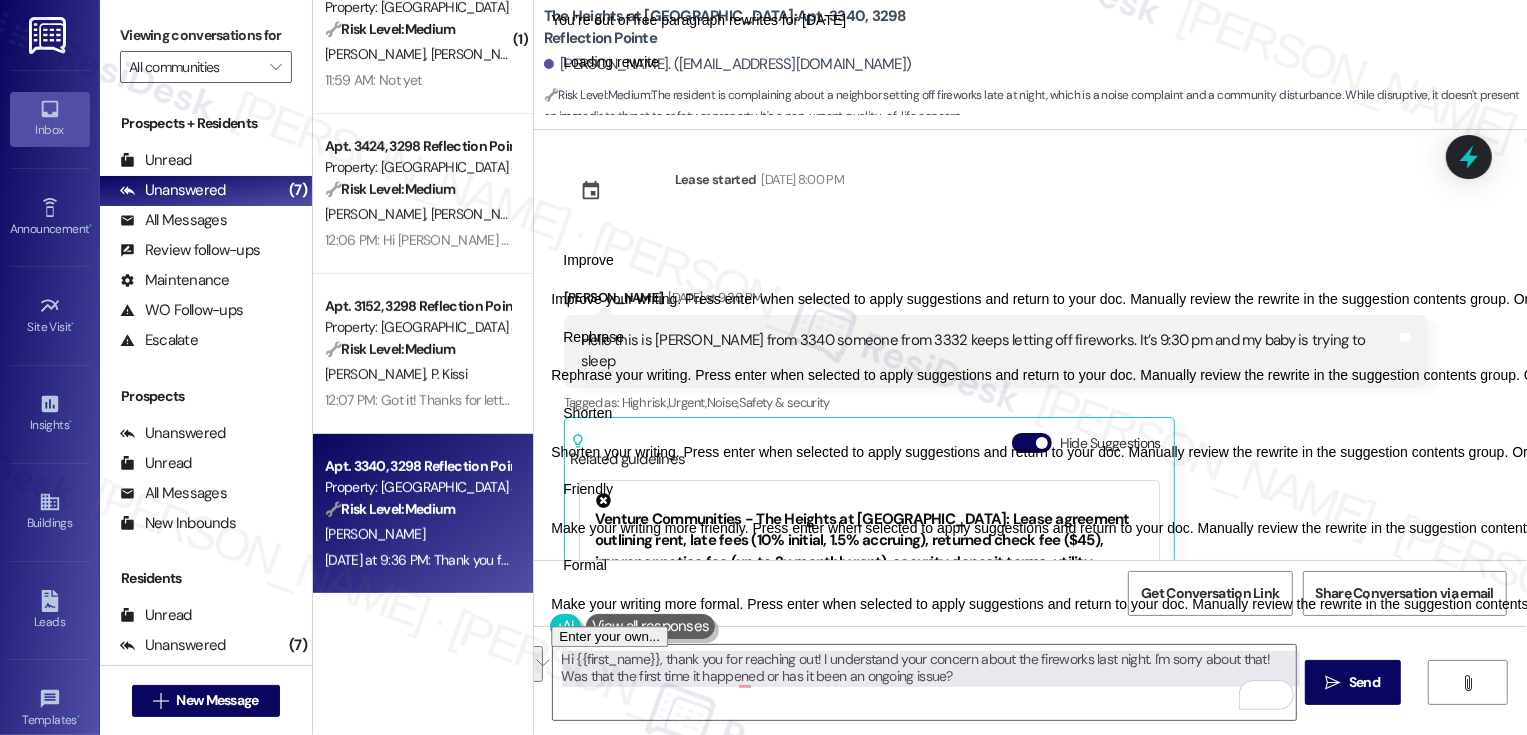 type 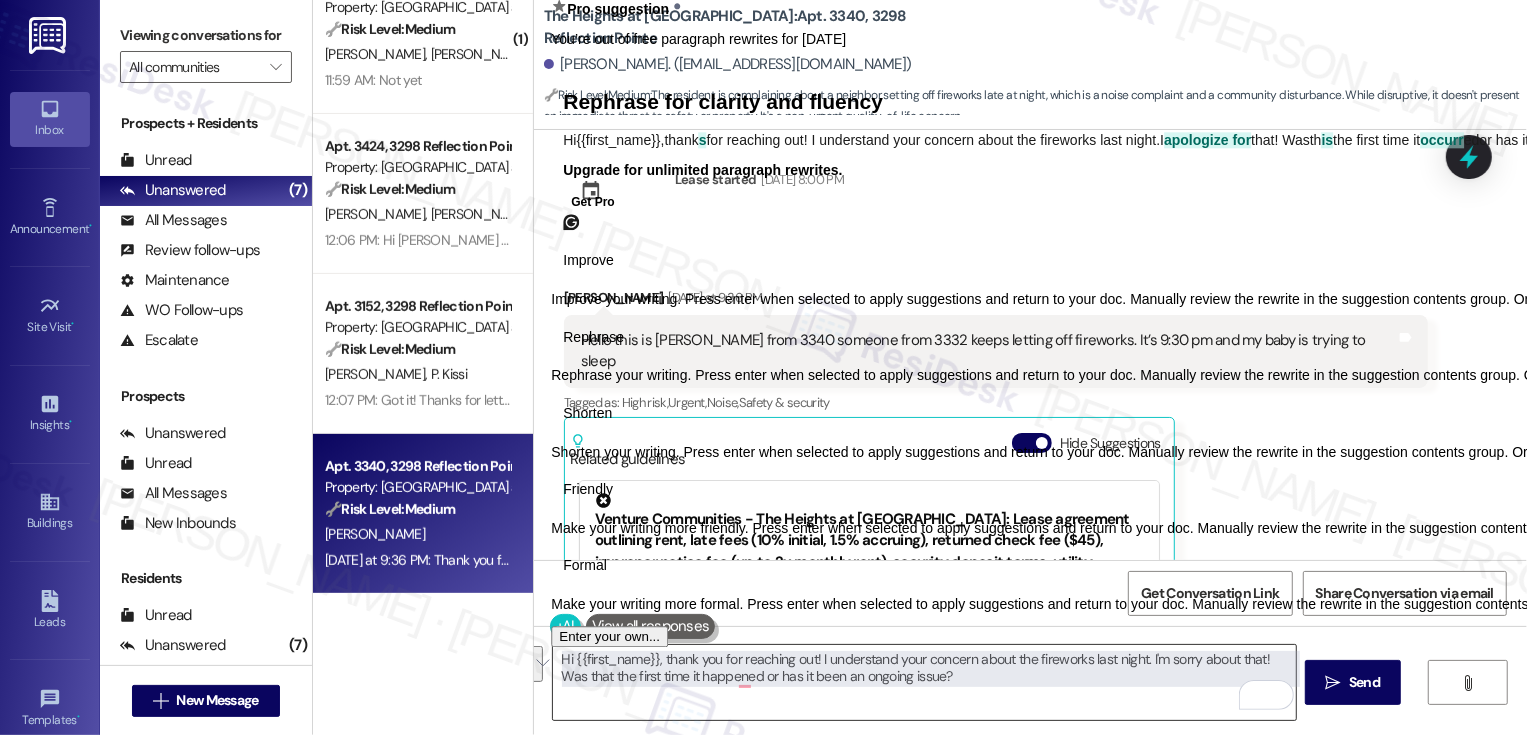 click on "Hi {{first_name}}, thank you for reaching out! I understand your concern about the fireworks last night. I'm sorry about that! Was that the first time it happened or has it been an ongoing issue?" at bounding box center [924, 682] 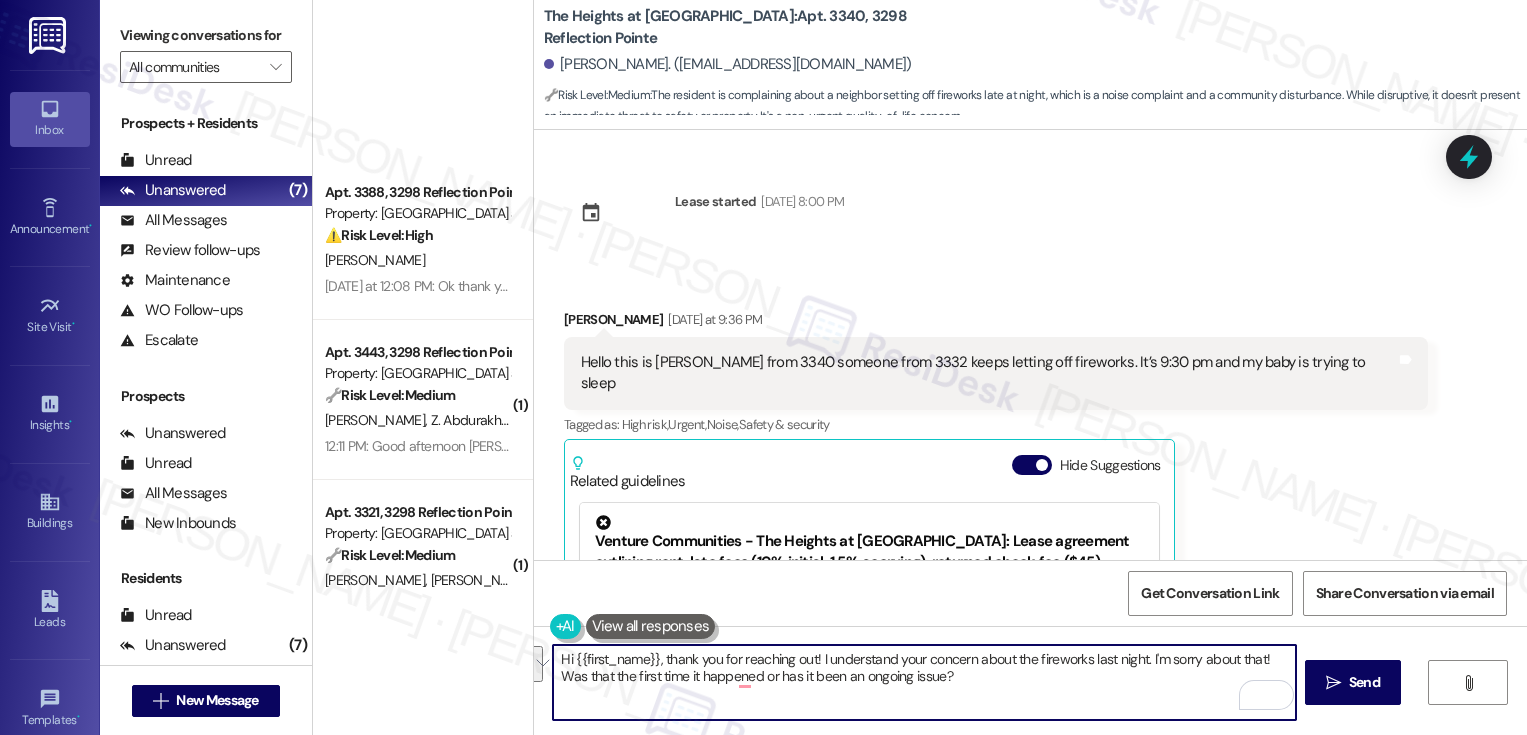 scroll, scrollTop: 0, scrollLeft: 0, axis: both 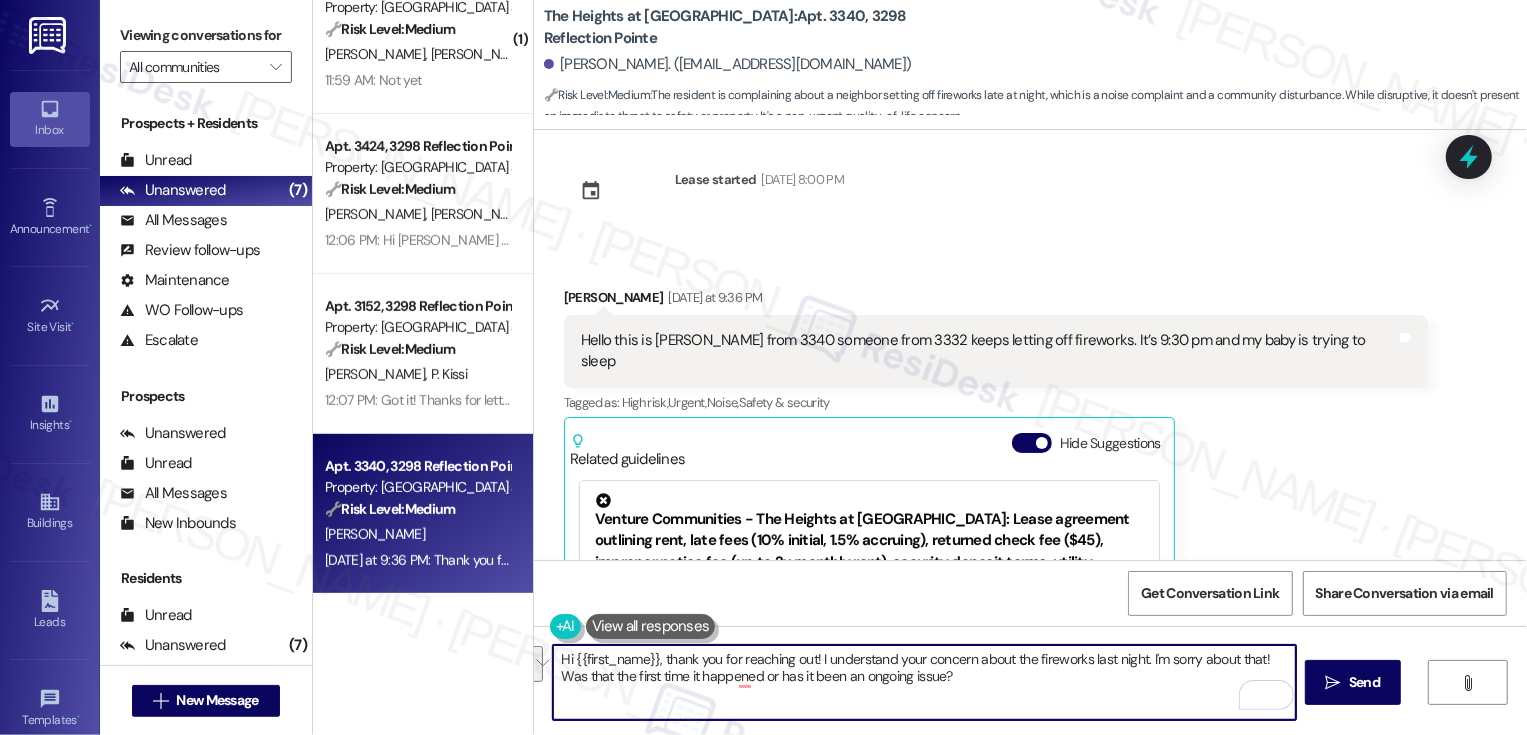 click on "Hi {{first_name}}, thank you for reaching out! I understand your concern about the fireworks last night. I'm sorry about that! Was that the first time it happened or has it been an ongoing issue?" at bounding box center [924, 682] 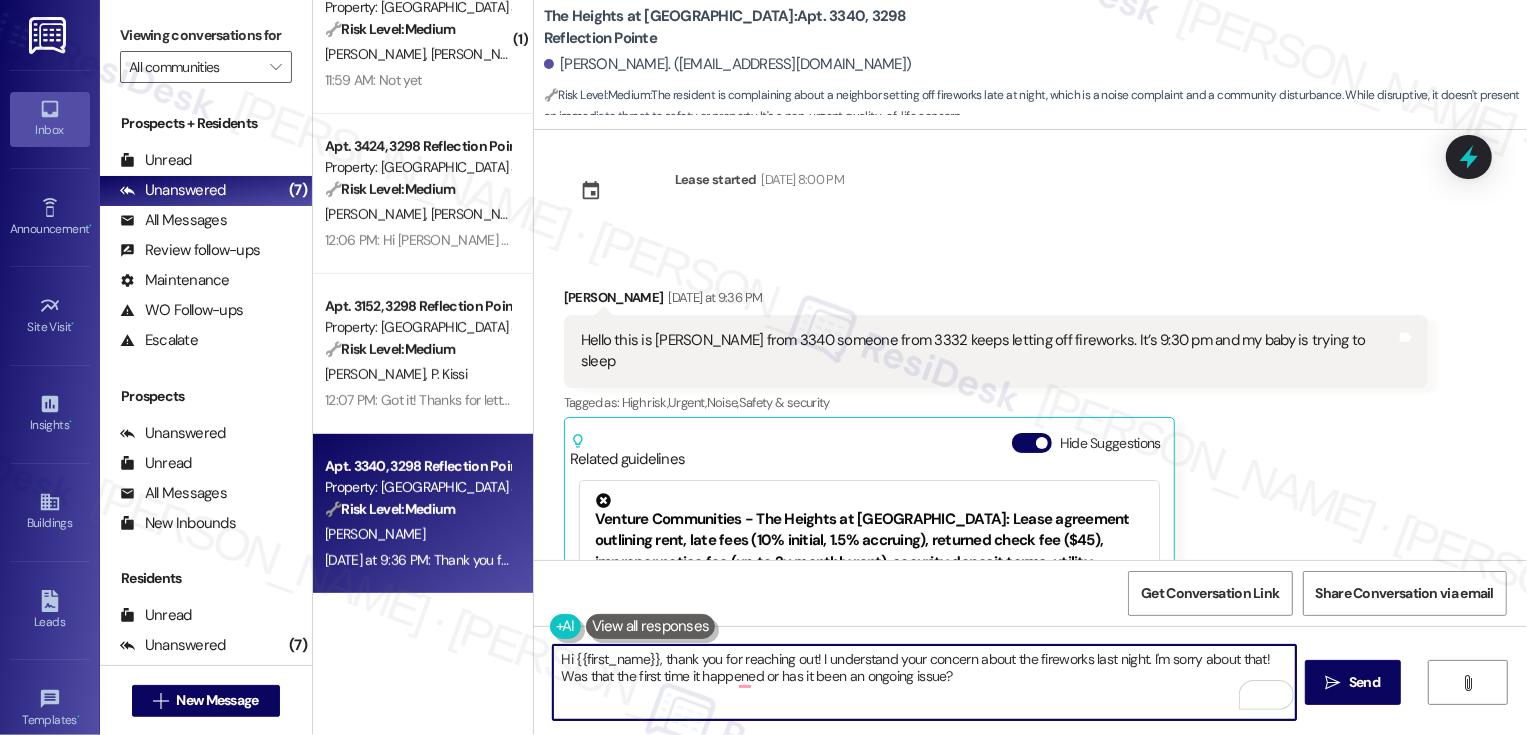 click on "Hi {{first_name}}, thank you for reaching out! I understand your concern about the fireworks last night. I'm sorry about that! Was that the first time it happened or has it been an ongoing issue?" at bounding box center [924, 682] 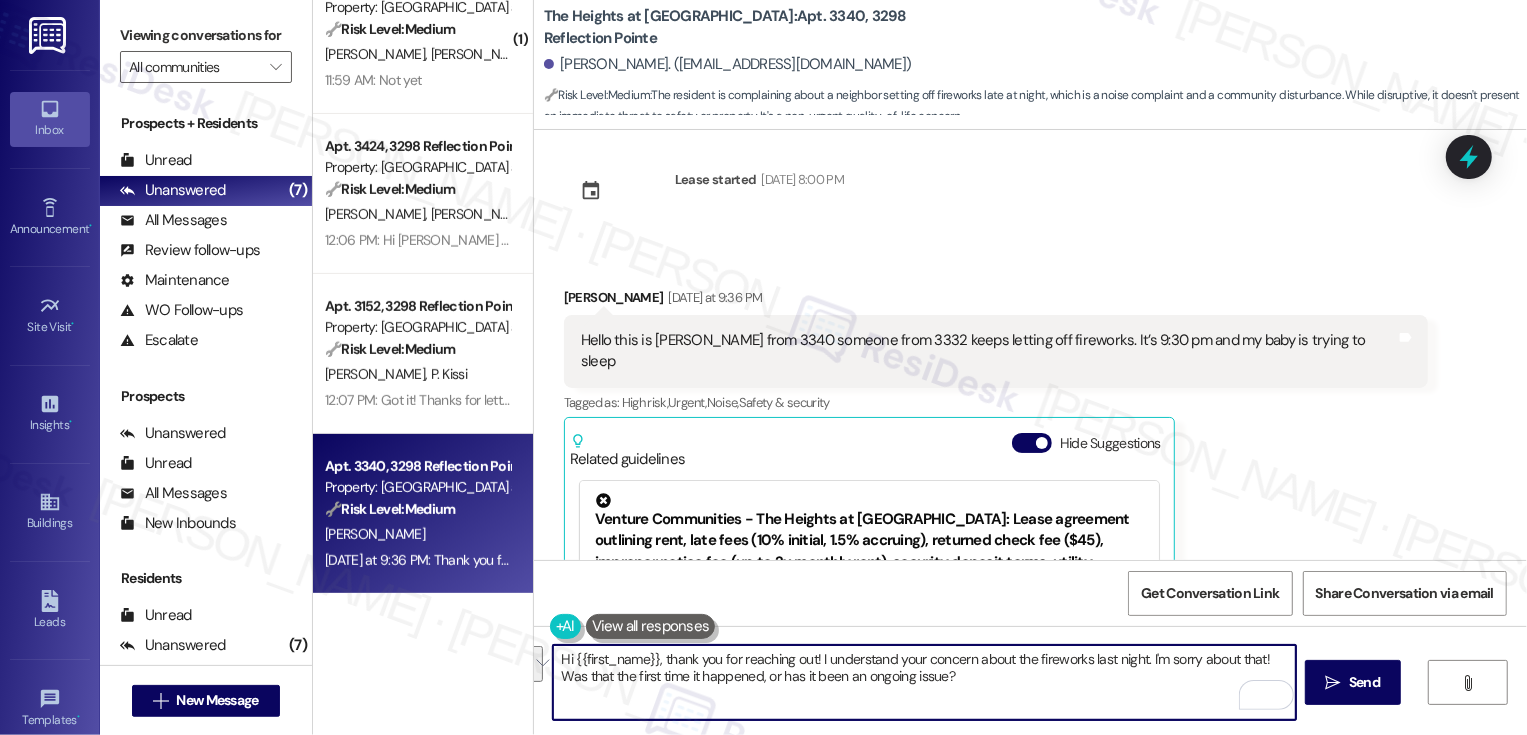 paste on "completely understand your concern about the fireworks last night—I'm really sorry you had to deal with that. Just to get a better sense of the situation, was this the first time it’s happened, or has it been an ongoing issue?" 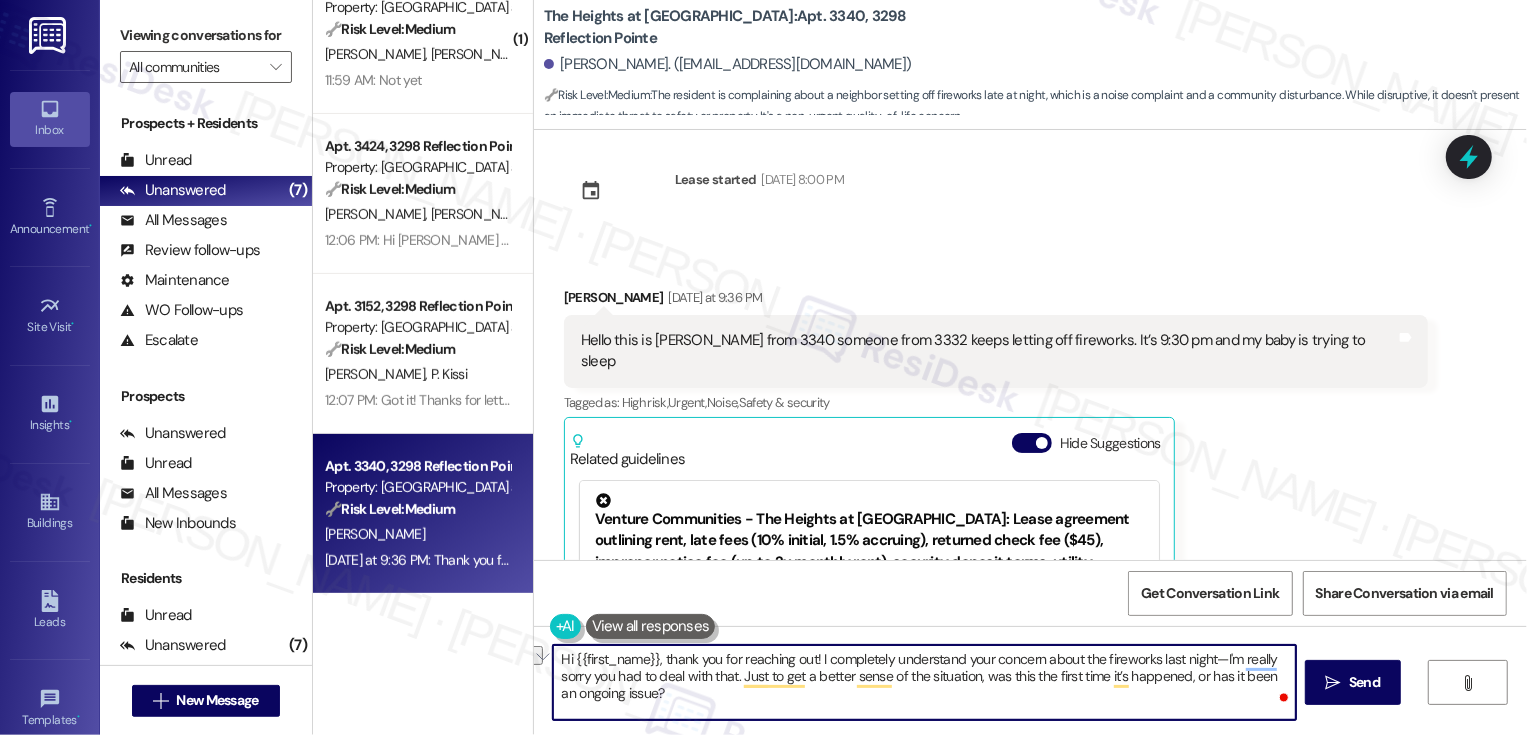 drag, startPoint x: 855, startPoint y: 657, endPoint x: 955, endPoint y: 656, distance: 100.005 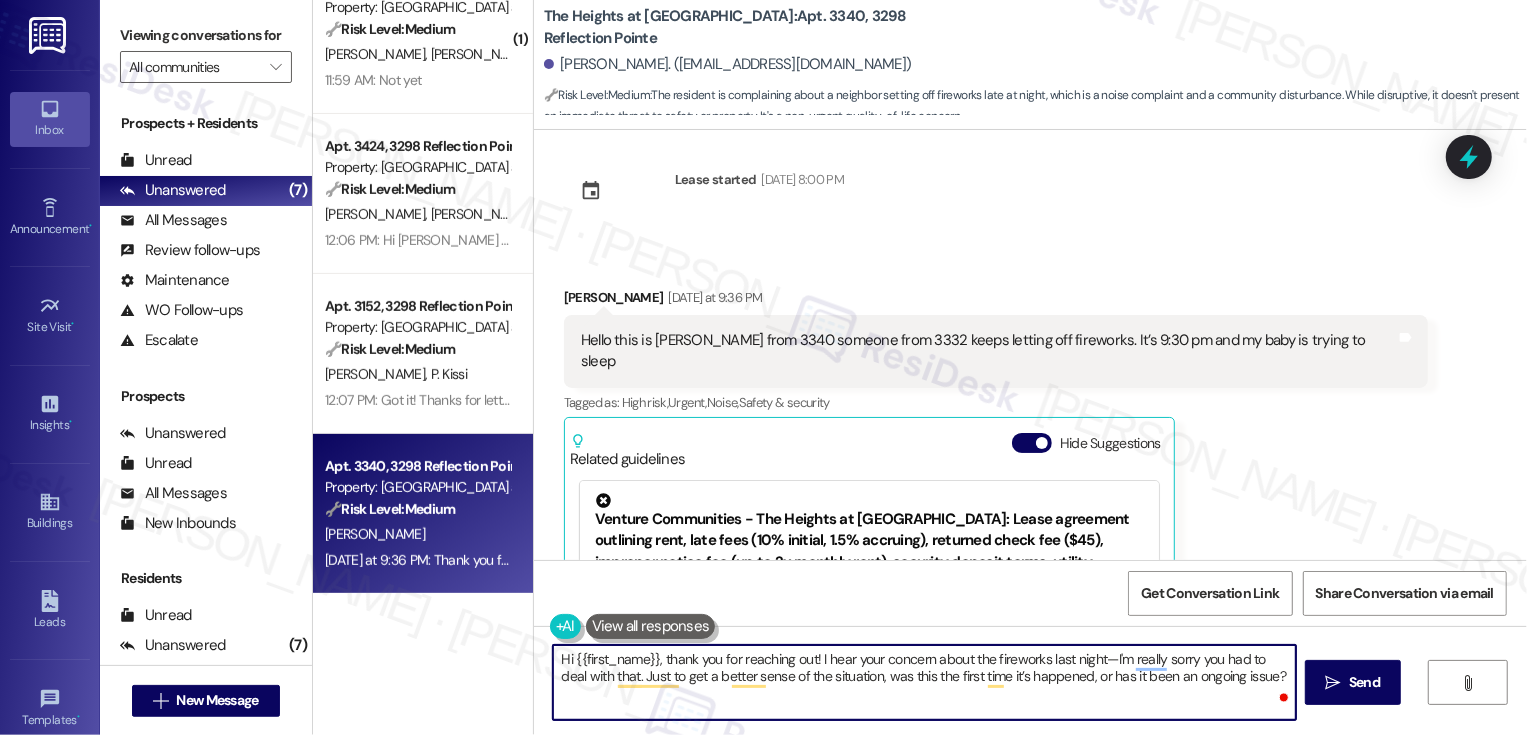 click on "Hi {{first_name}}, thank you for reaching out! I hear your concern about the fireworks last night—I'm really sorry you had to deal with that. Just to get a better sense of the situation, was this the first time it’s happened, or has it been an ongoing issue?" at bounding box center (924, 682) 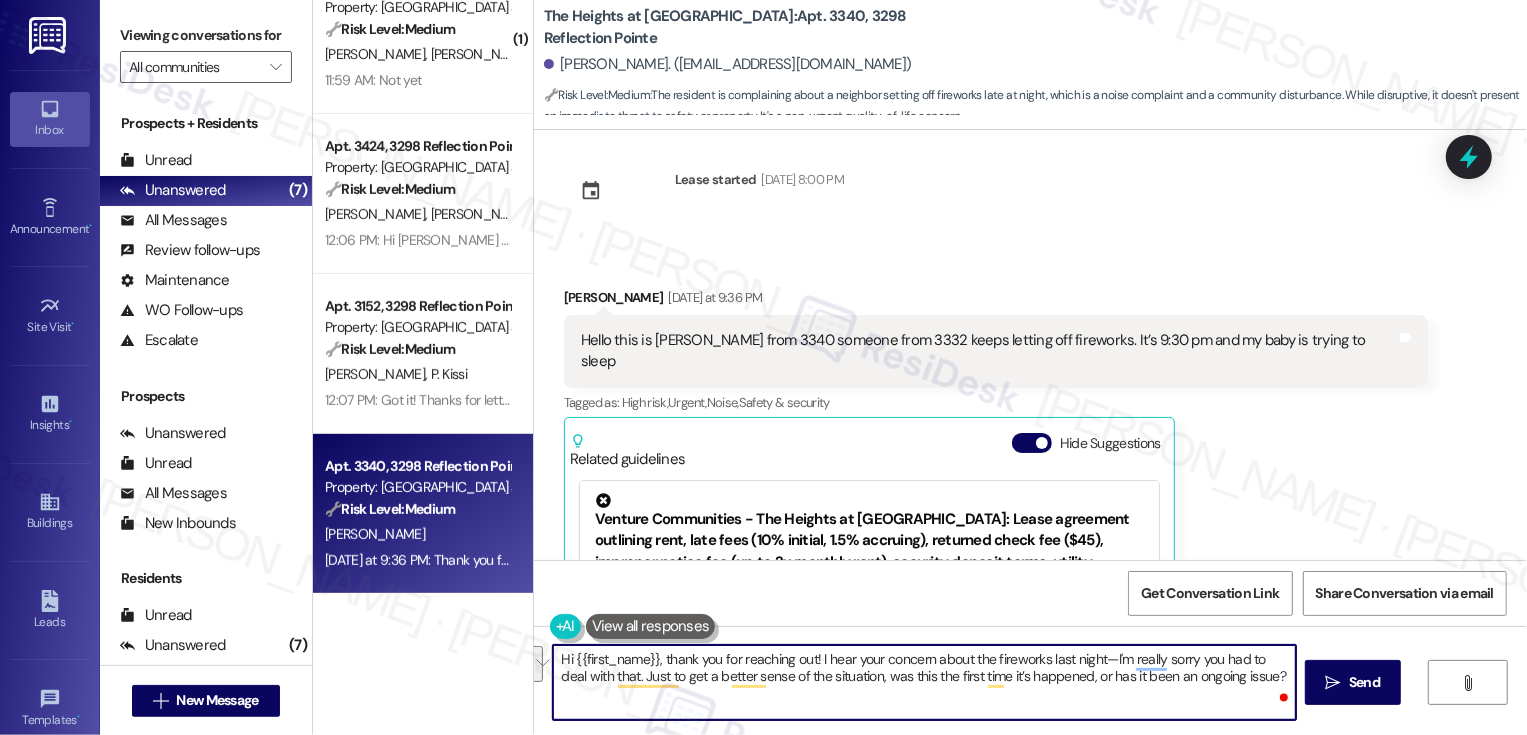 drag, startPoint x: 1094, startPoint y: 654, endPoint x: 602, endPoint y: 681, distance: 492.7403 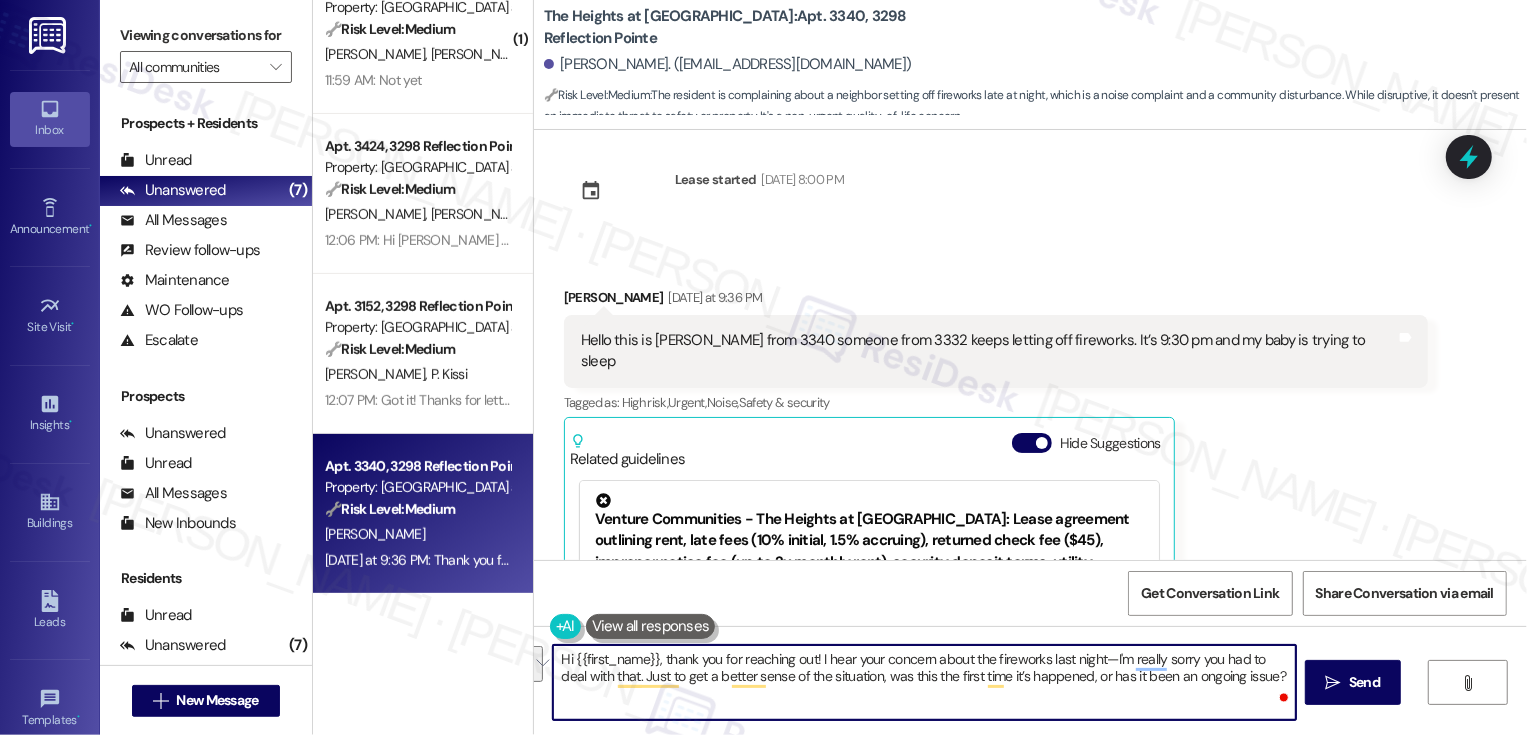 click on "Hi {{first_name}}, thank you for reaching out! I hear your concern about the fireworks last night—I'm really sorry you had to deal with that. Just to get a better sense of the situation, was this the first time it’s happened, or has it been an ongoing issue?" at bounding box center (924, 682) 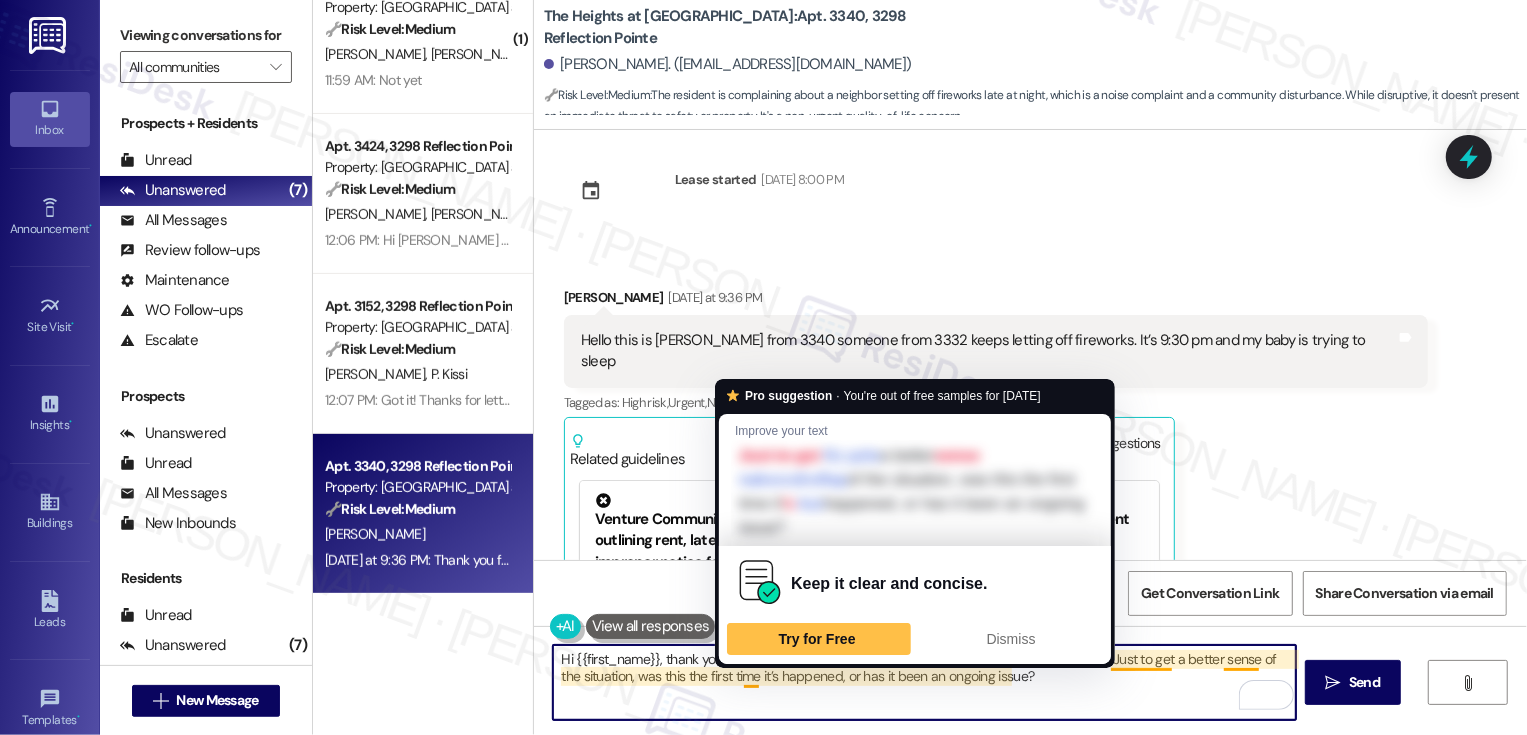 click on "Hi {{first_name}}, thank you for reaching out! I hear your concern about the fireworks last night. Just to get a better sense of the situation, was this the first time it’s happened, or has it been an ongoing issue?" at bounding box center [924, 682] 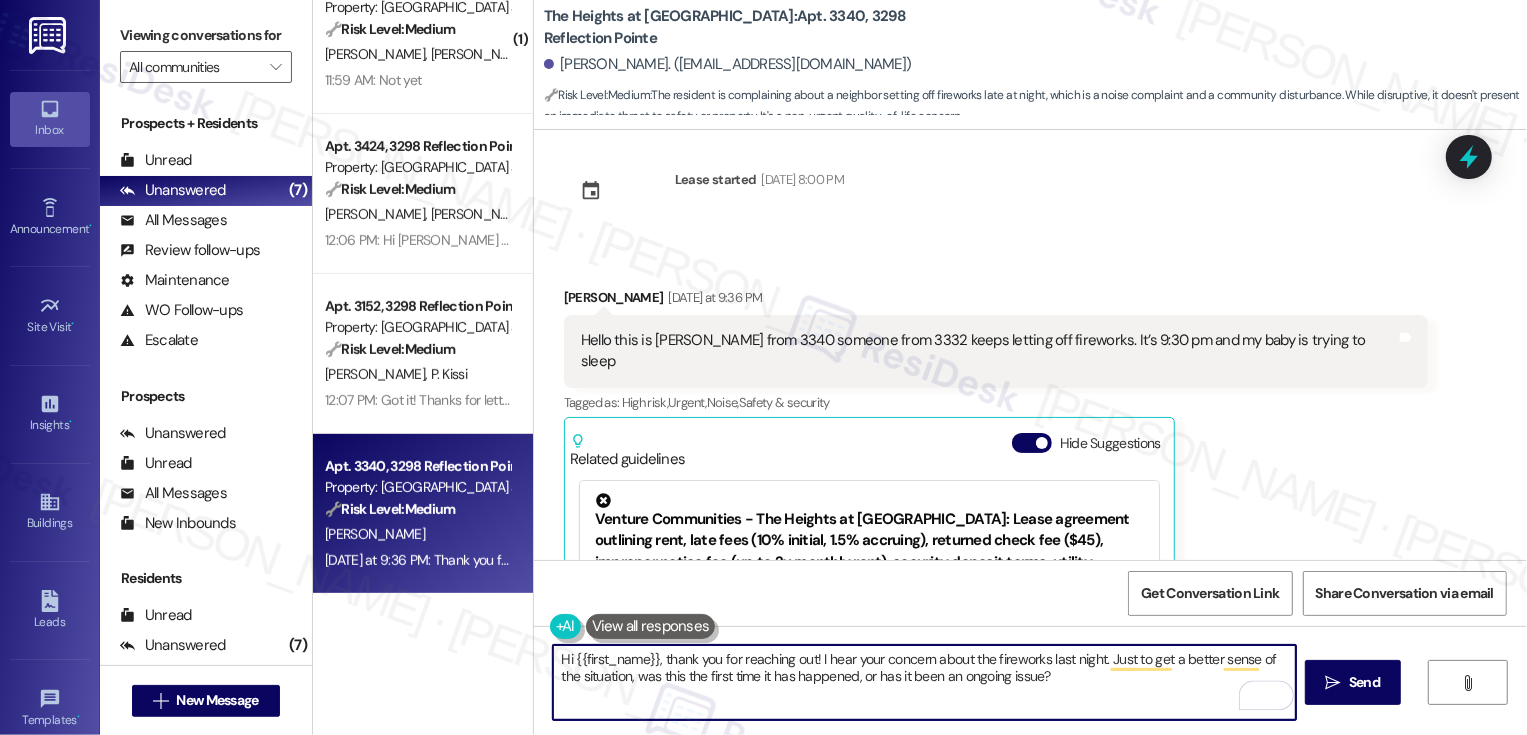 click on "Hi {{first_name}}, thank you for reaching out! I hear your concern about the fireworks last night. Just to get a better sense of the situation, was this the first time it has happened, or has it been an ongoing issue?" at bounding box center (924, 682) 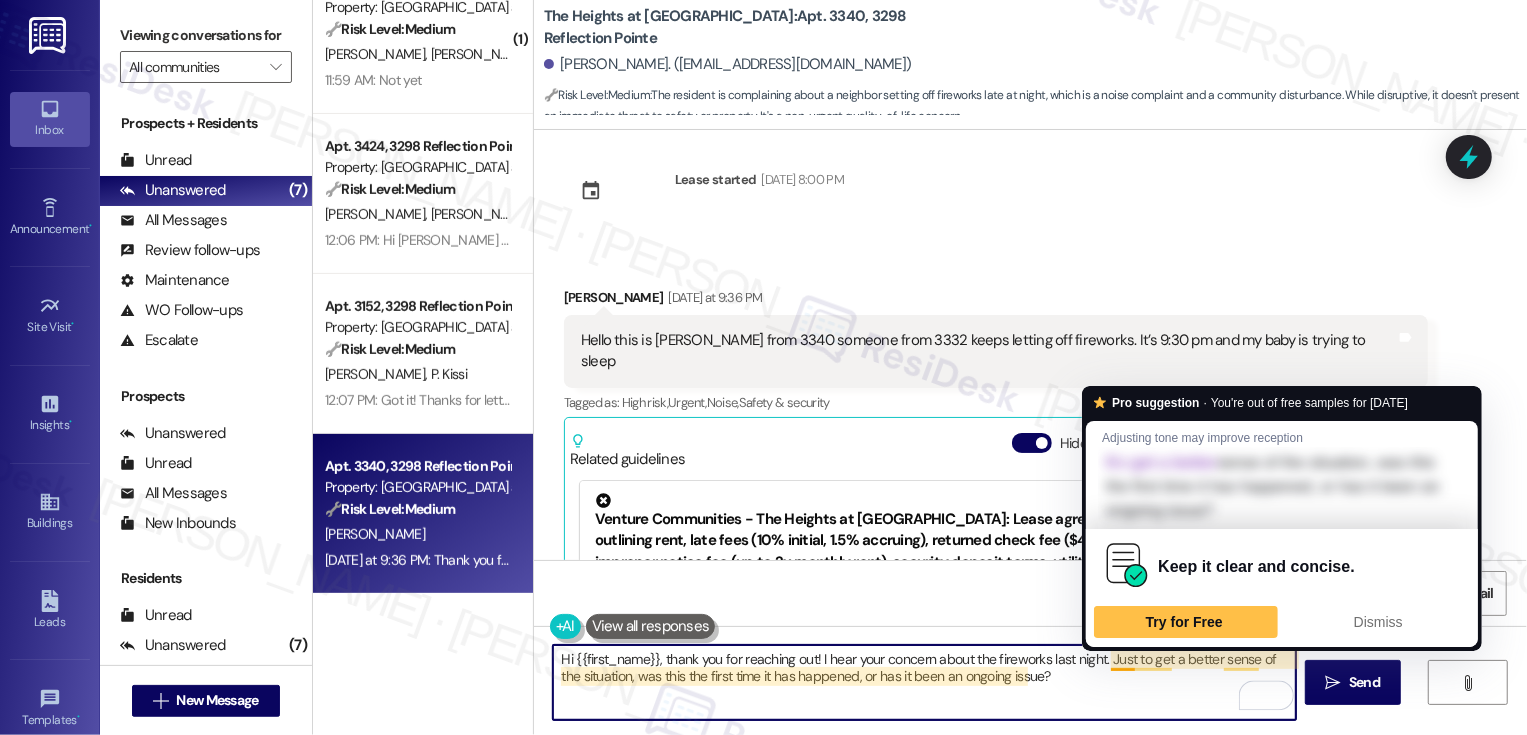 click on "Hi {{first_name}}, thank you for reaching out! I hear your concern about the fireworks last night. Just to get a better sense of the situation, was this the first time it has happened, or has it been an ongoing issue?" at bounding box center (924, 682) 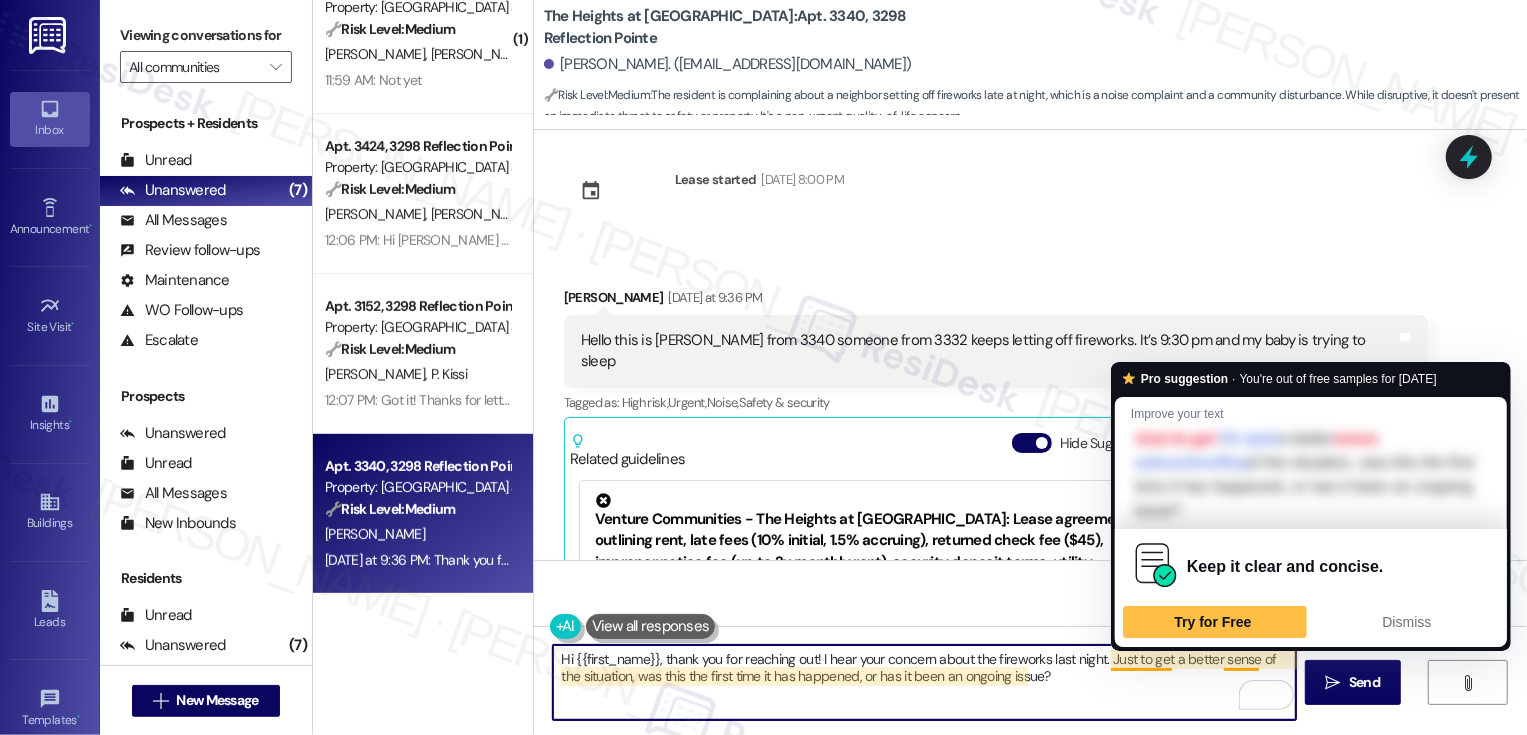 click on "Hi {{first_name}}, thank you for reaching out! I hear your concern about the fireworks last night. Just to get a better sense of the situation, was this the first time it has happened, or has it been an ongoing issue?" at bounding box center [924, 682] 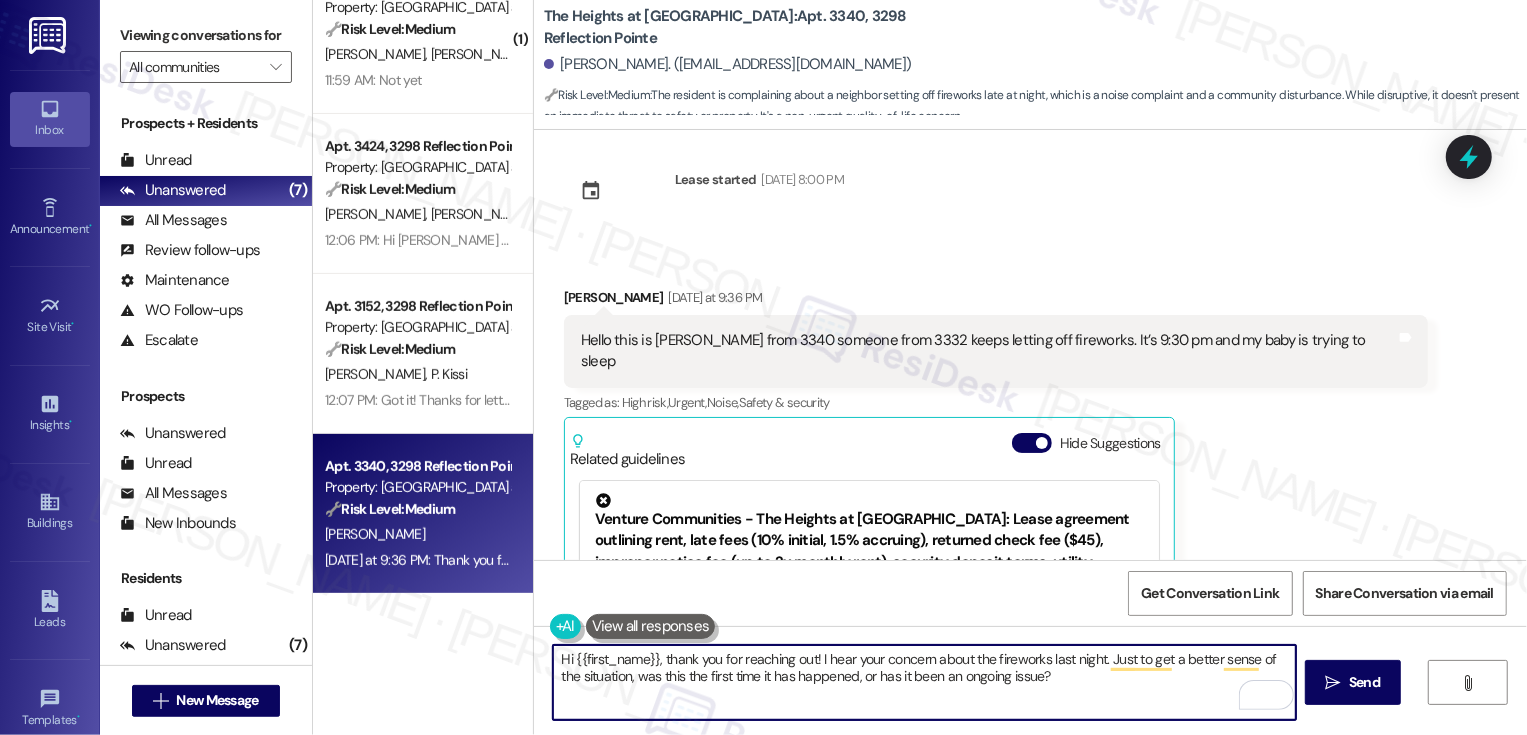 click on "Hi {{first_name}}, thank you for reaching out! I hear your concern about the fireworks last night. Just to get a better sense of the situation, was this the first time it has happened, or has it been an ongoing issue?" at bounding box center (924, 682) 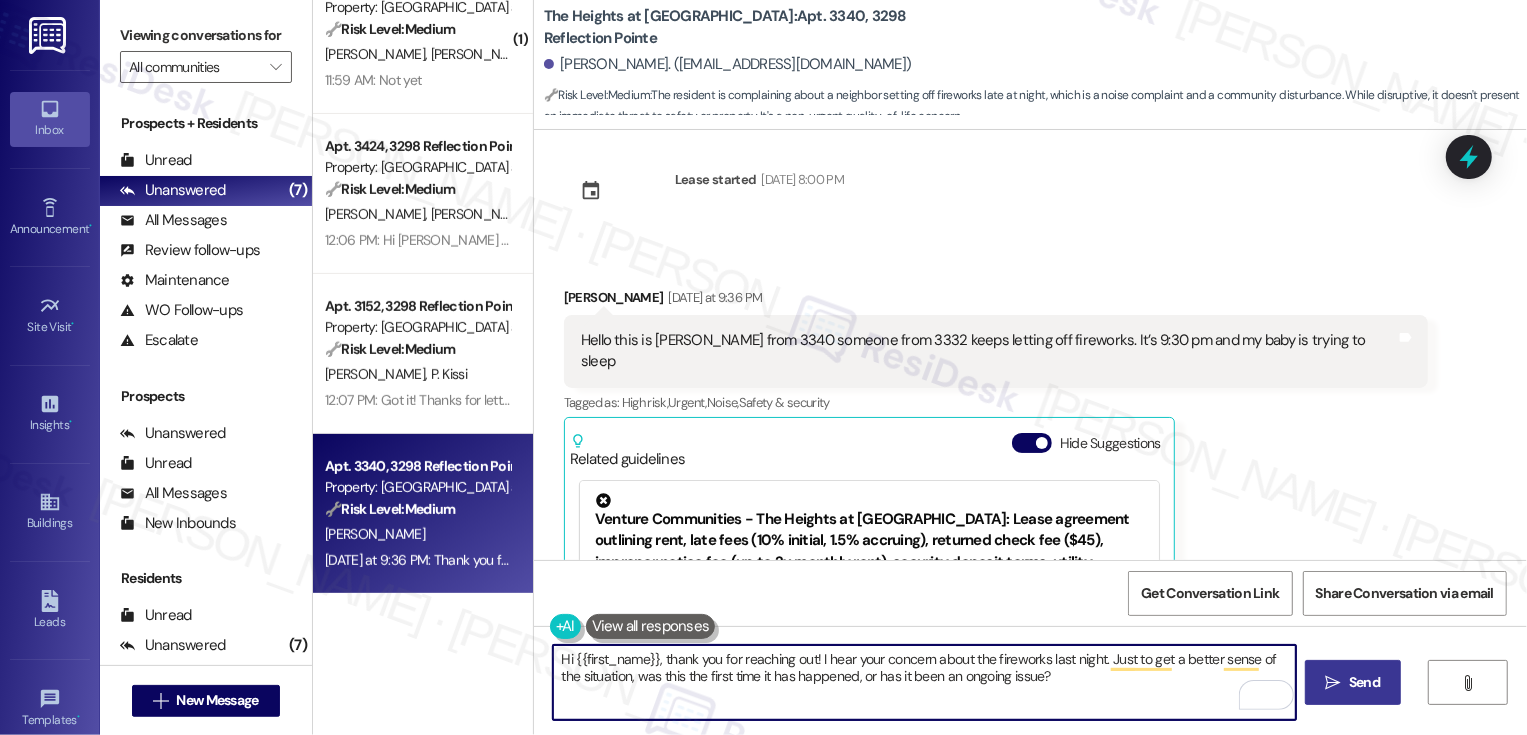 type on "Hi {{first_name}}, thank you for reaching out! I hear your concern about the fireworks last night. Just to get a better sense of the situation, was this the first time it has happened, or has it been an ongoing issue?" 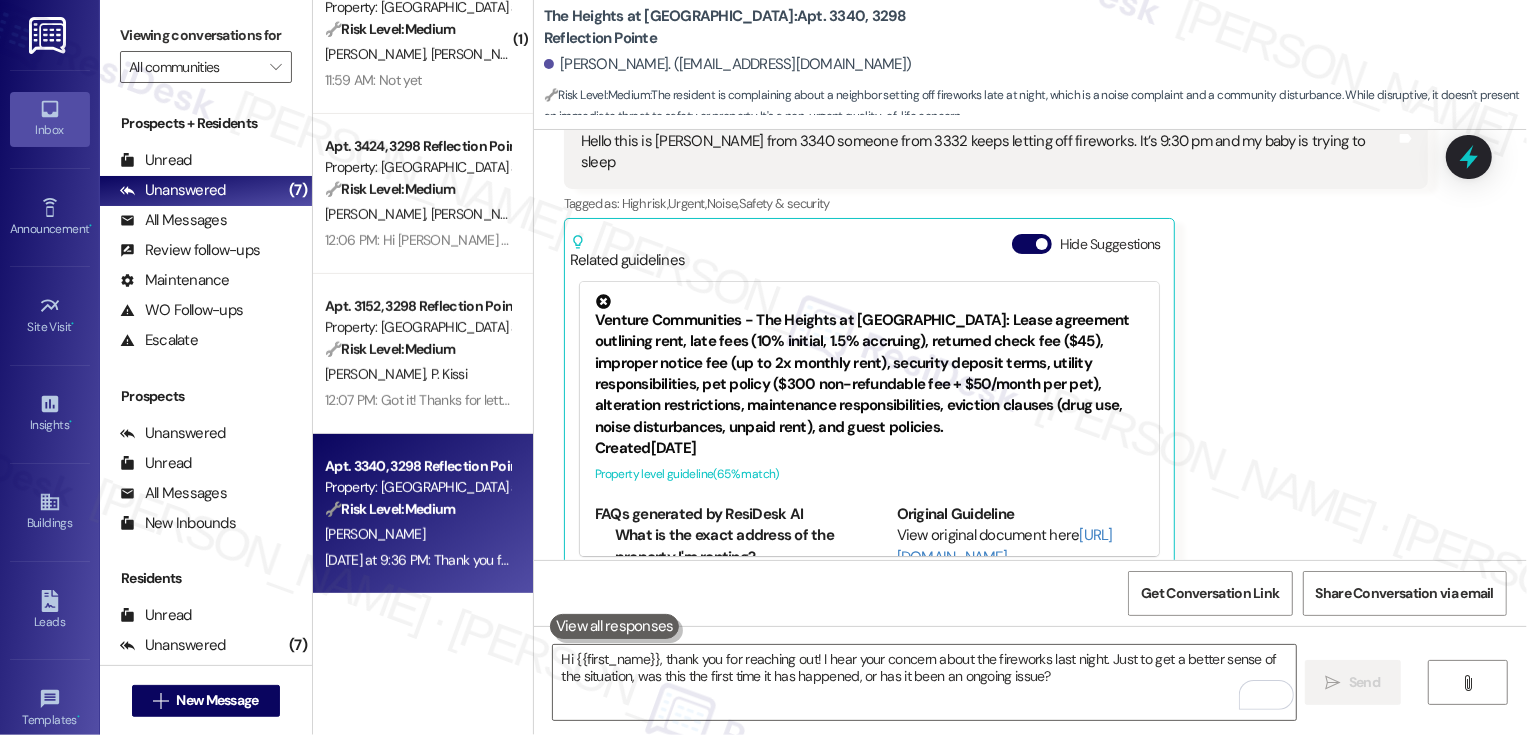 scroll, scrollTop: 225, scrollLeft: 0, axis: vertical 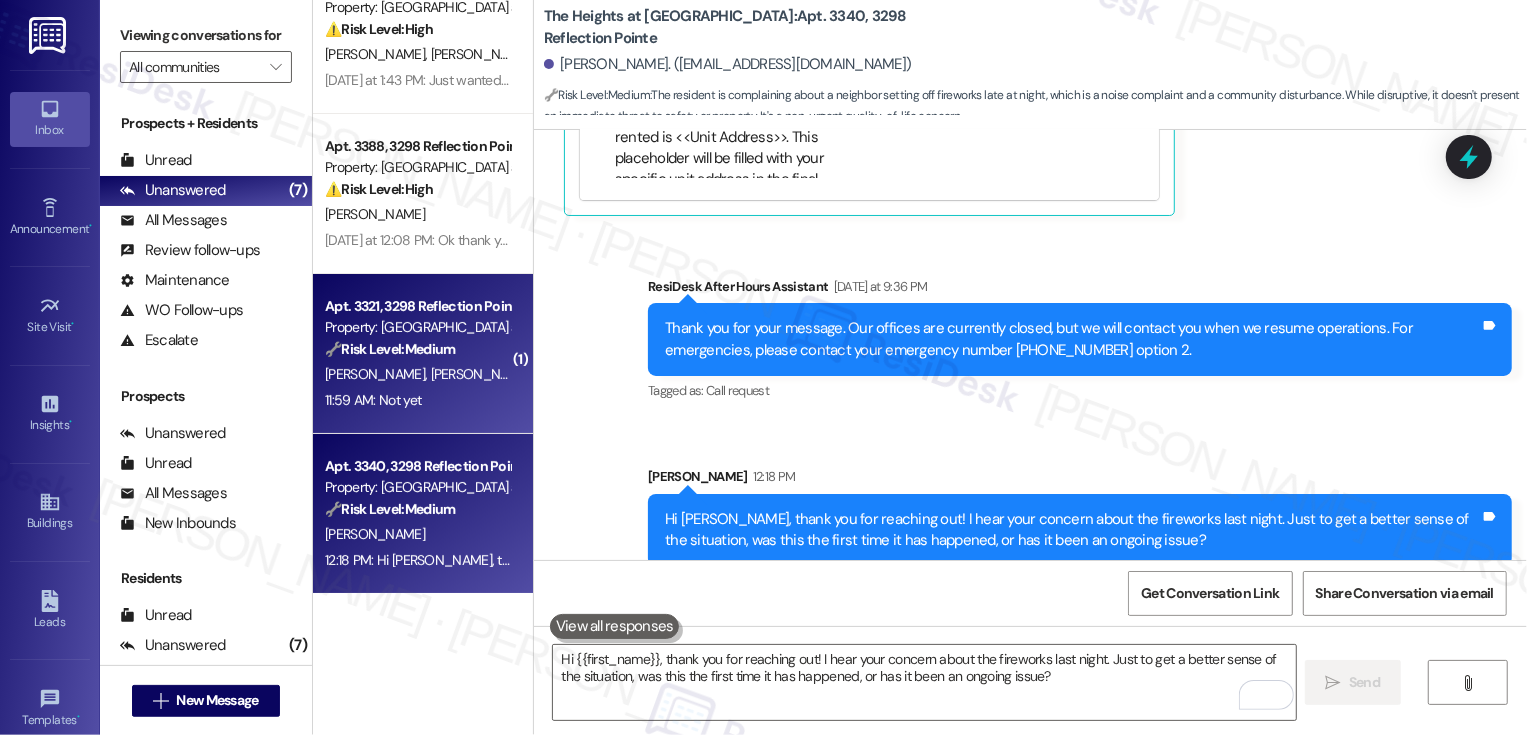 click on "🔧  Risk Level:  Medium The resident is reporting the condition of the carpets upon move-in and referencing a prior agreement about flooring. While this involves a potential discrepancy regarding promised improvements, it does not present an immediate safety hazard or urgent maintenance issue. The resident is simply providing information and confirming that the team has not yet reached out, suggesting a need for follow-up but not escalation." at bounding box center (417, 349) 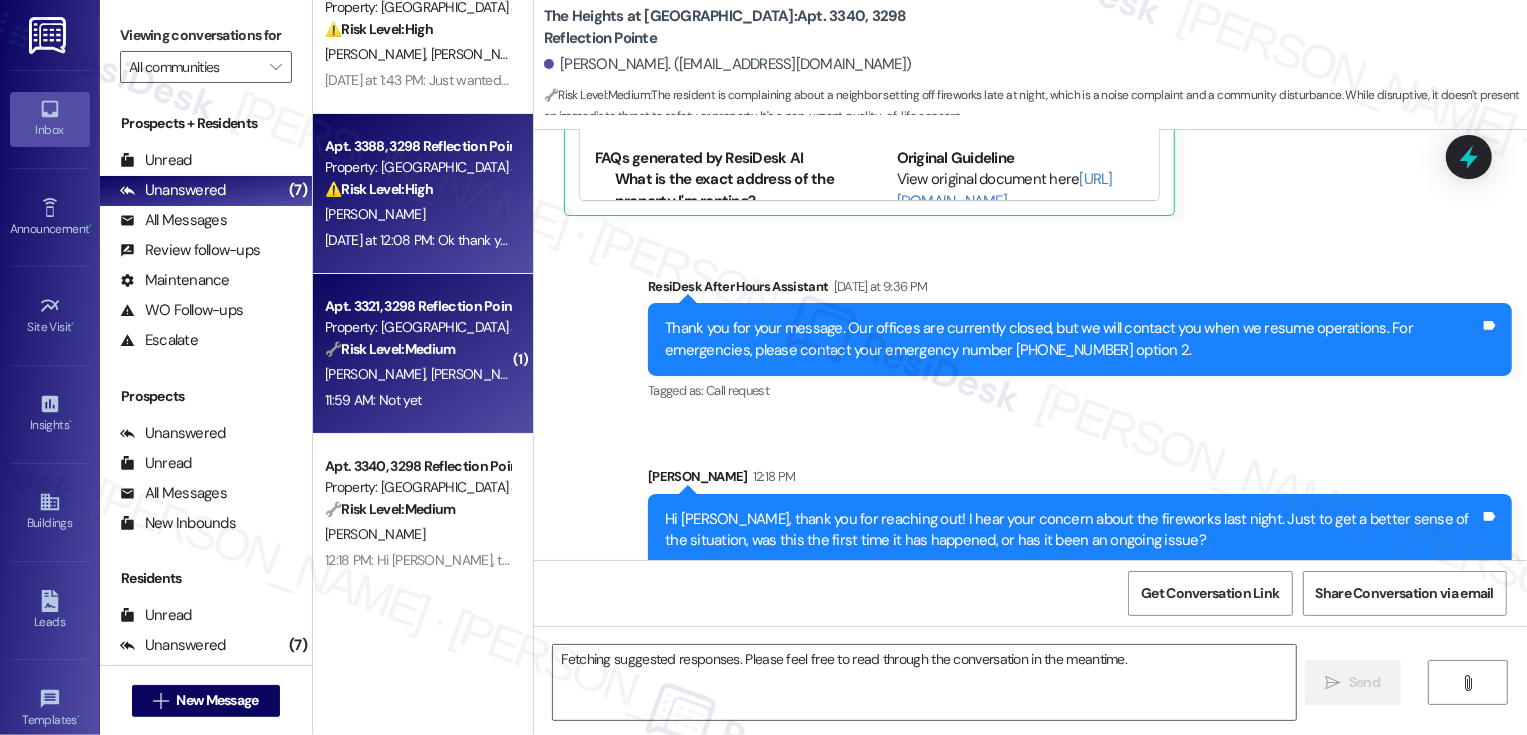scroll, scrollTop: 0, scrollLeft: 0, axis: both 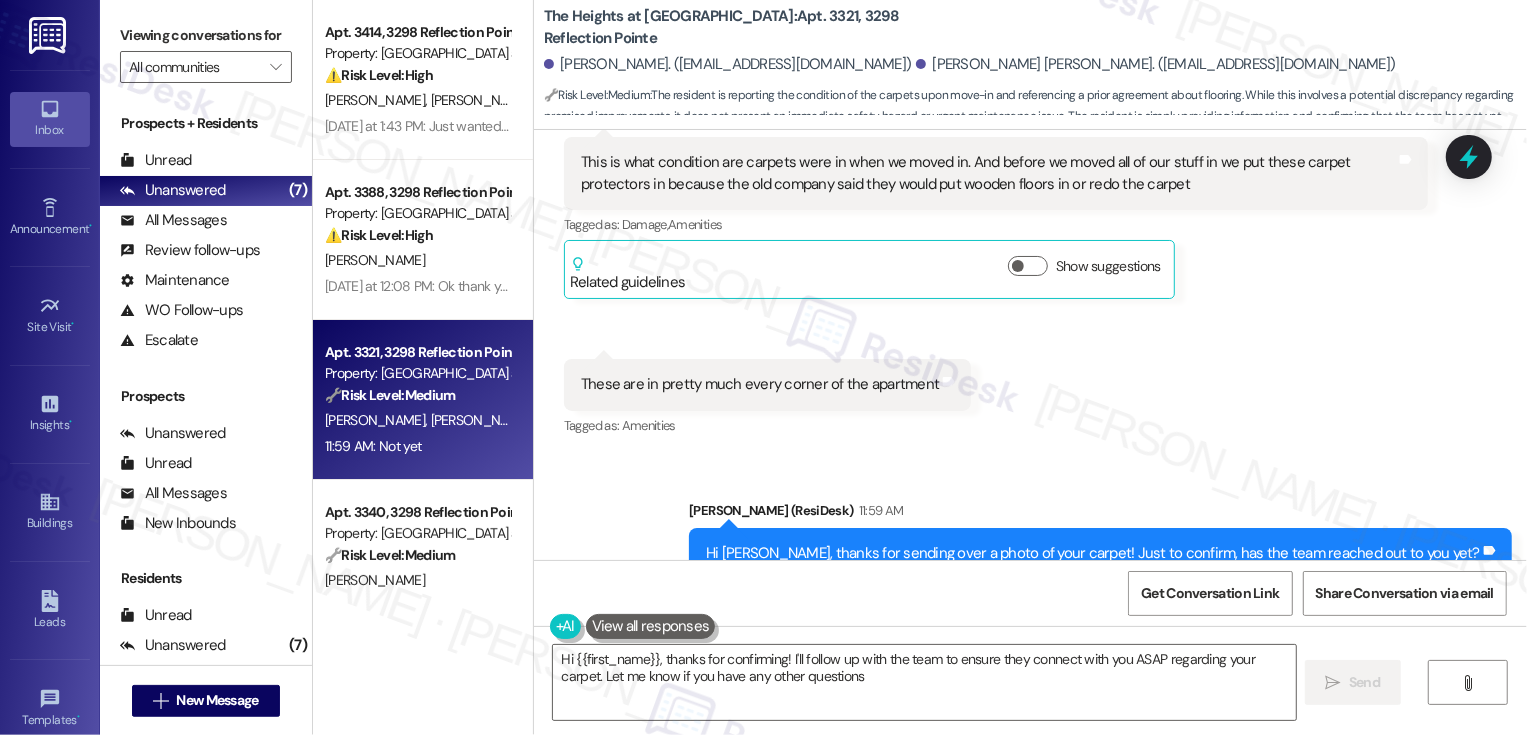 type on "Hi {{first_name}}, thanks for confirming! I'll follow up with the team to ensure they connect with you ASAP regarding your carpet. Let me know if you have any other questions!" 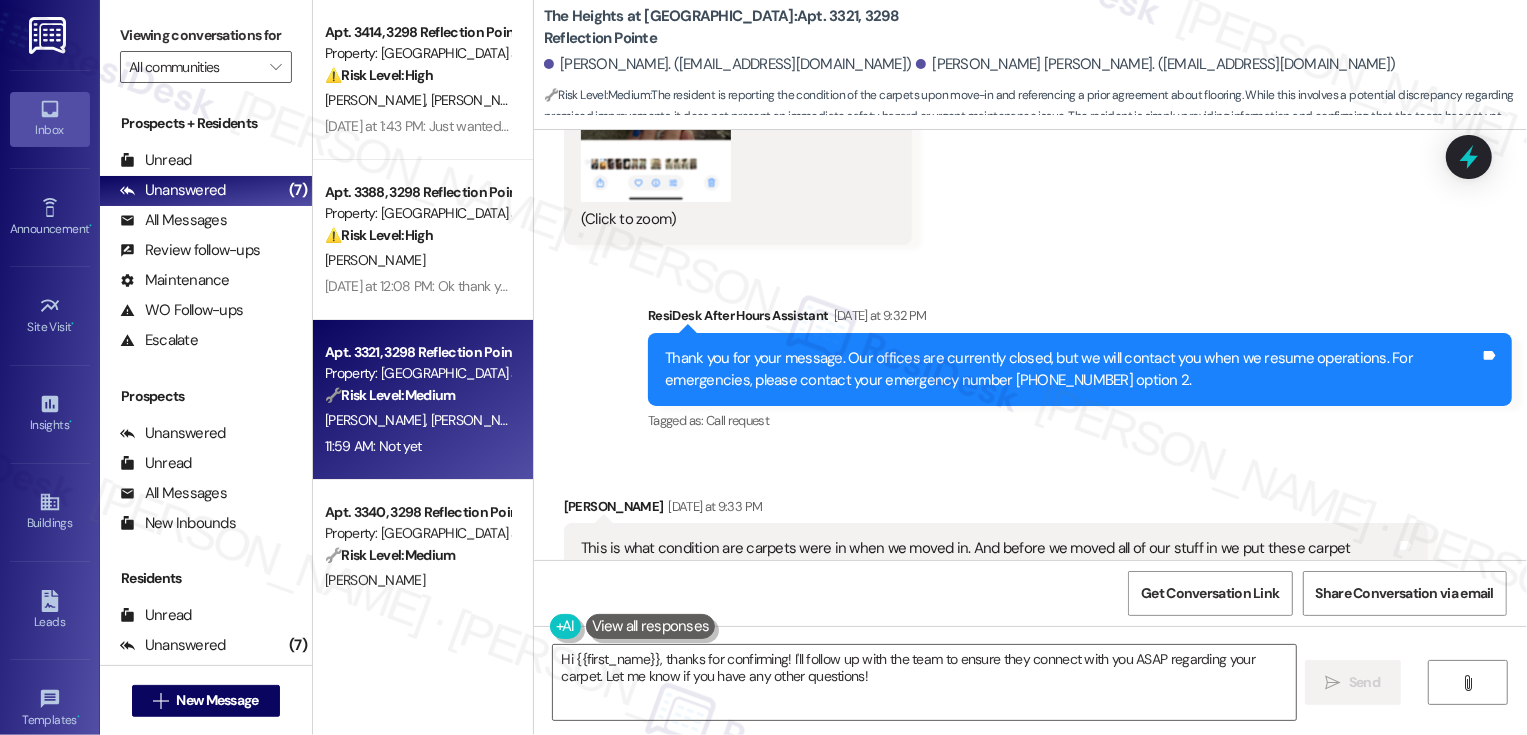 scroll, scrollTop: 4431, scrollLeft: 0, axis: vertical 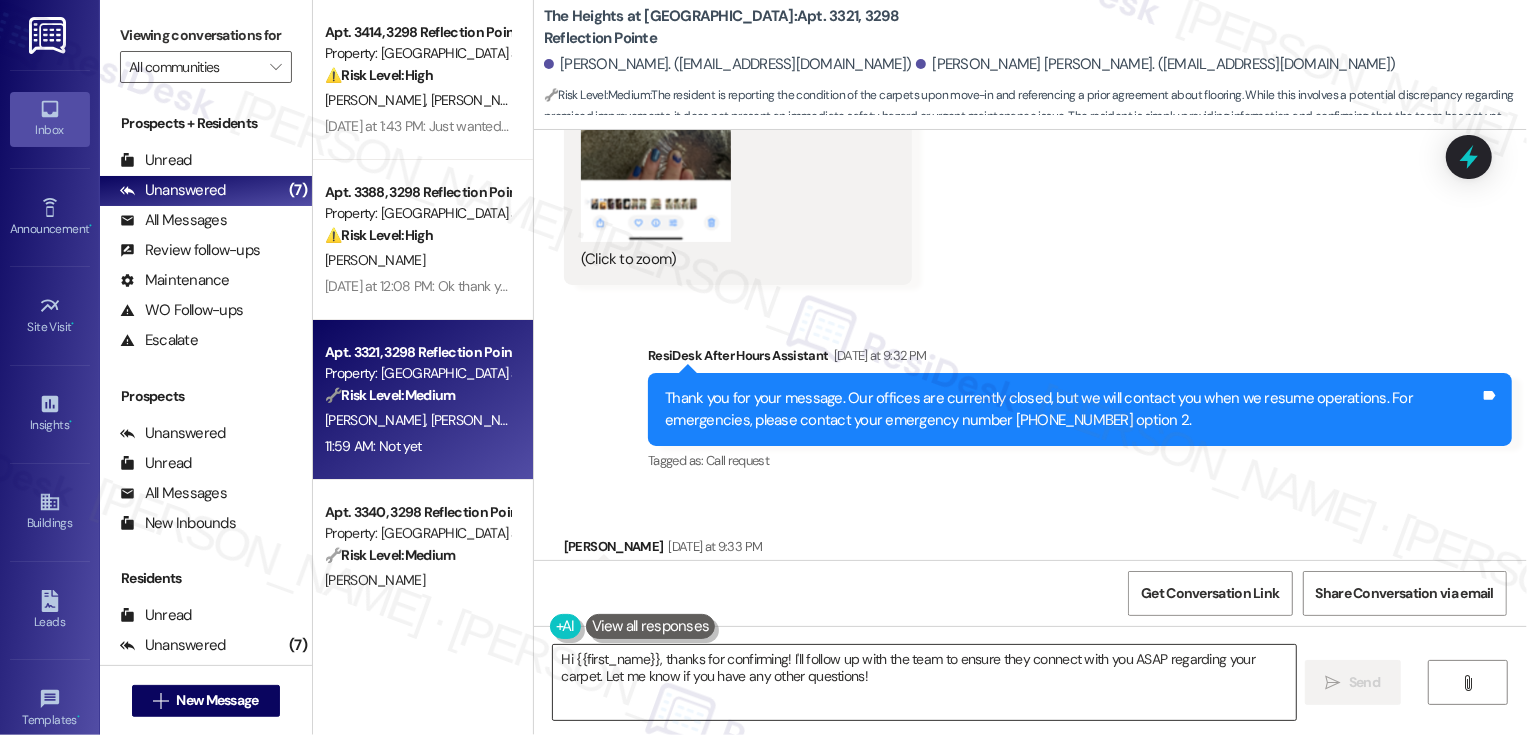 click on "Hi {{first_name}}, thanks for confirming! I'll follow up with the team to ensure they connect with you ASAP regarding your carpet. Let me know if you have any other questions!" at bounding box center (924, 682) 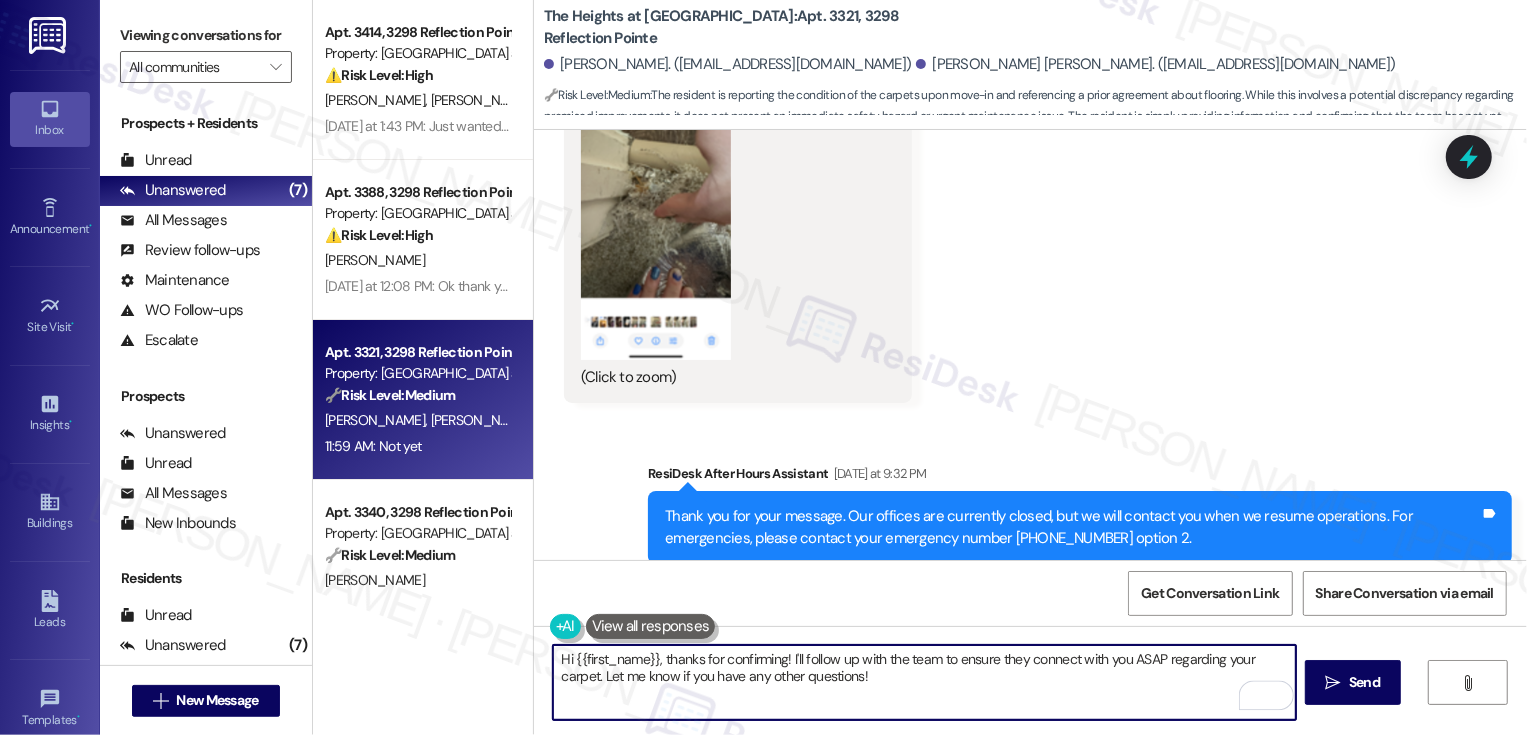 scroll, scrollTop: 4281, scrollLeft: 0, axis: vertical 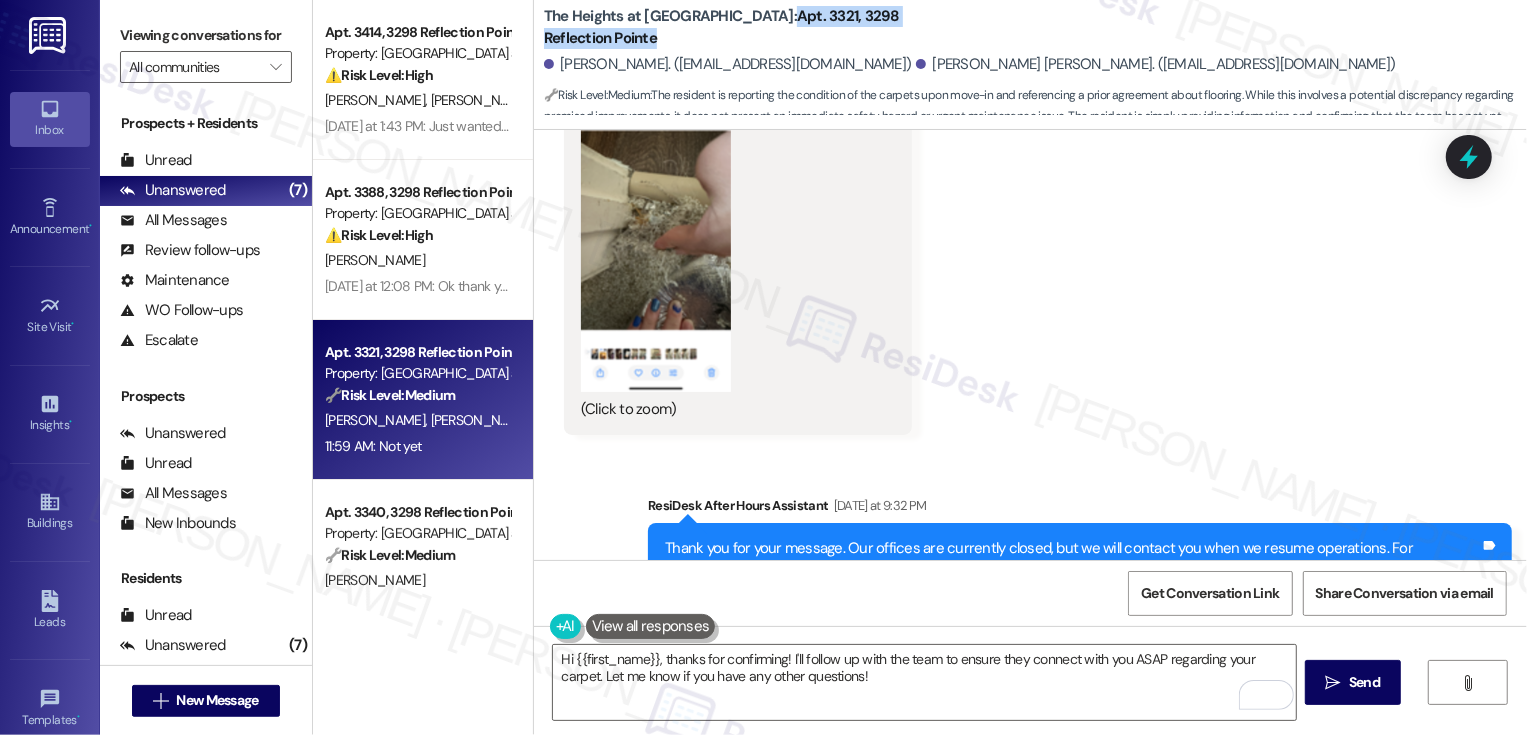 drag, startPoint x: 715, startPoint y: 23, endPoint x: 944, endPoint y: 30, distance: 229.10696 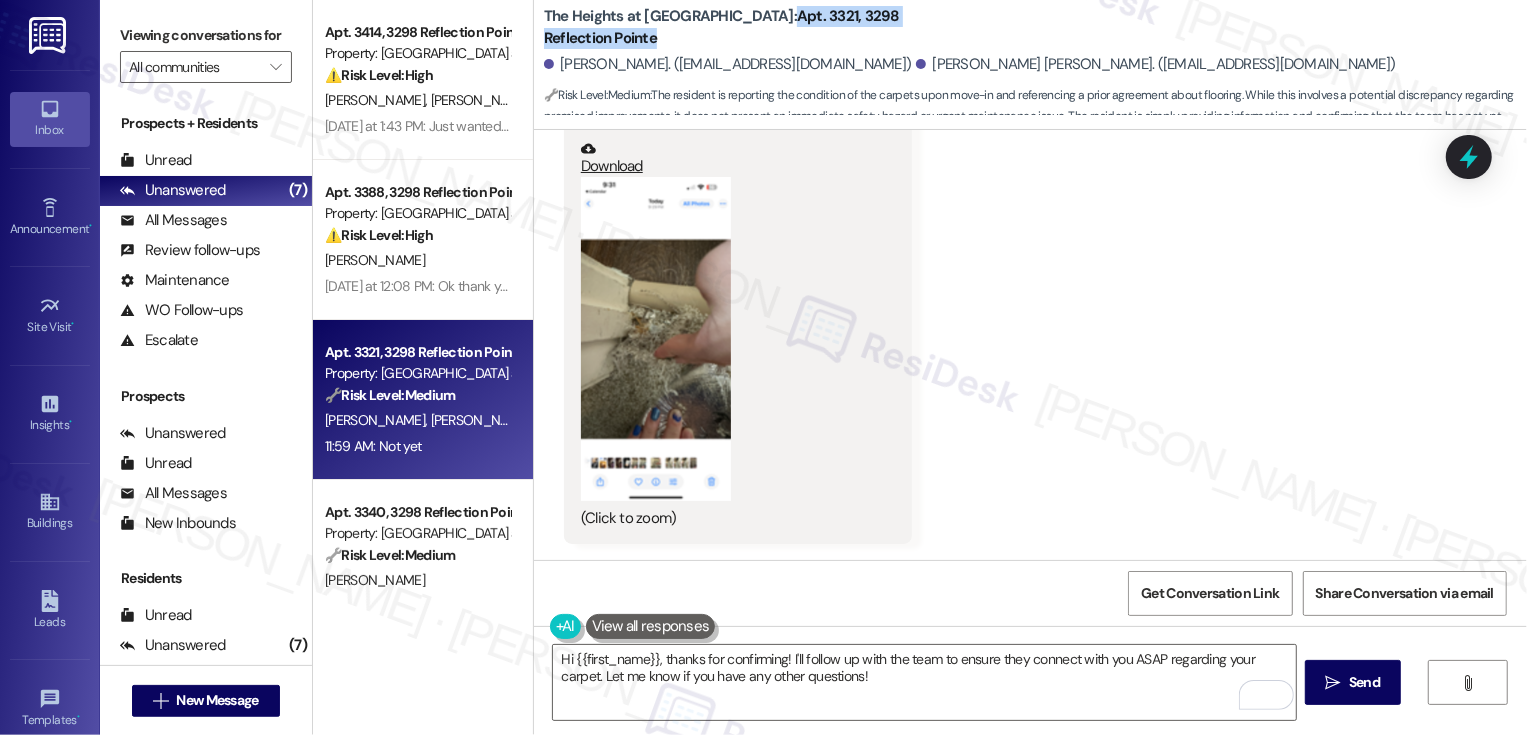 scroll, scrollTop: 4075, scrollLeft: 0, axis: vertical 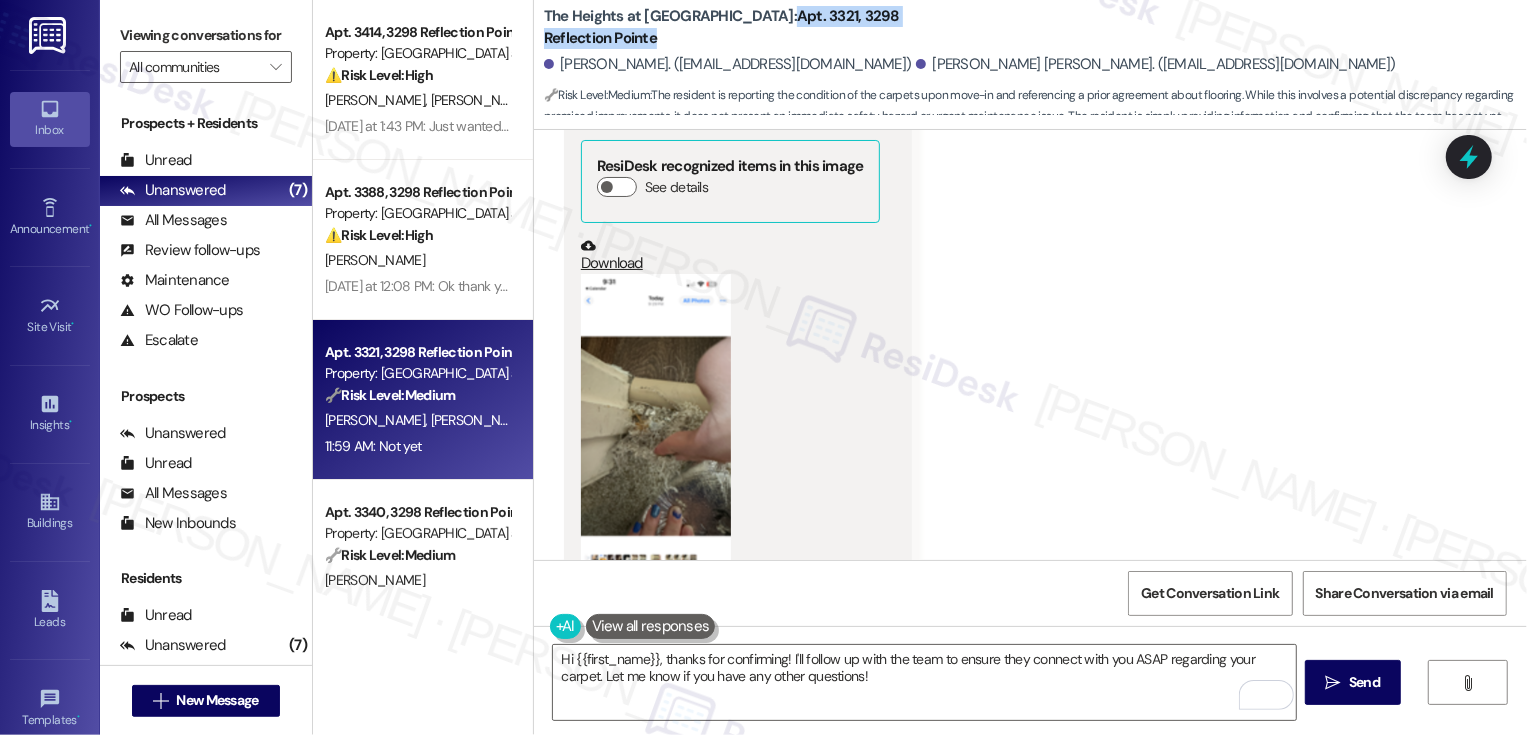 click on "Download" at bounding box center (730, 255) 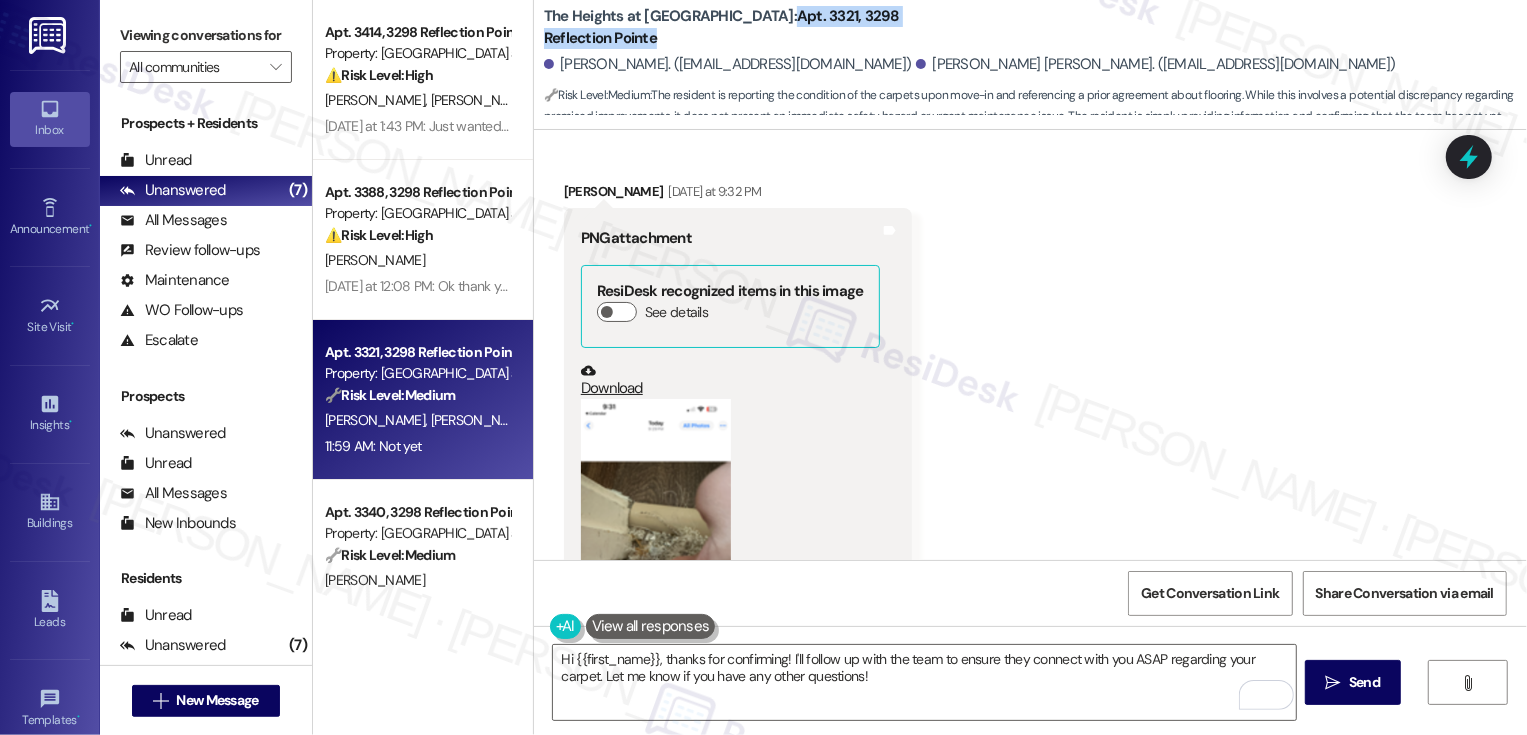 scroll, scrollTop: 3856, scrollLeft: 0, axis: vertical 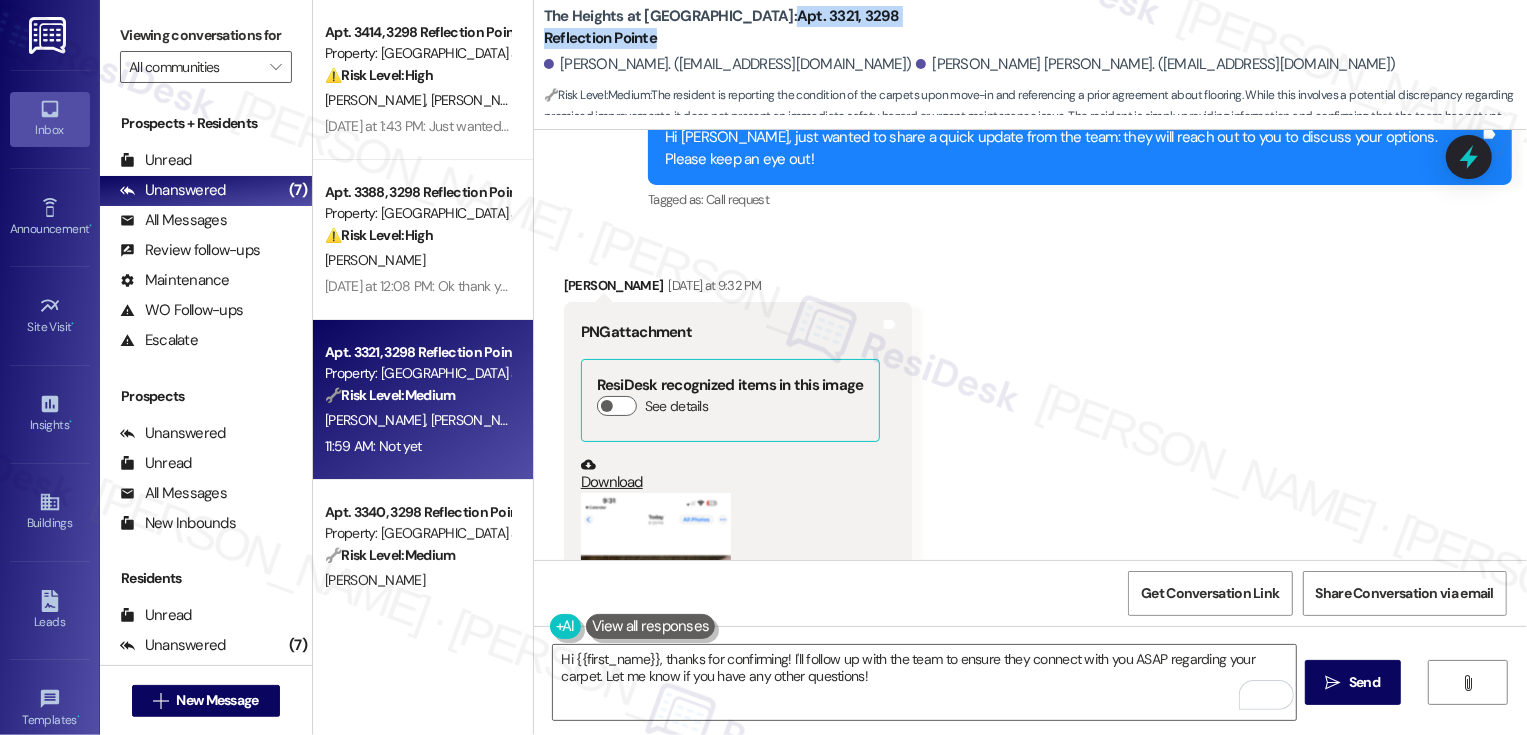 click on "Received via SMS Emily Joseph Yesterday at 9:32 PM PNG  attachment ResiDesk recognized items in this image See details     Download   (Click to zoom) Tags and notes" at bounding box center [1030, 553] 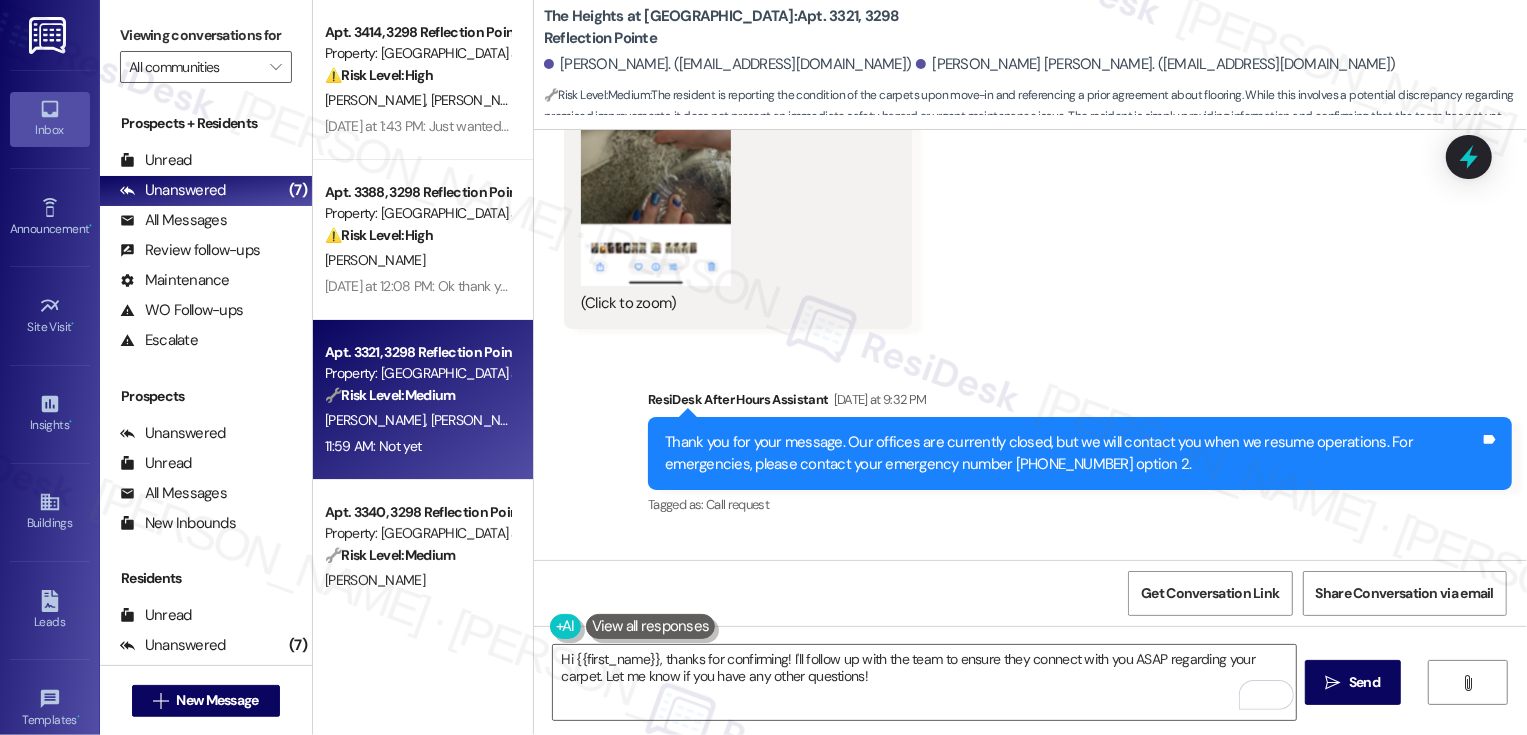 scroll, scrollTop: 4626, scrollLeft: 0, axis: vertical 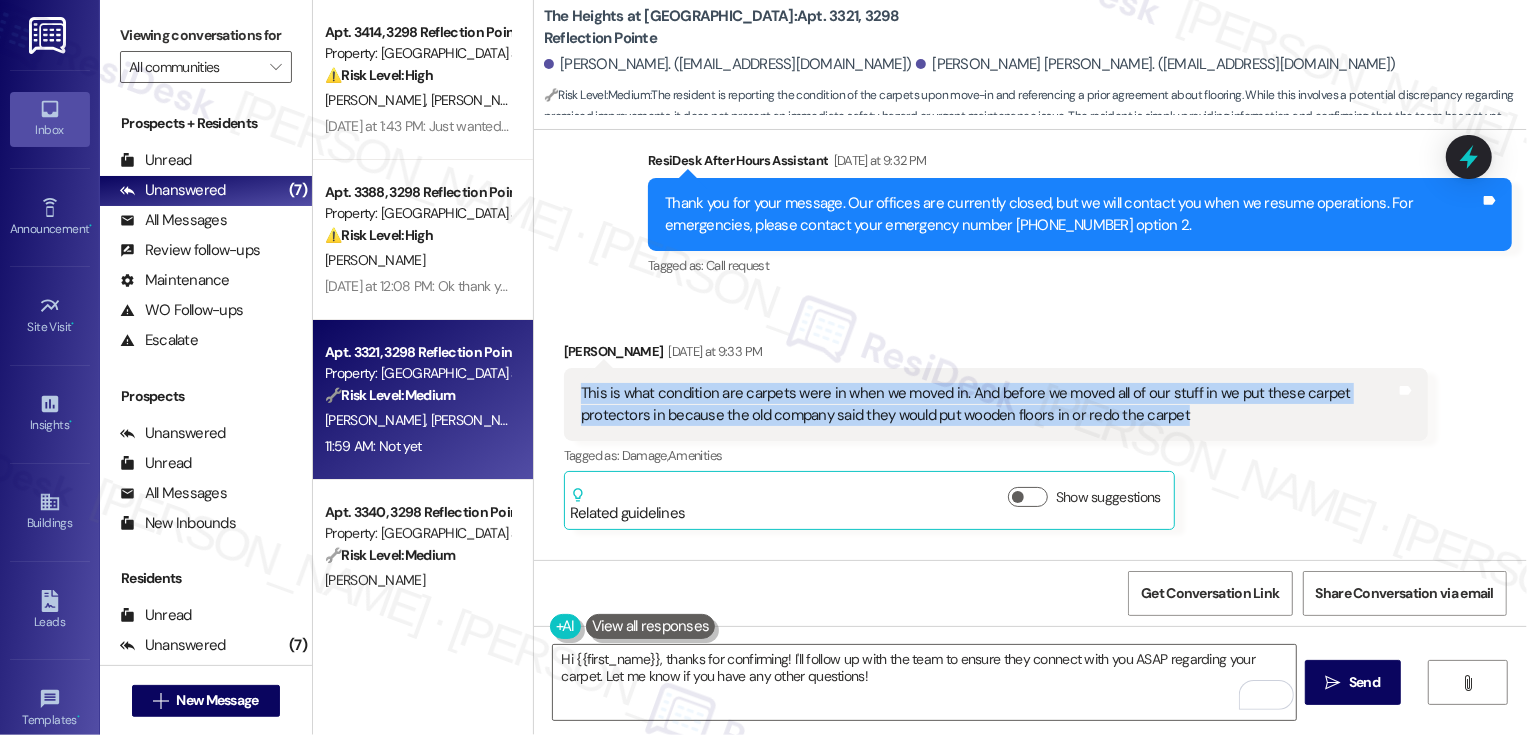 copy on "This is what condition are carpets were in when we moved in. And before we moved all of our stuff in we put these carpet protectors in because the old company said they would put wooden floors in or redo the carpet" 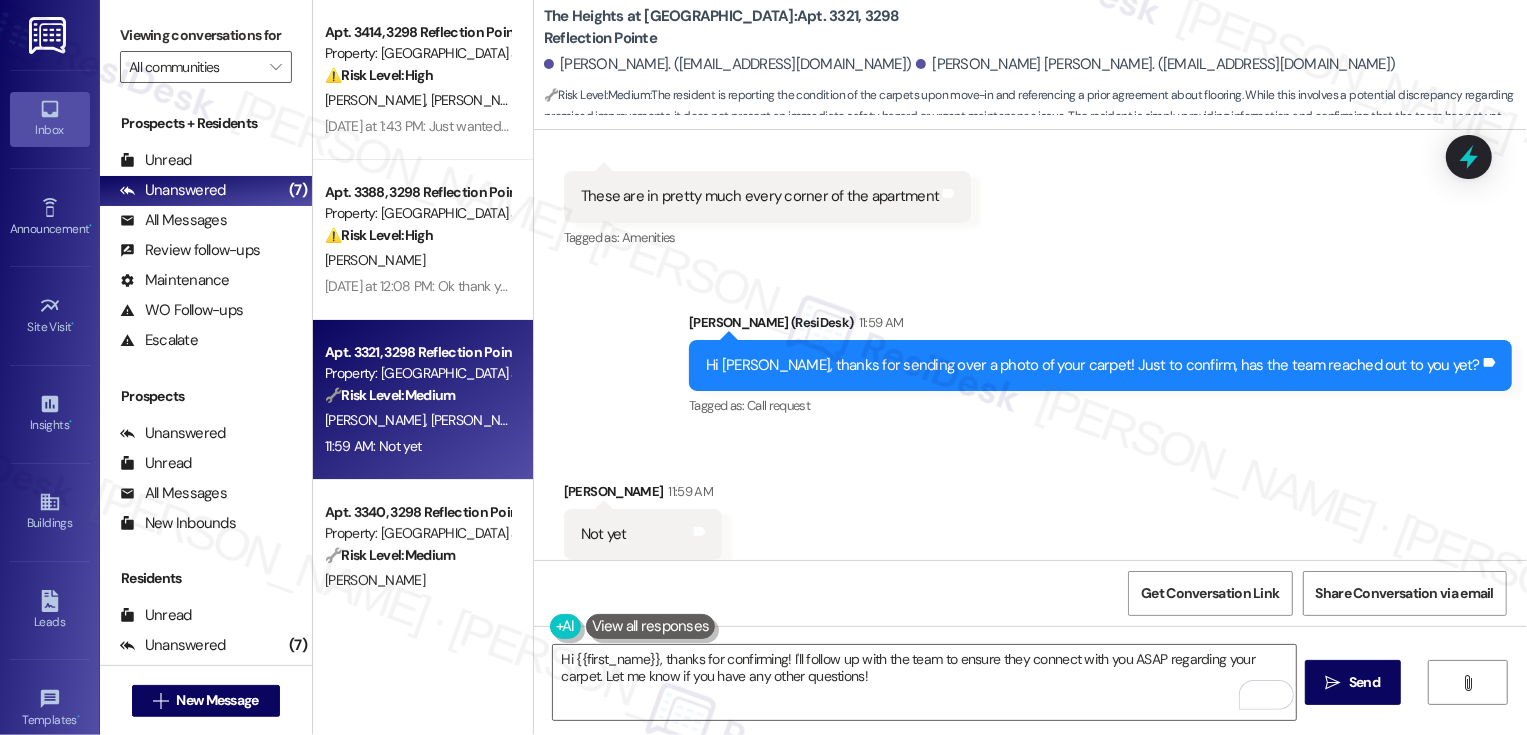 scroll, scrollTop: 4914, scrollLeft: 0, axis: vertical 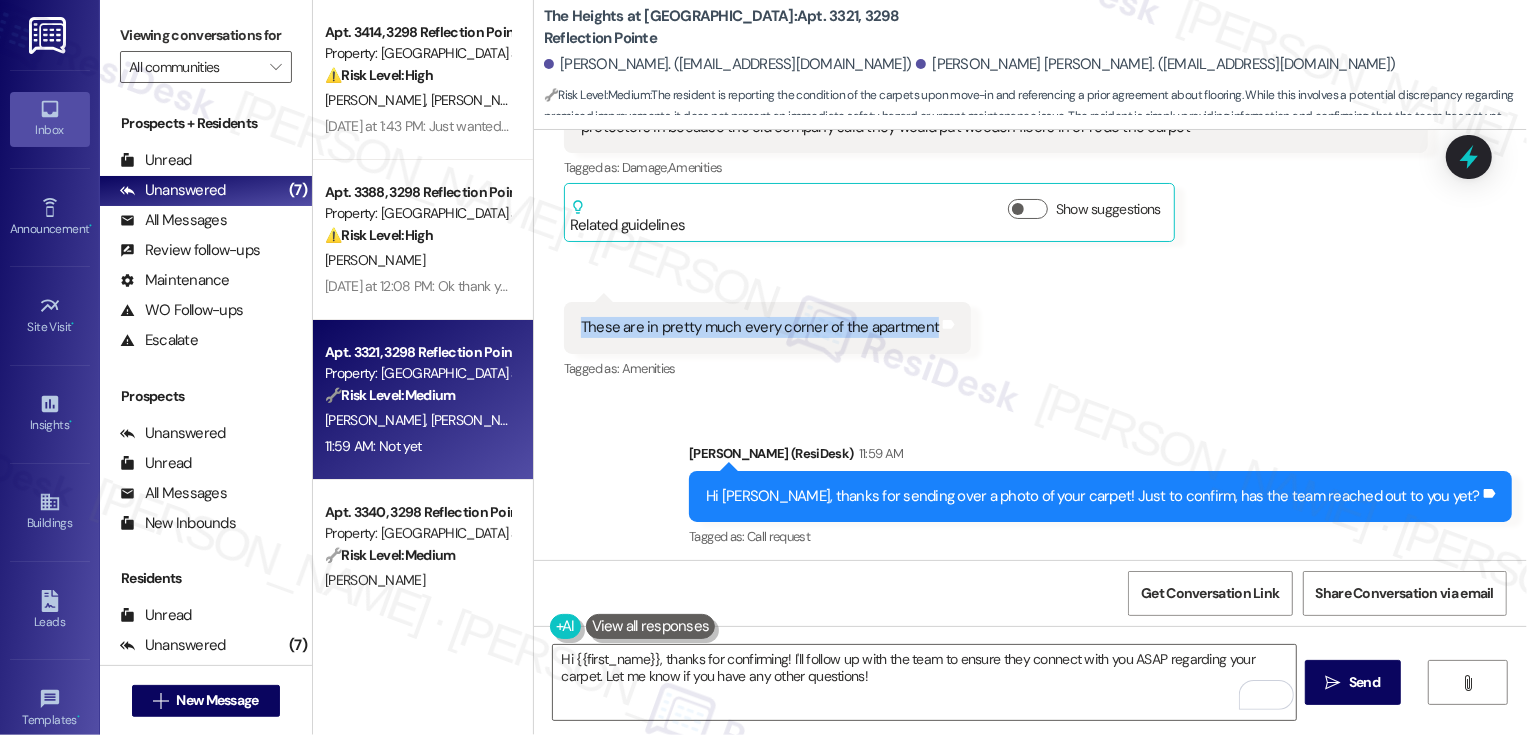 drag, startPoint x: 628, startPoint y: 280, endPoint x: 915, endPoint y: 289, distance: 287.14108 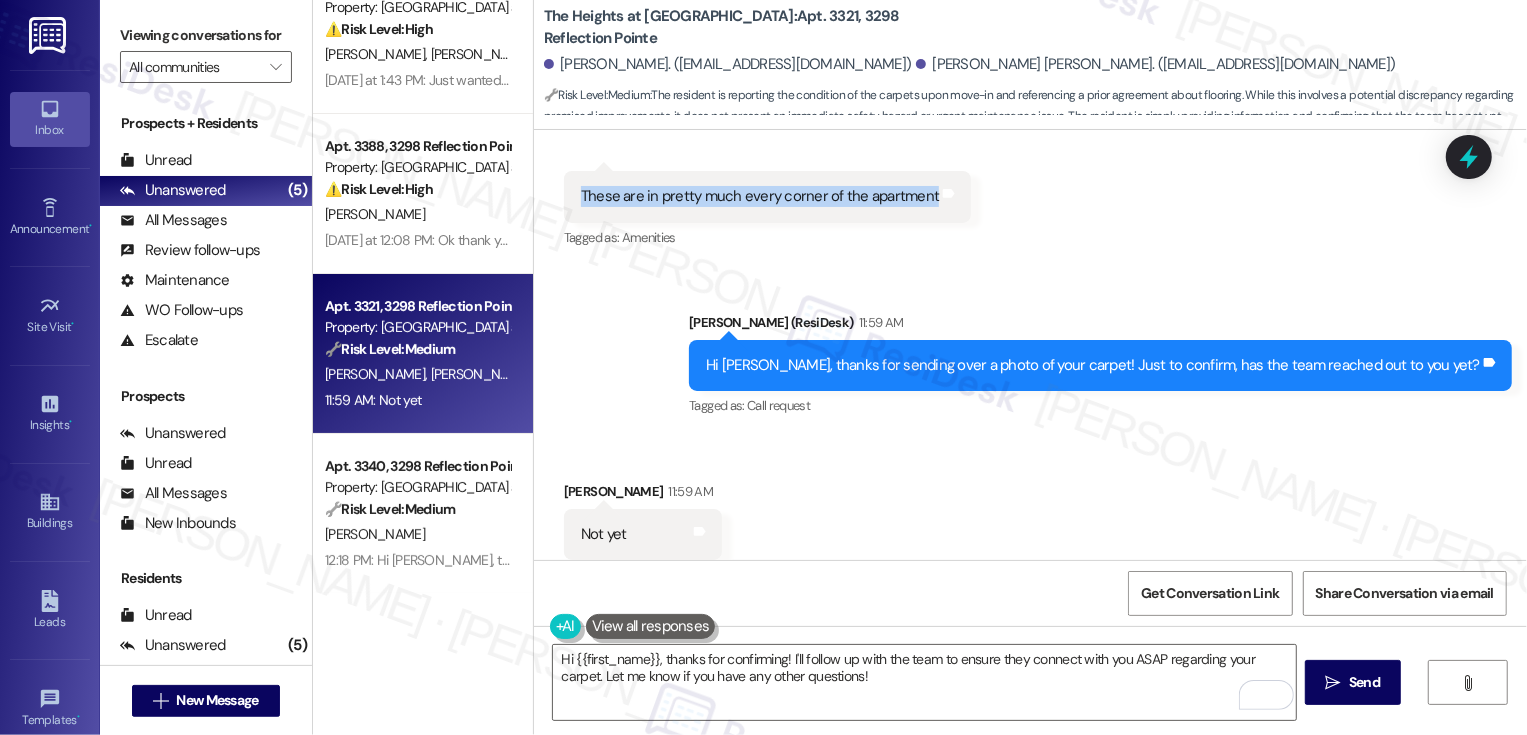 scroll, scrollTop: 0, scrollLeft: 0, axis: both 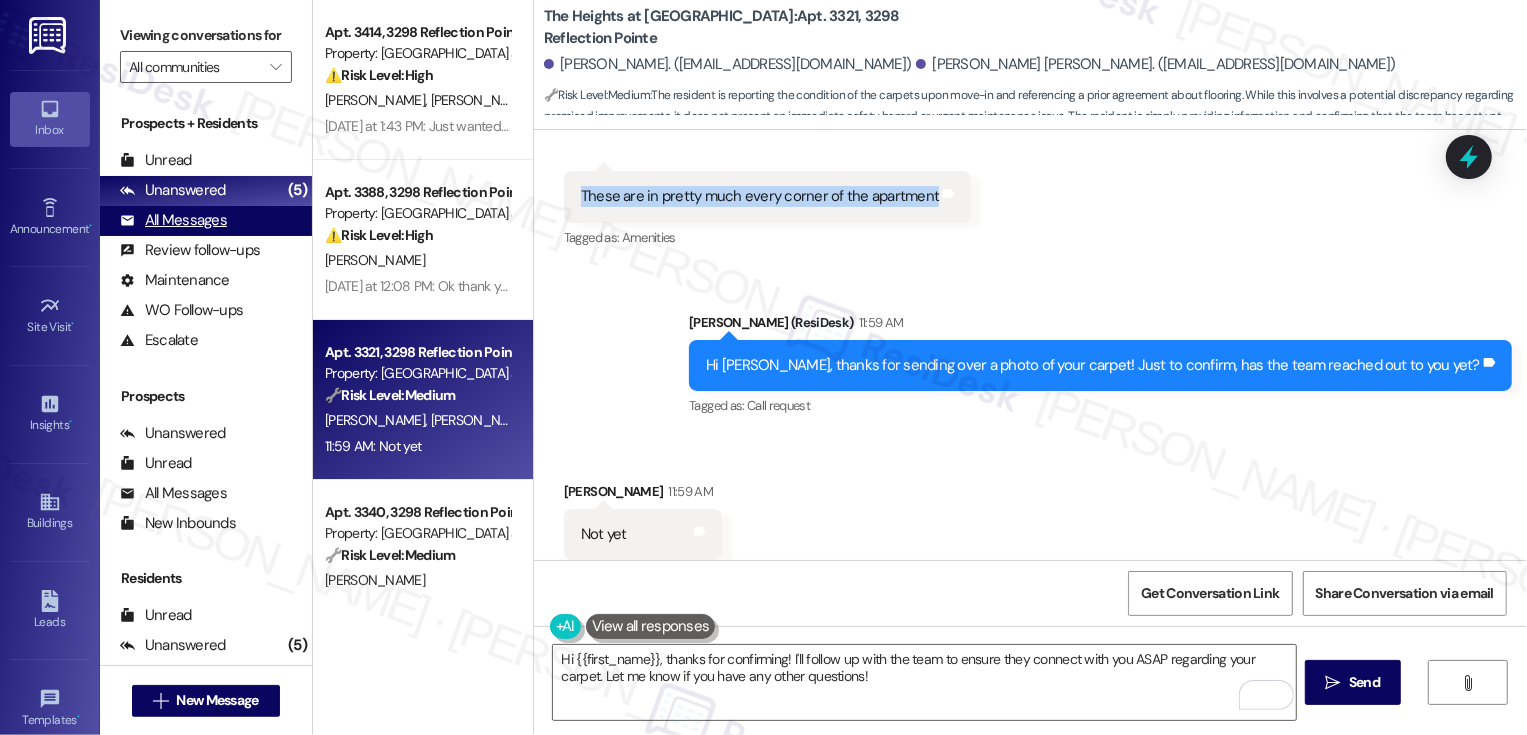 click on "All Messages (undefined)" at bounding box center (206, 221) 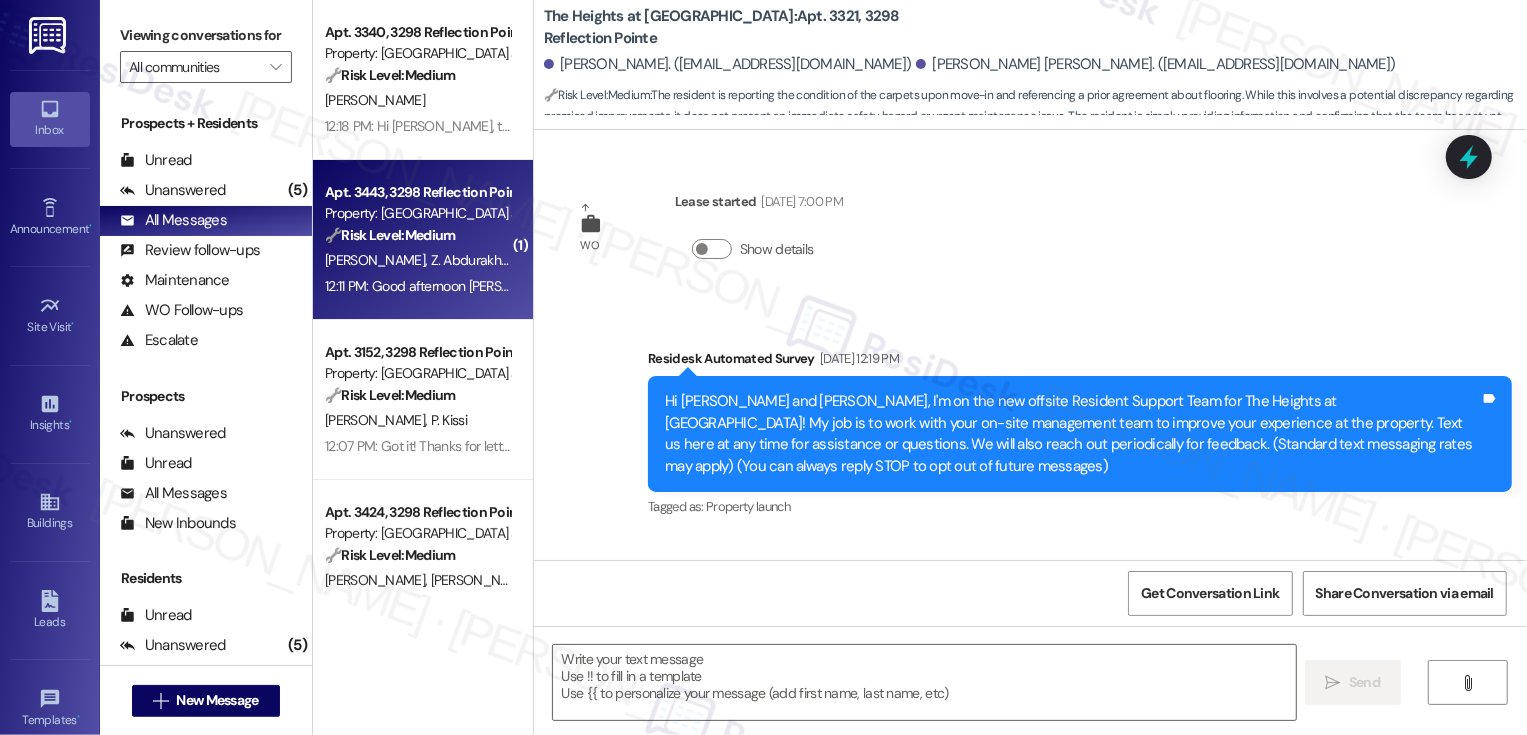 scroll, scrollTop: 5045, scrollLeft: 0, axis: vertical 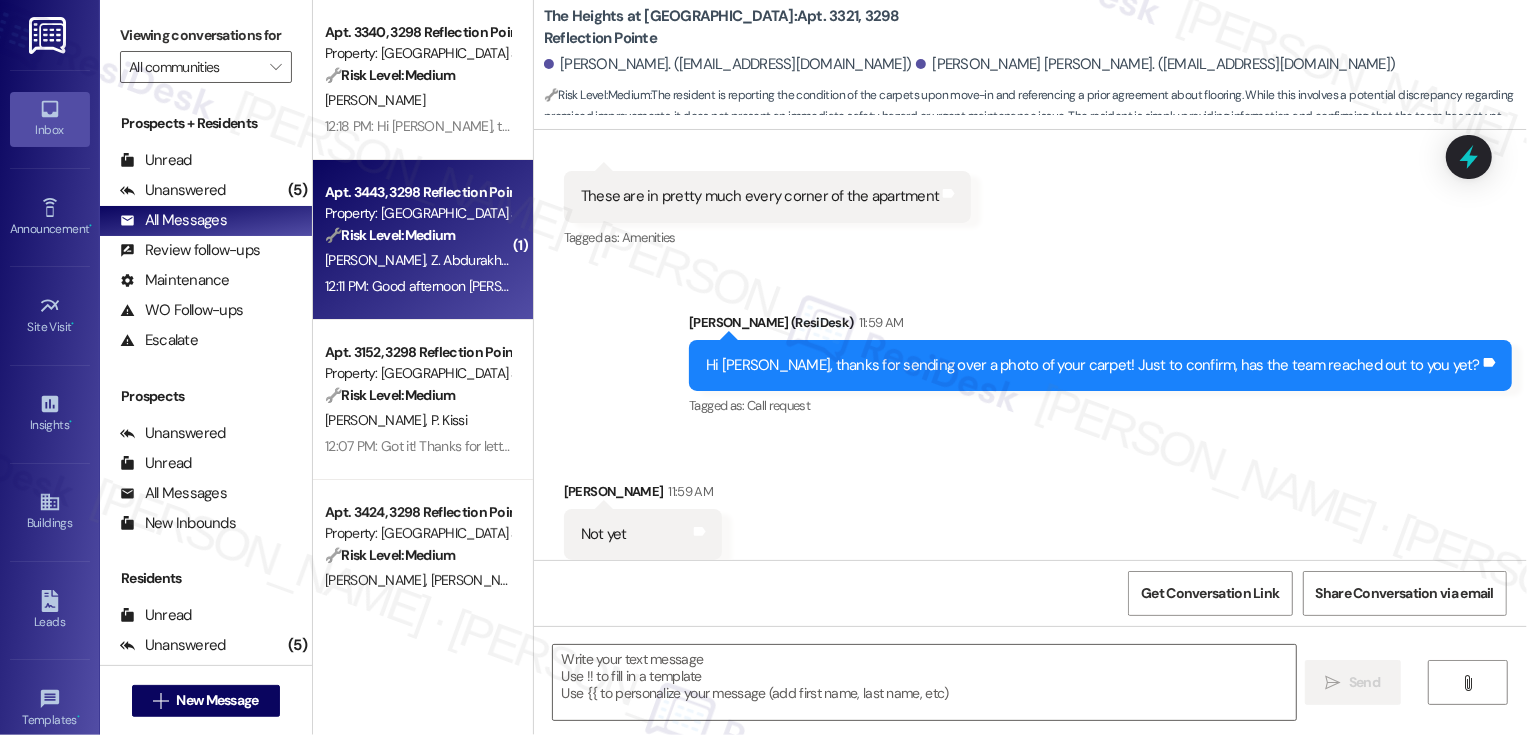 click on "🔧  Risk Level:  Medium" at bounding box center (390, 235) 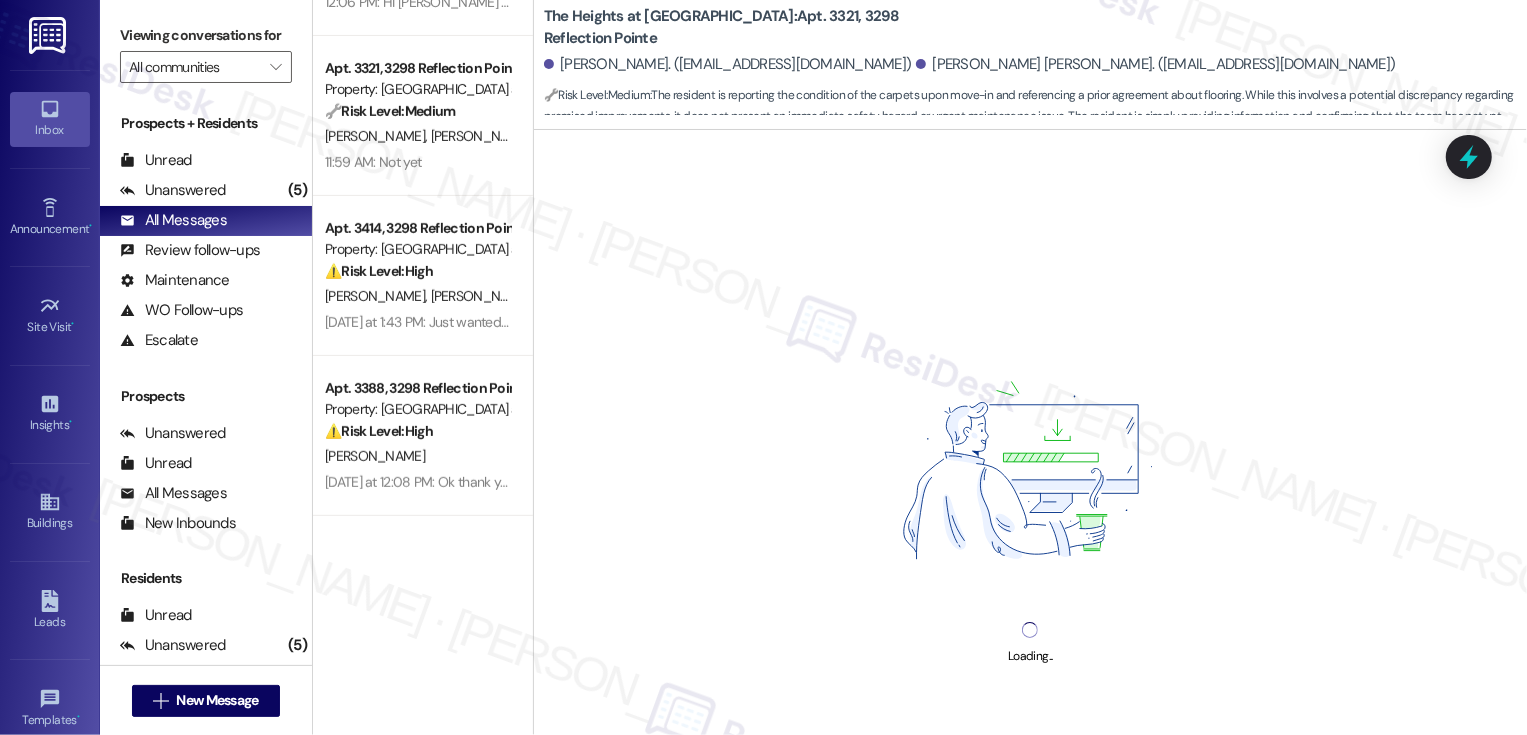 scroll, scrollTop: 13, scrollLeft: 0, axis: vertical 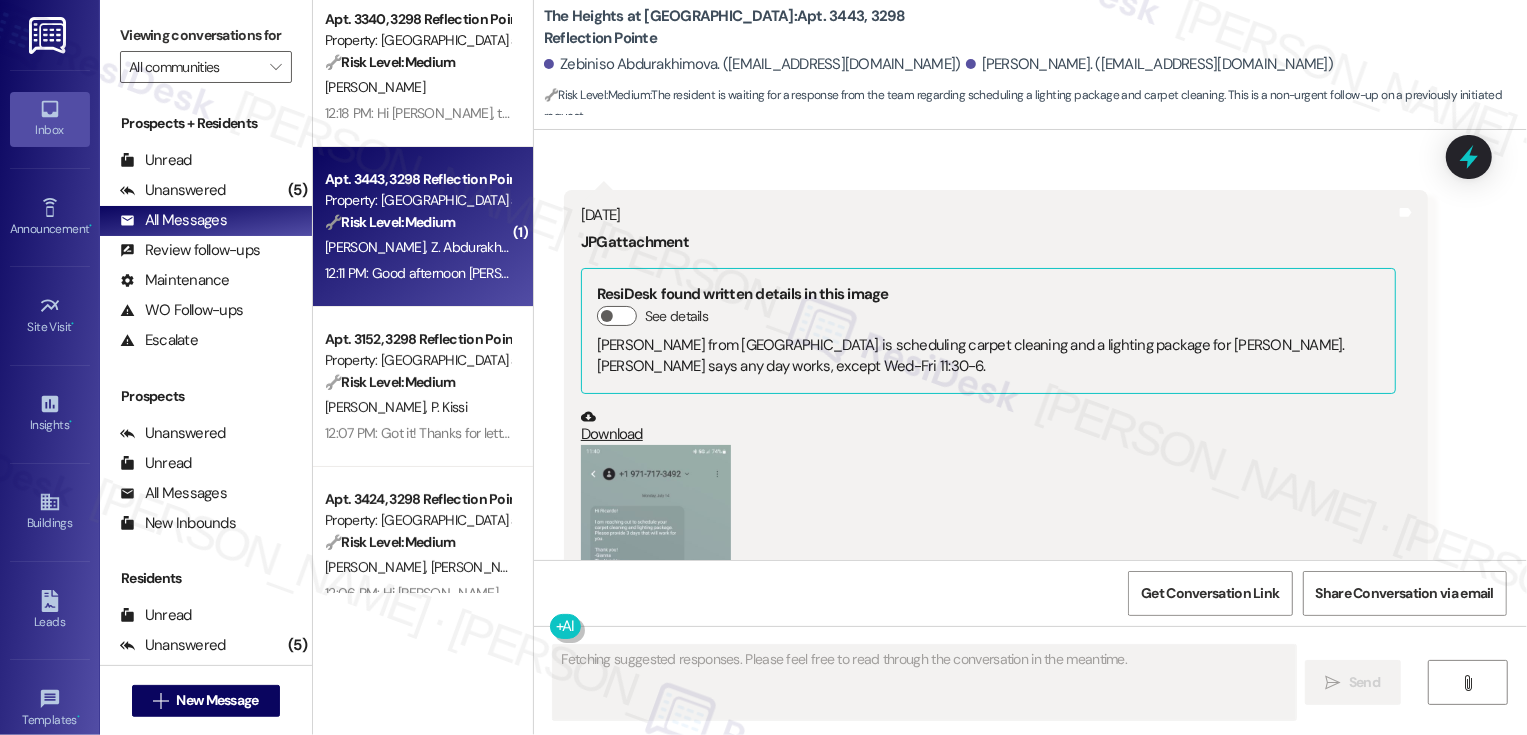 click at bounding box center (656, 606) 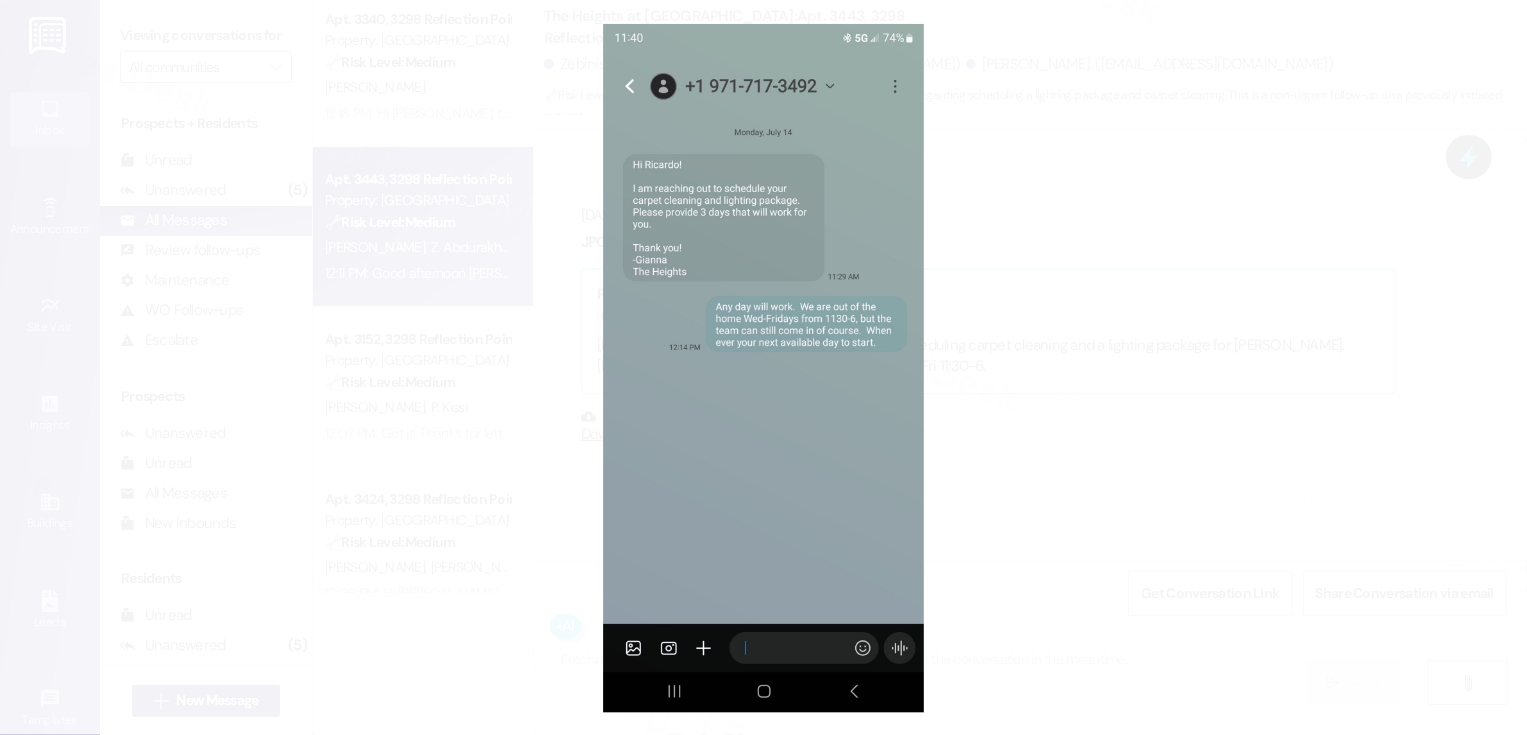 click at bounding box center (763, 367) 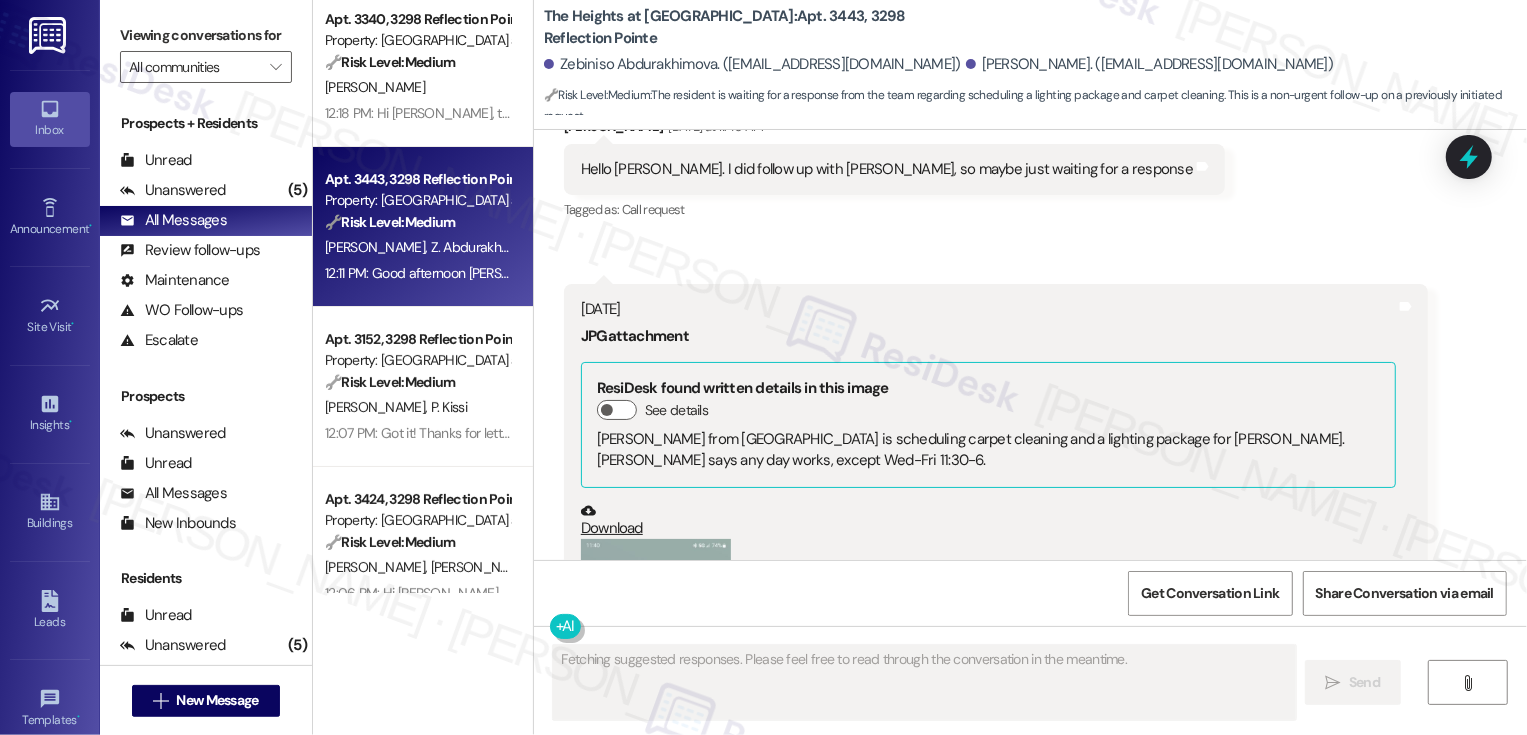scroll, scrollTop: 4415, scrollLeft: 0, axis: vertical 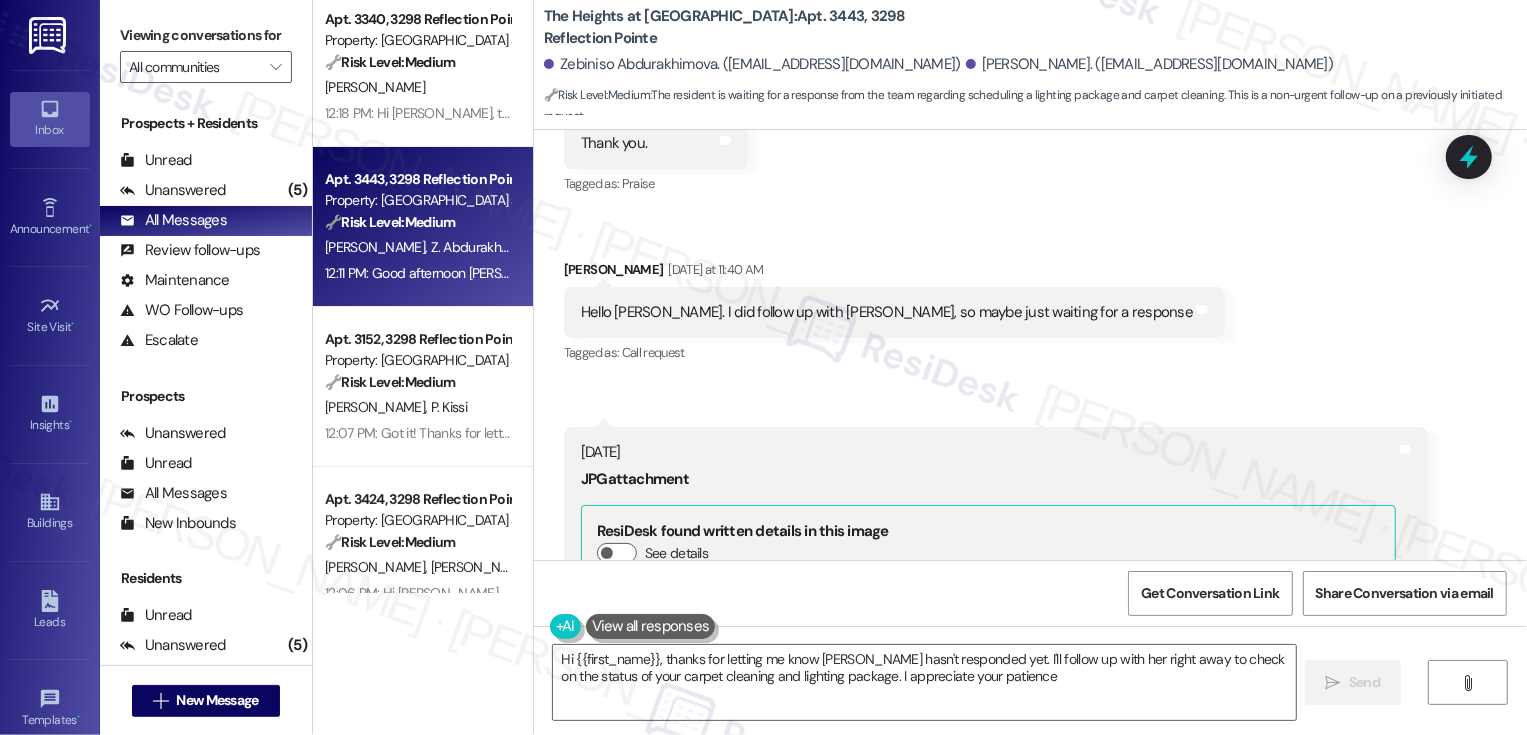 type on "Hi {{first_name}}, thanks for letting me know Gianna hasn't responded yet. I'll follow up with her right away to check on the status of your carpet cleaning and lighting package. I appreciate your patience!" 